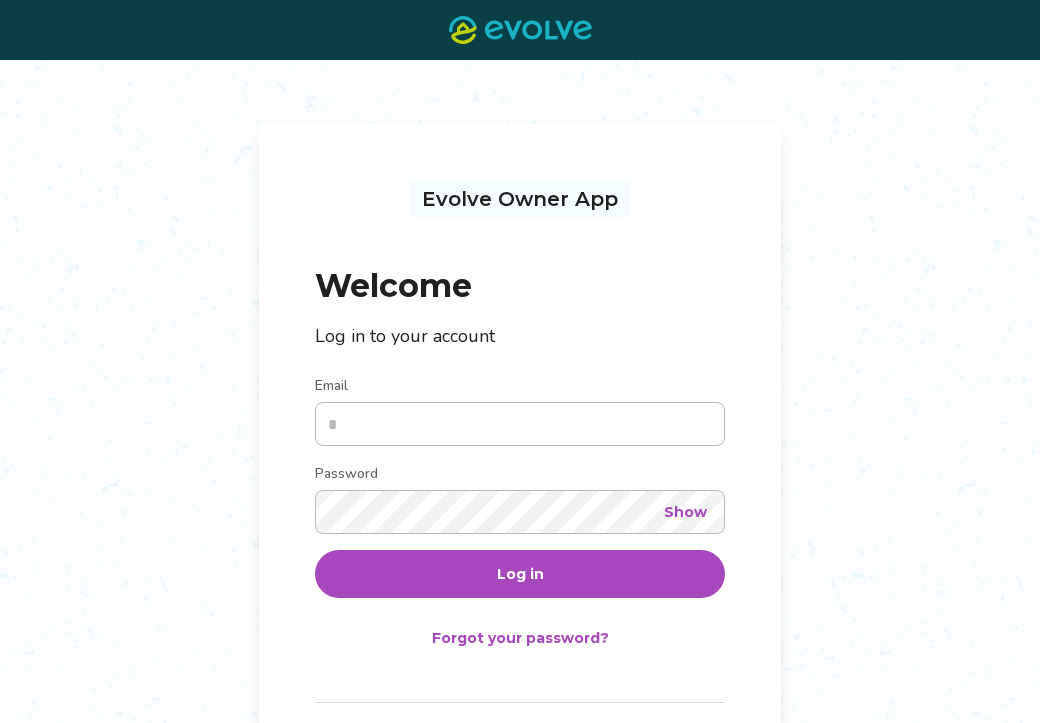 scroll, scrollTop: 0, scrollLeft: 0, axis: both 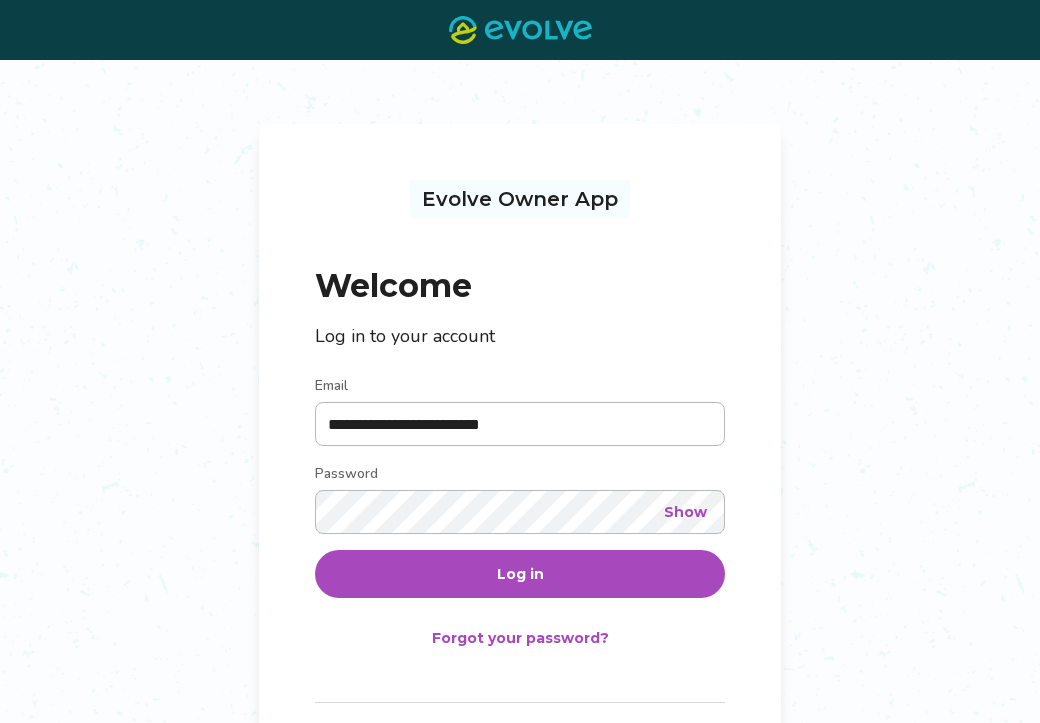 click on "Show" at bounding box center [685, 512] 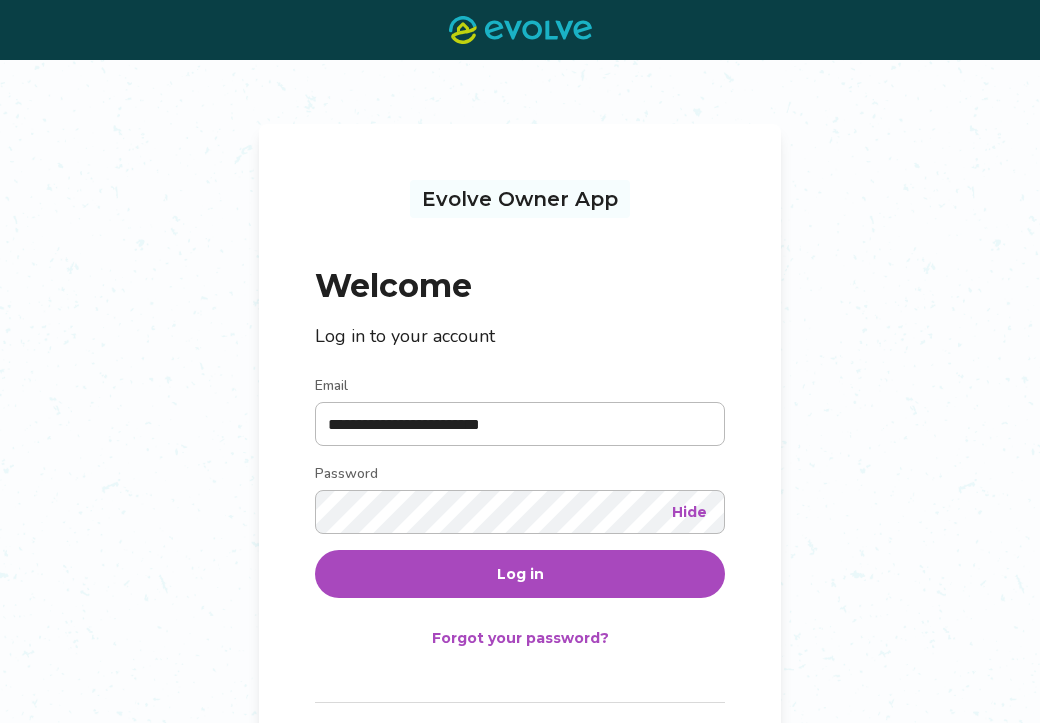 click on "Log in" at bounding box center (520, 574) 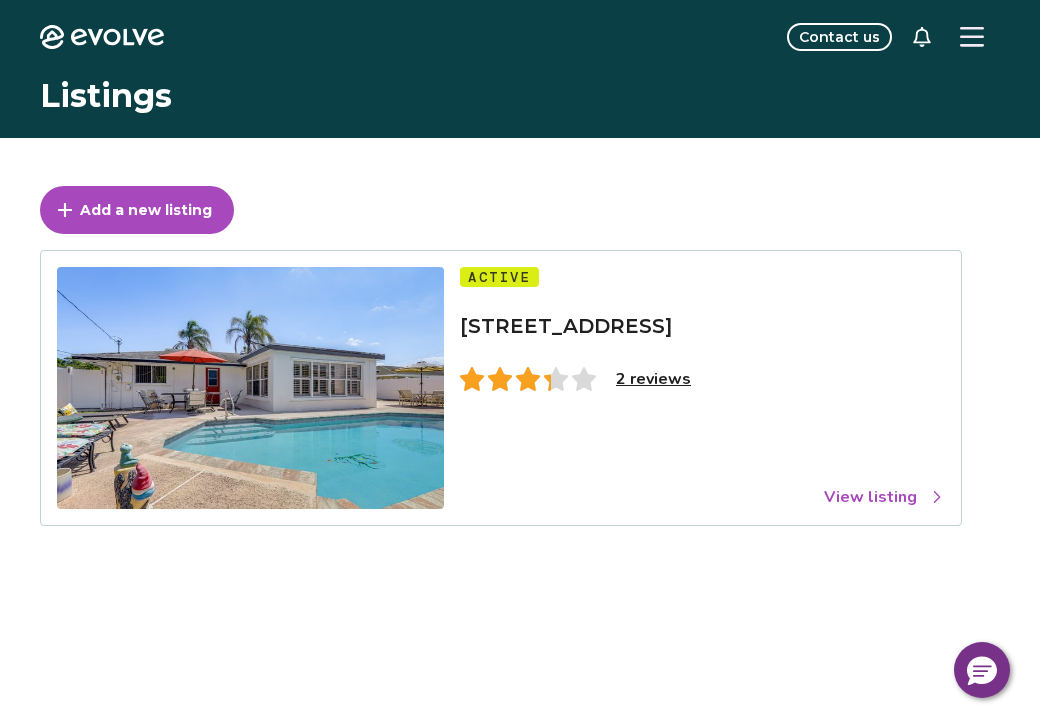 click on "2 reviews" at bounding box center [653, 379] 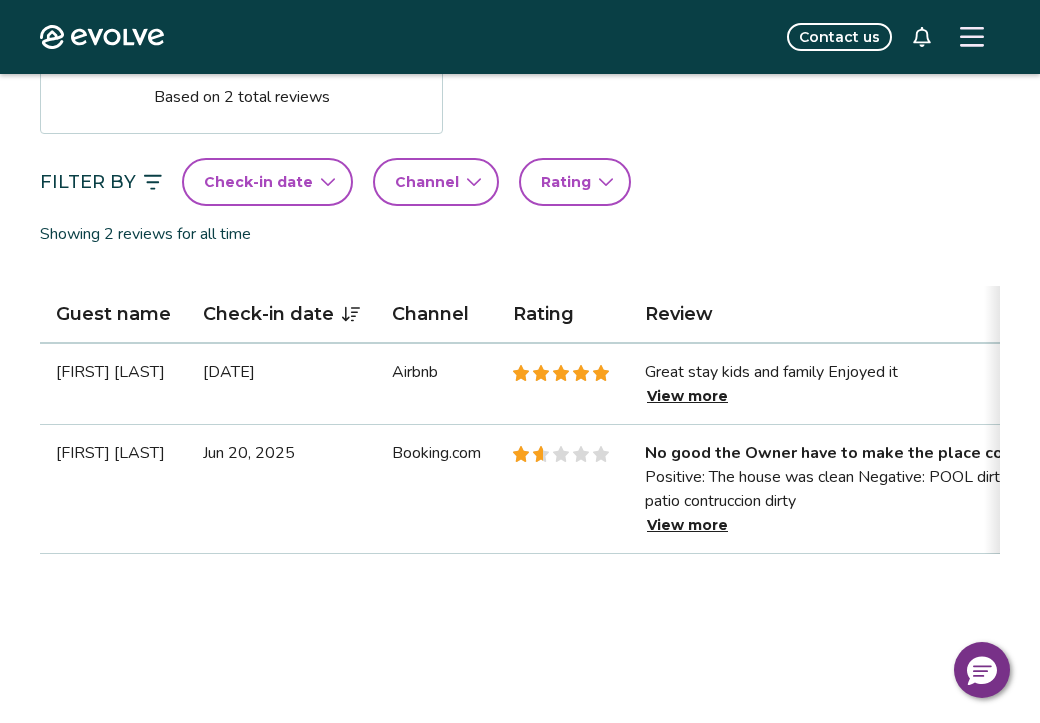 scroll, scrollTop: 423, scrollLeft: 0, axis: vertical 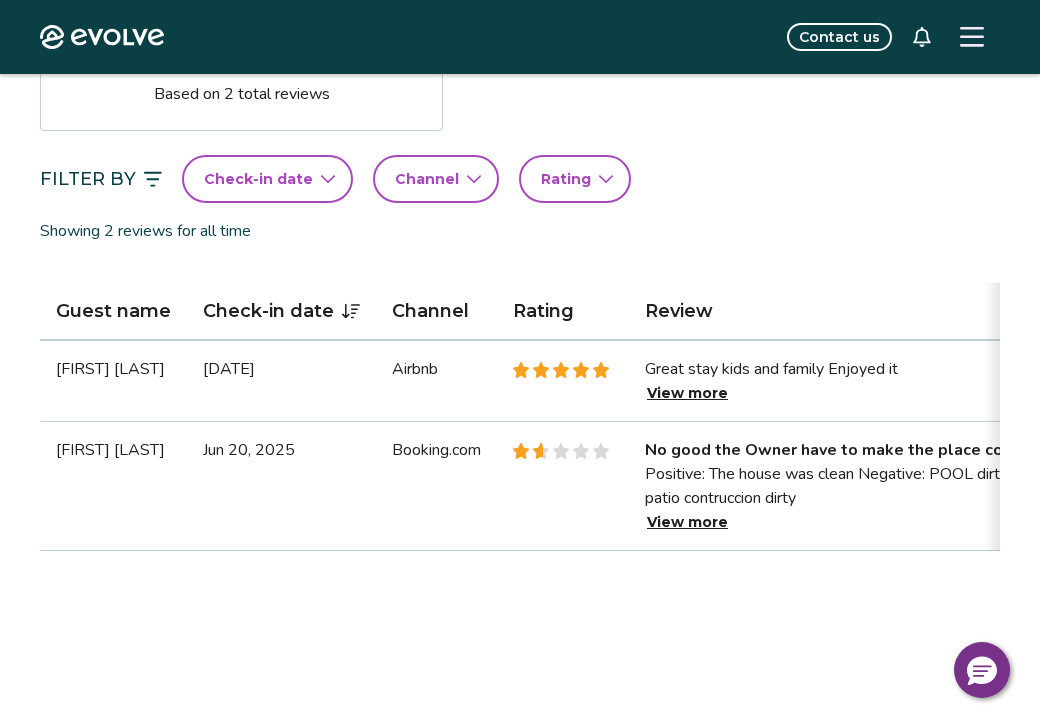 click on "View more" at bounding box center [687, 393] 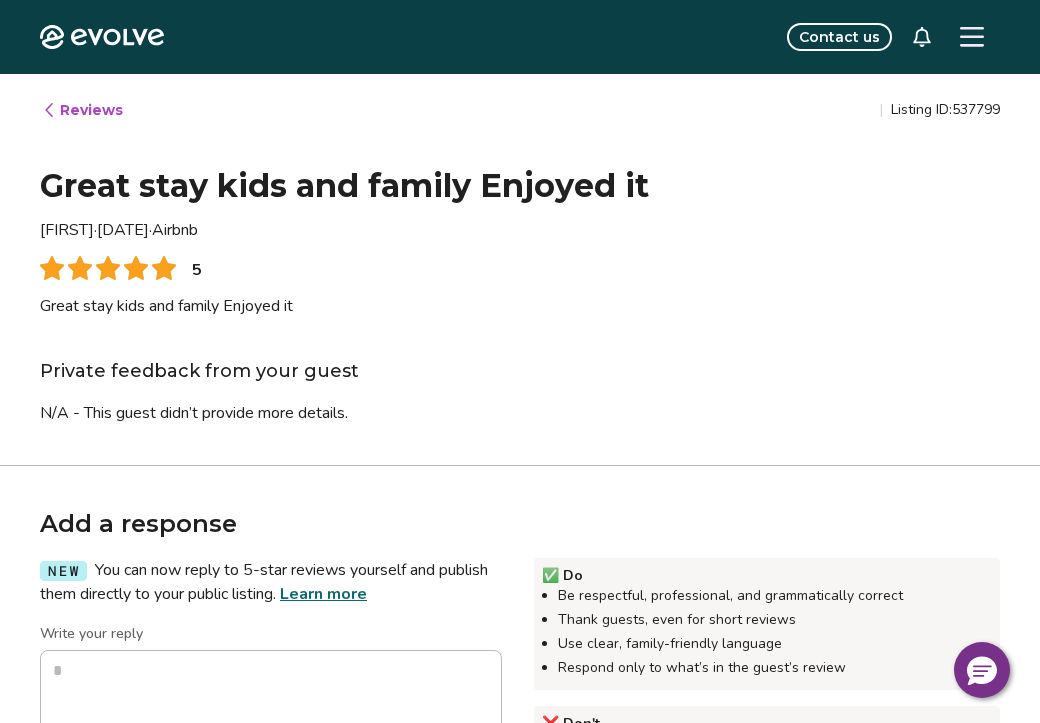 type on "*" 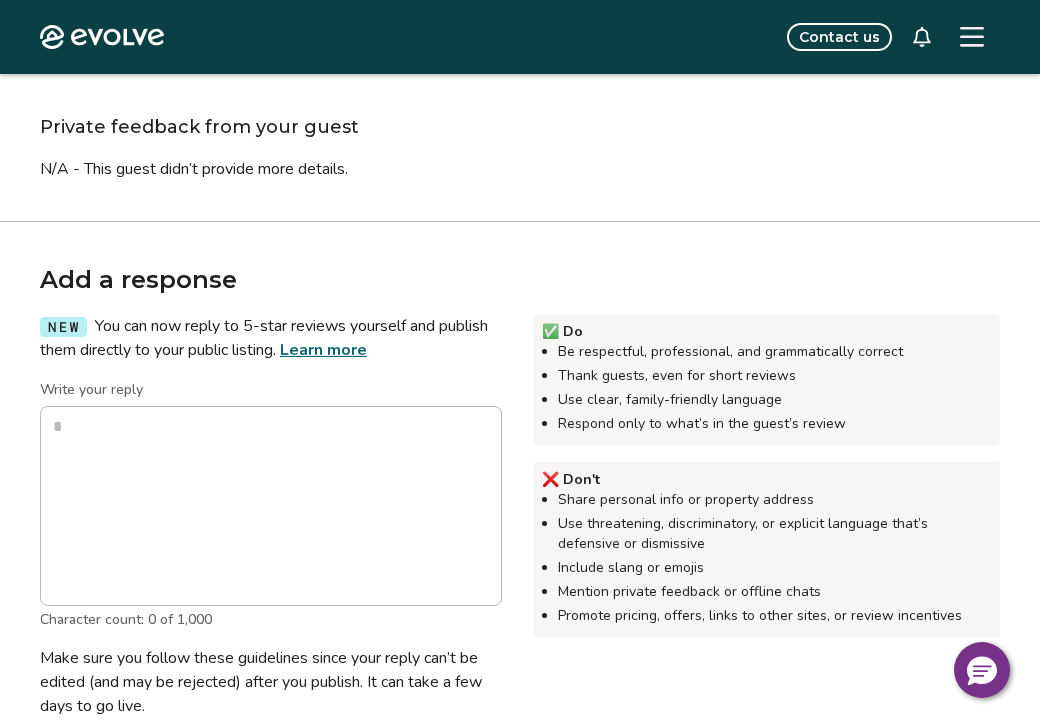 scroll, scrollTop: 244, scrollLeft: 0, axis: vertical 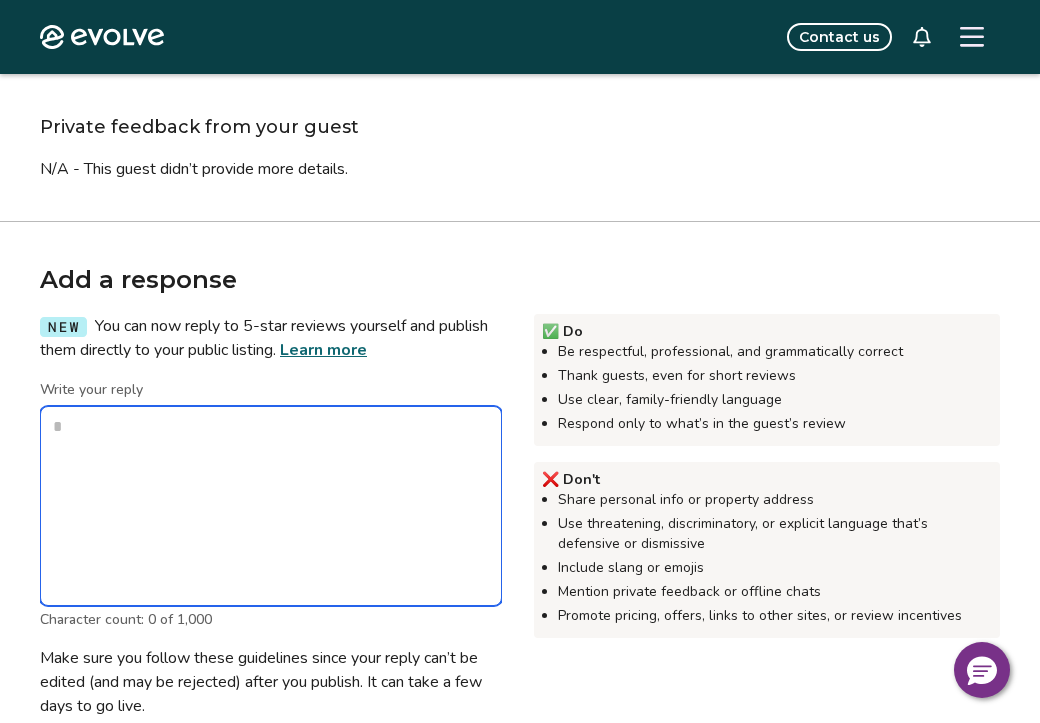 click on "Write your reply" at bounding box center (271, 506) 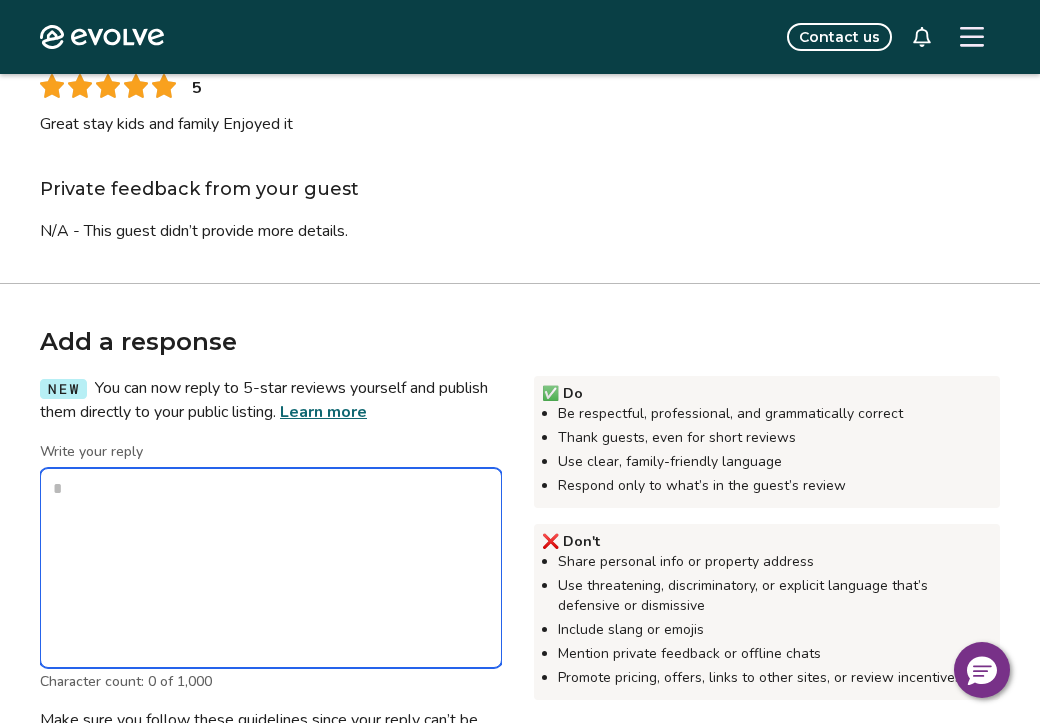scroll, scrollTop: 184, scrollLeft: 0, axis: vertical 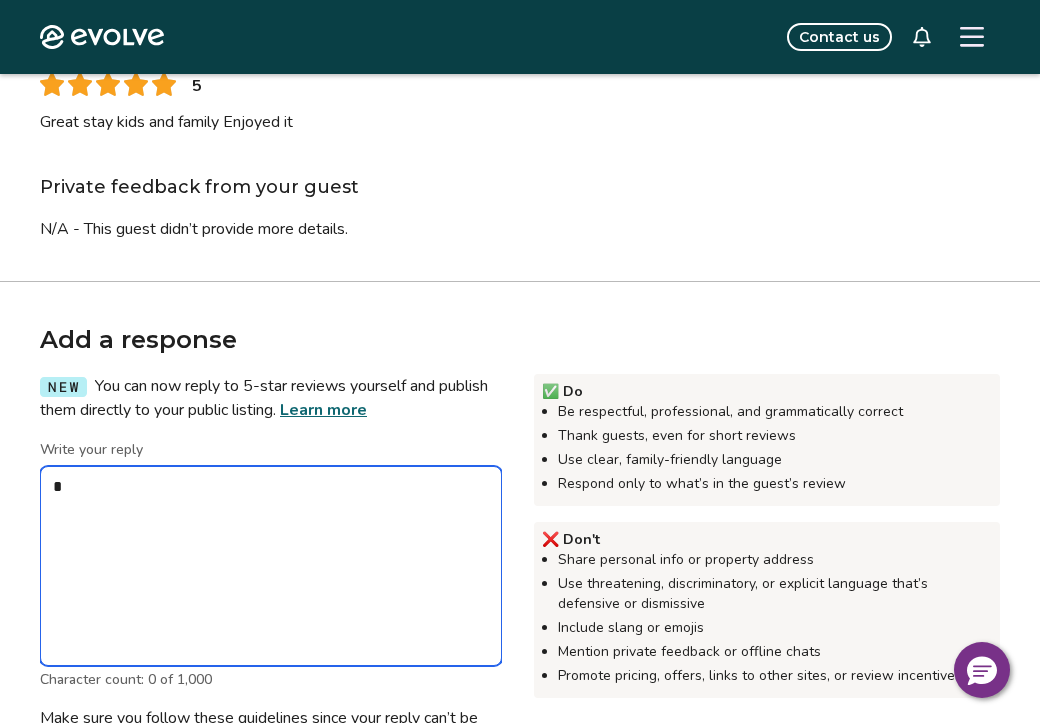 type on "**" 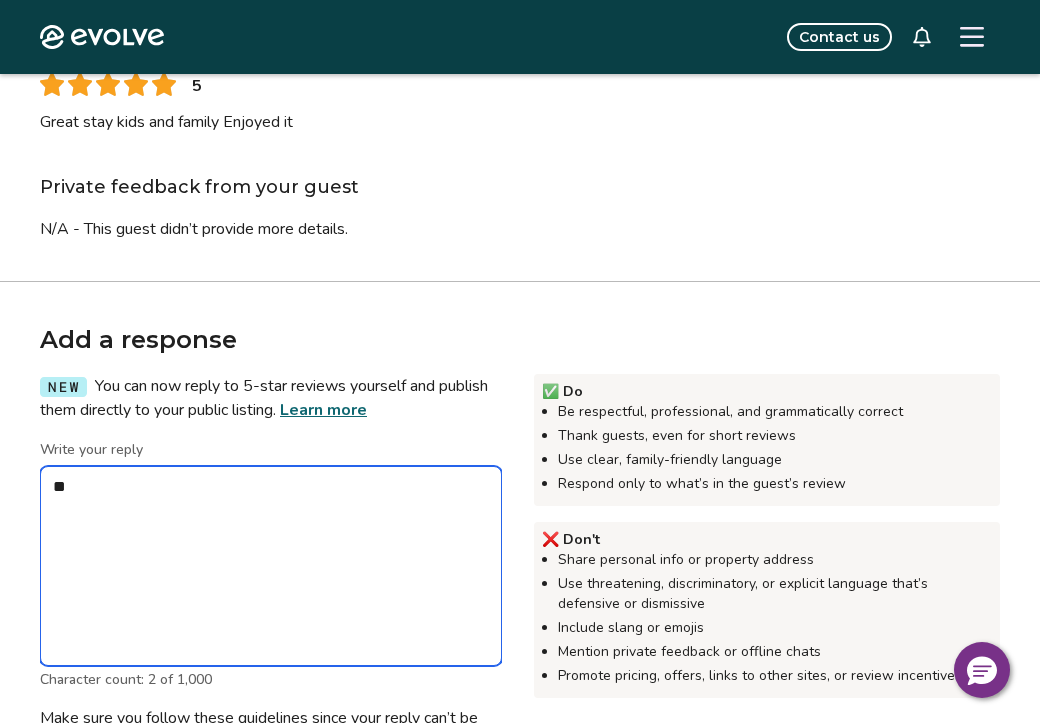 type on "*" 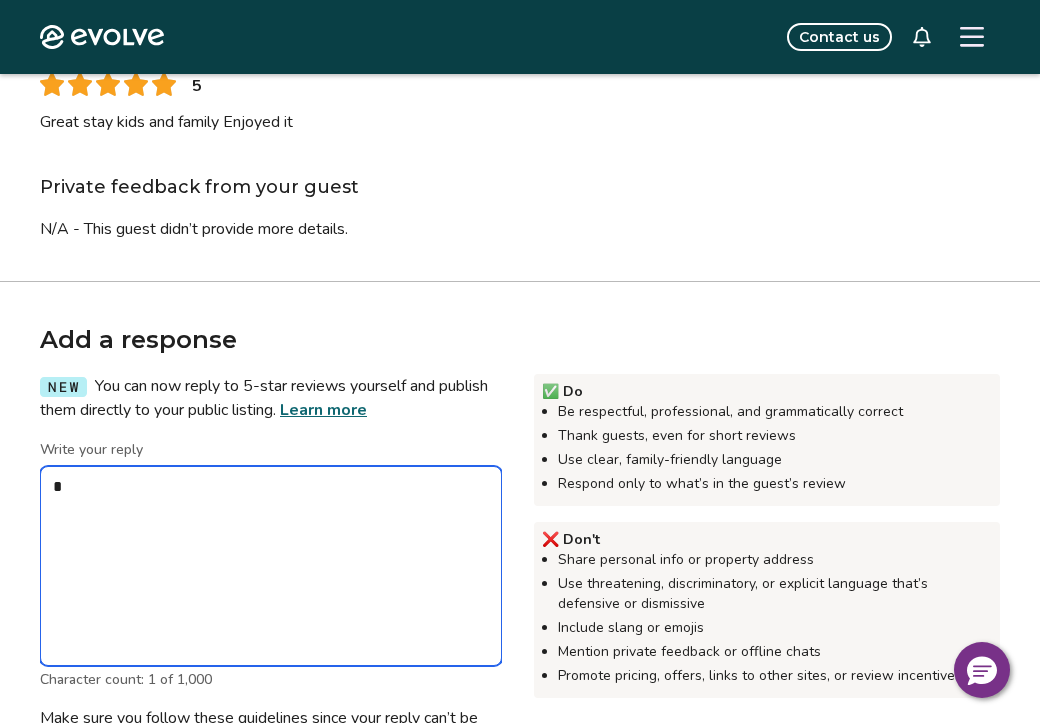 type on "*" 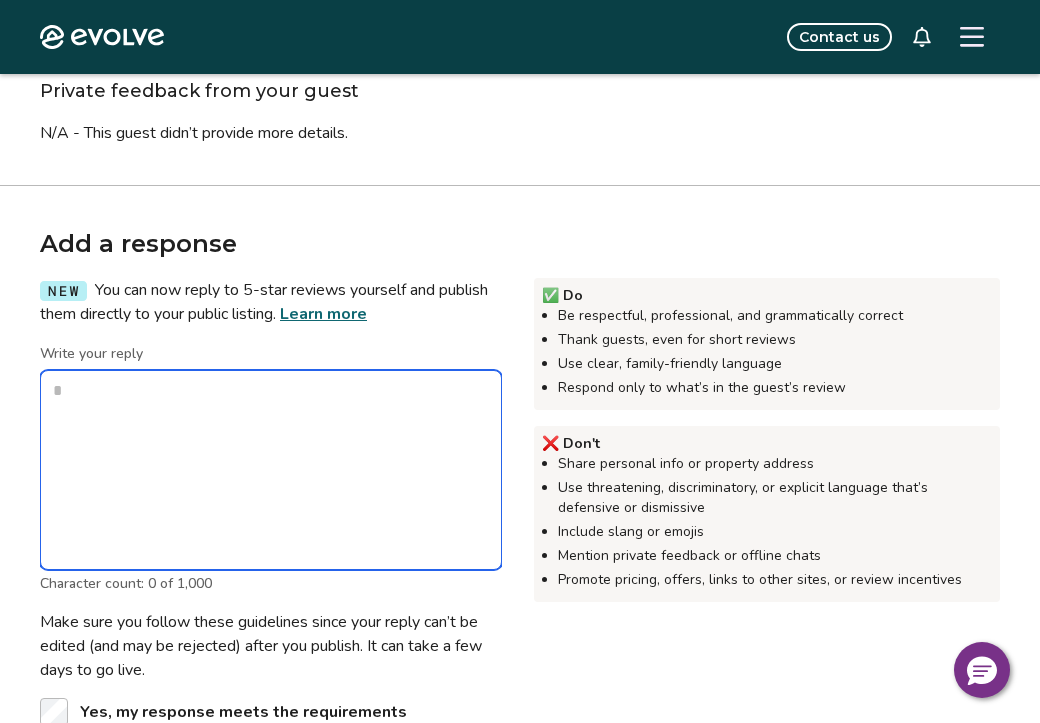scroll, scrollTop: 278, scrollLeft: 0, axis: vertical 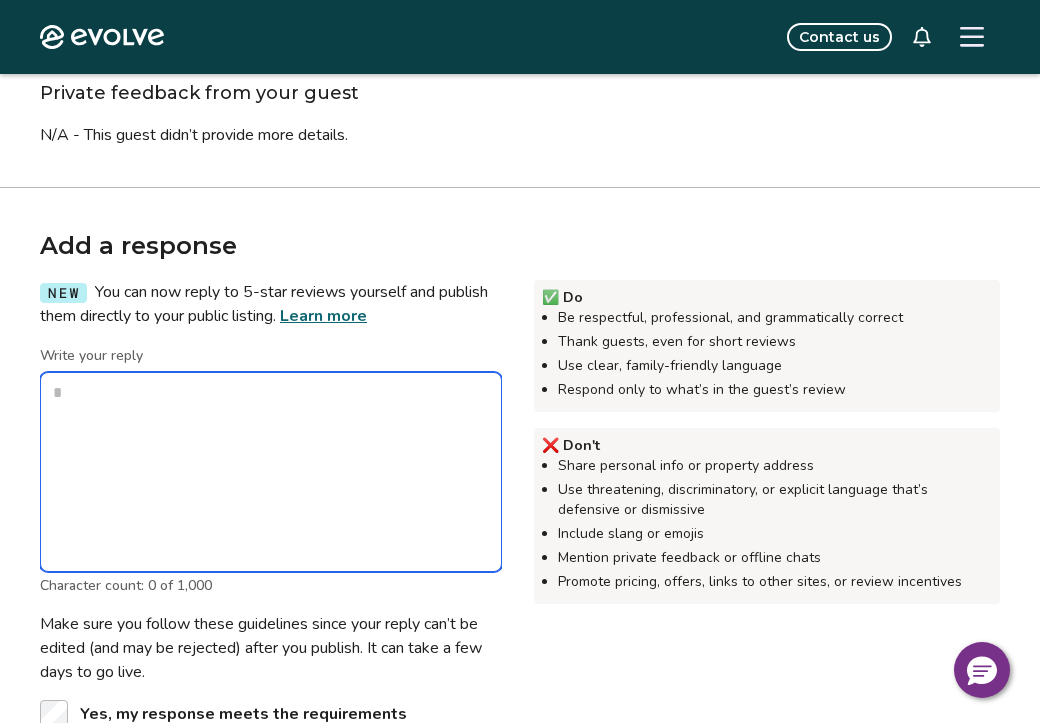 type on "*" 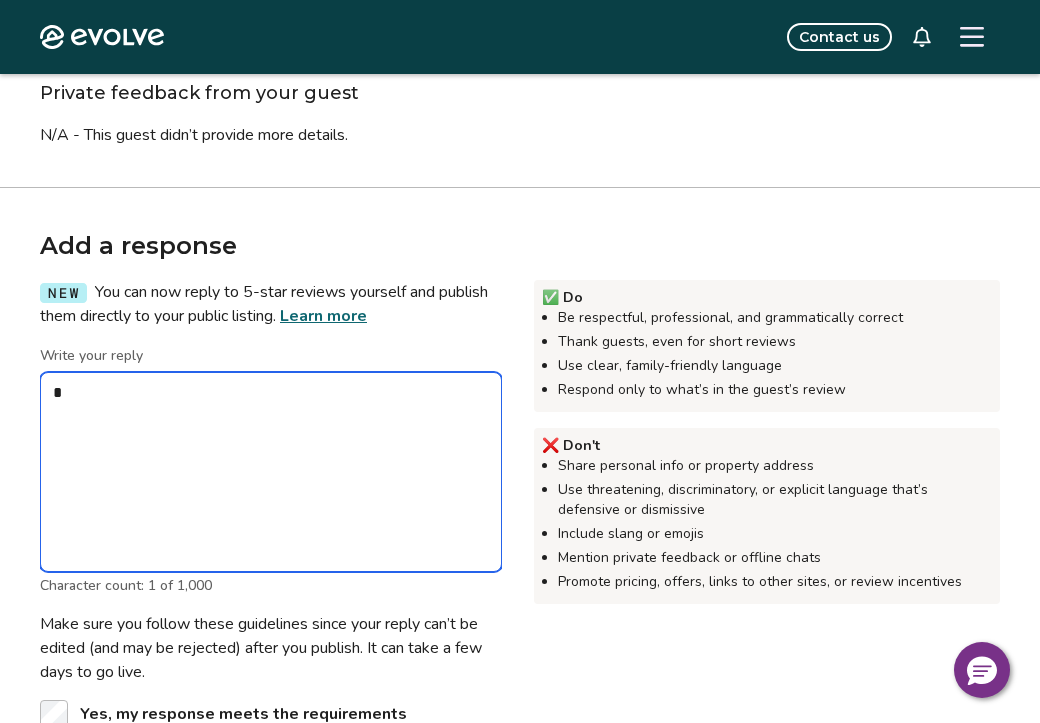 type on "*" 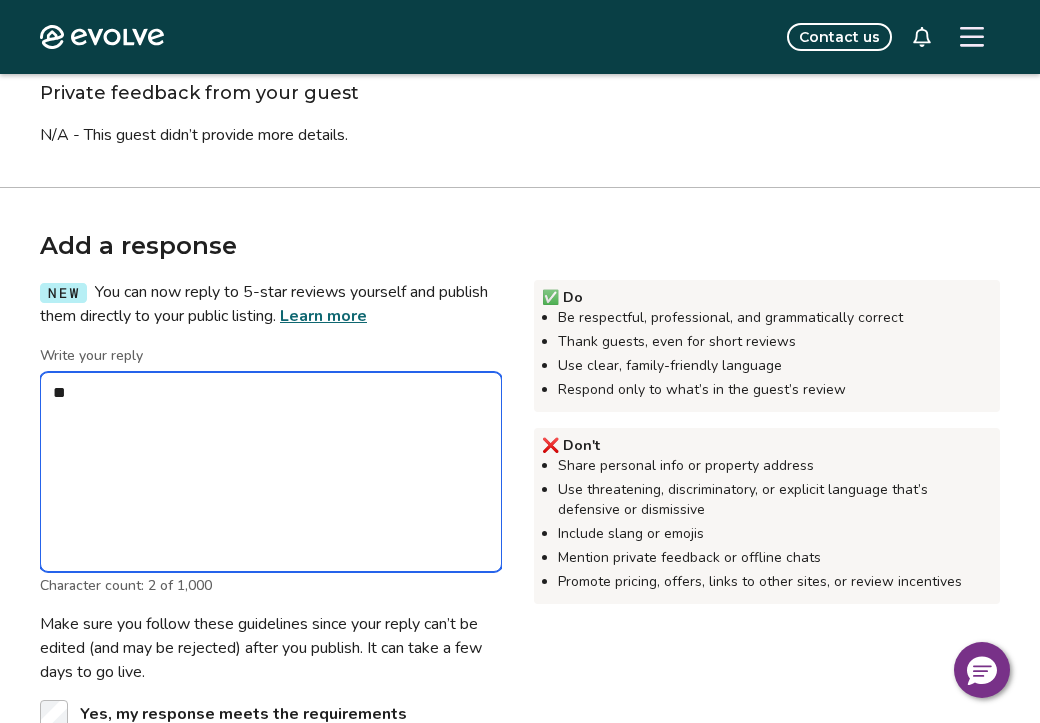 type on "*" 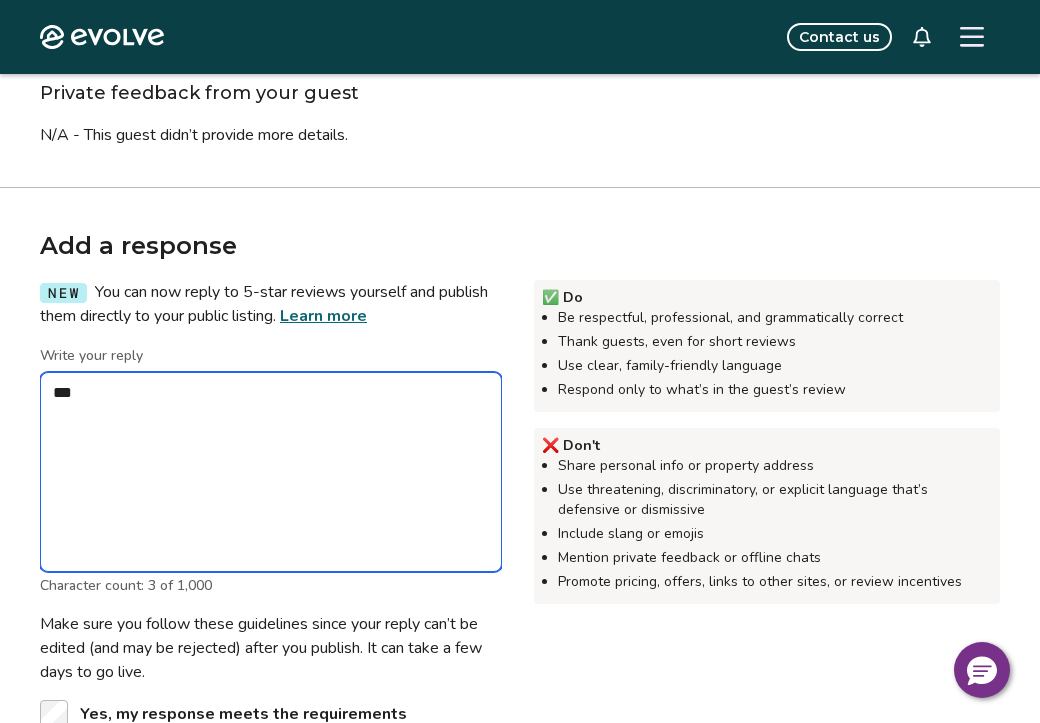 type on "***" 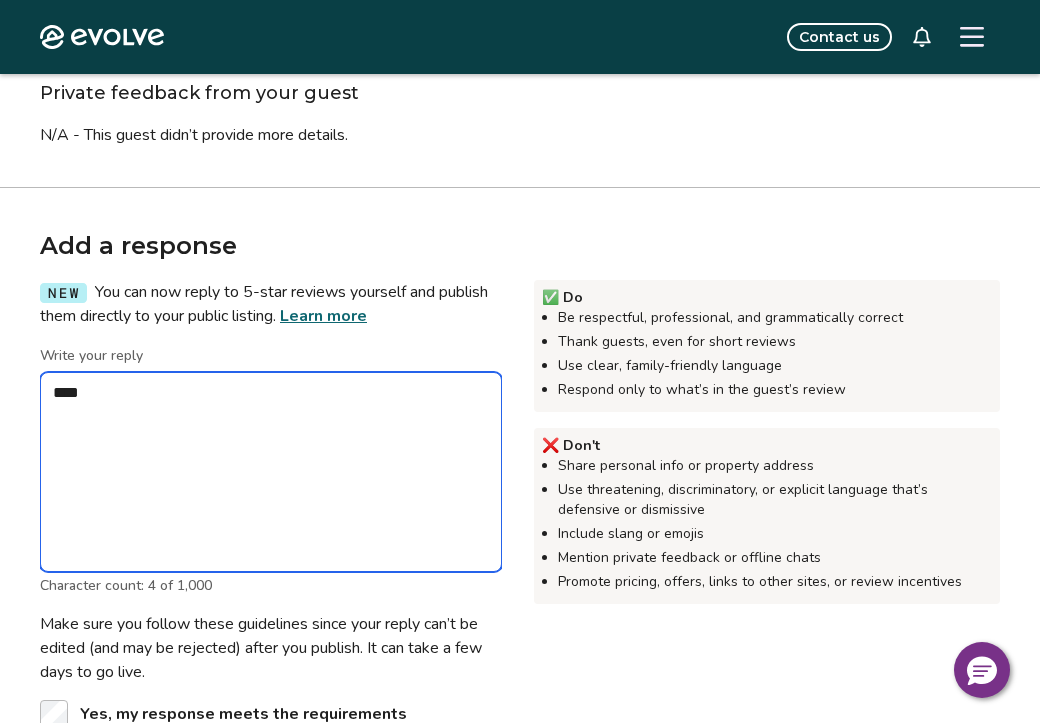 type on "*" 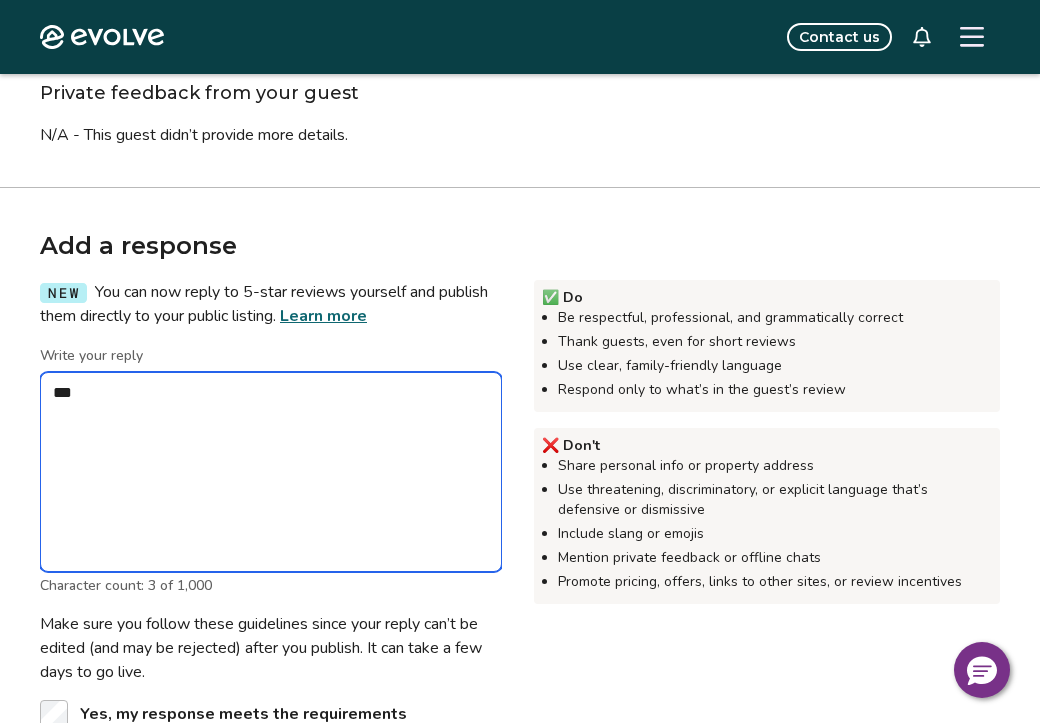 type on "*" 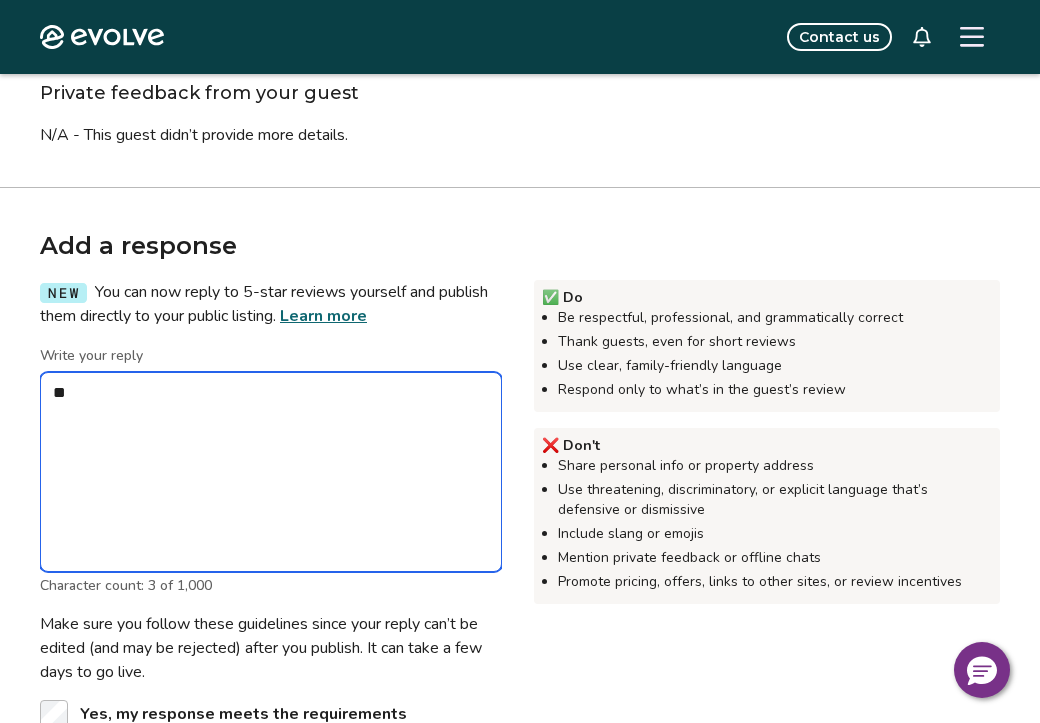 type on "*" 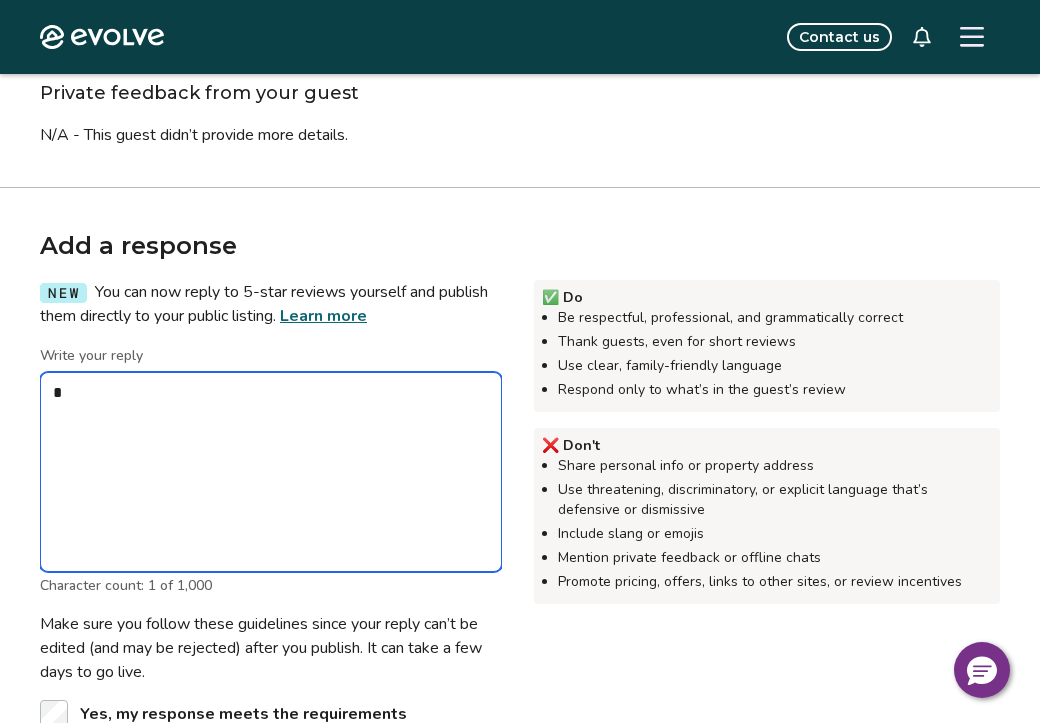 type on "*" 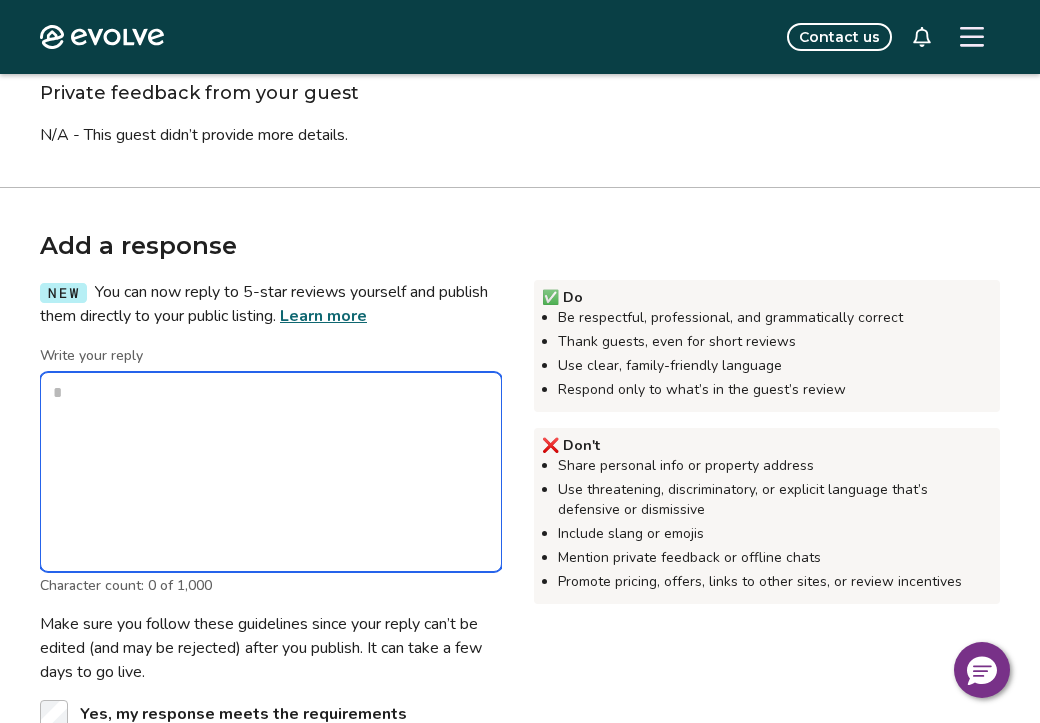type on "*" 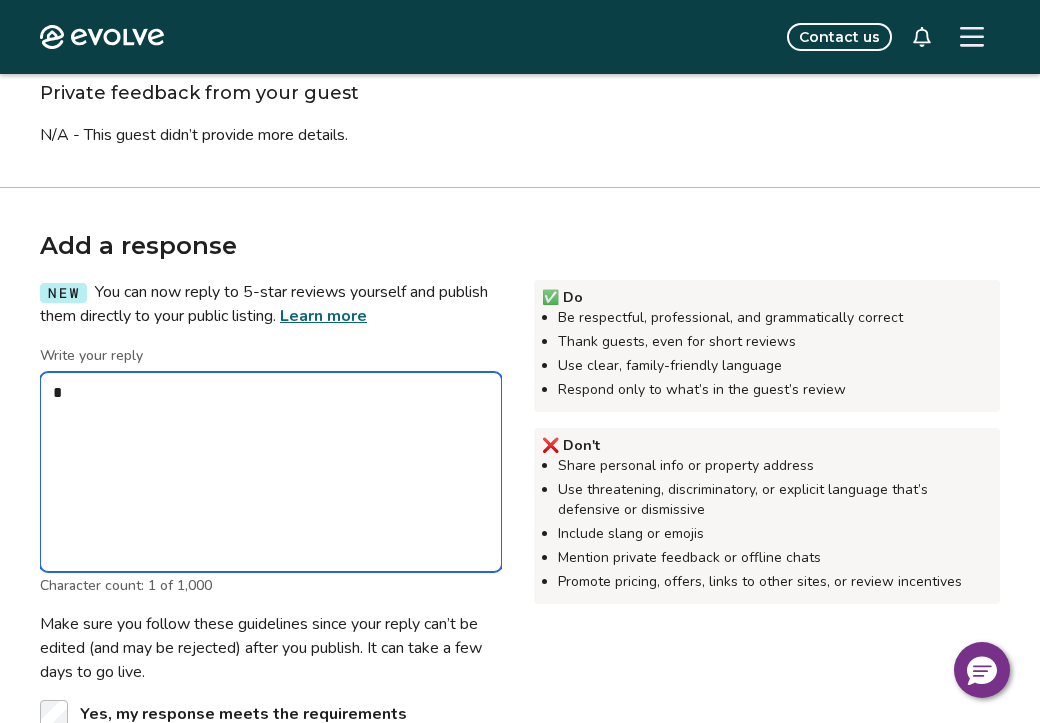 type on "*" 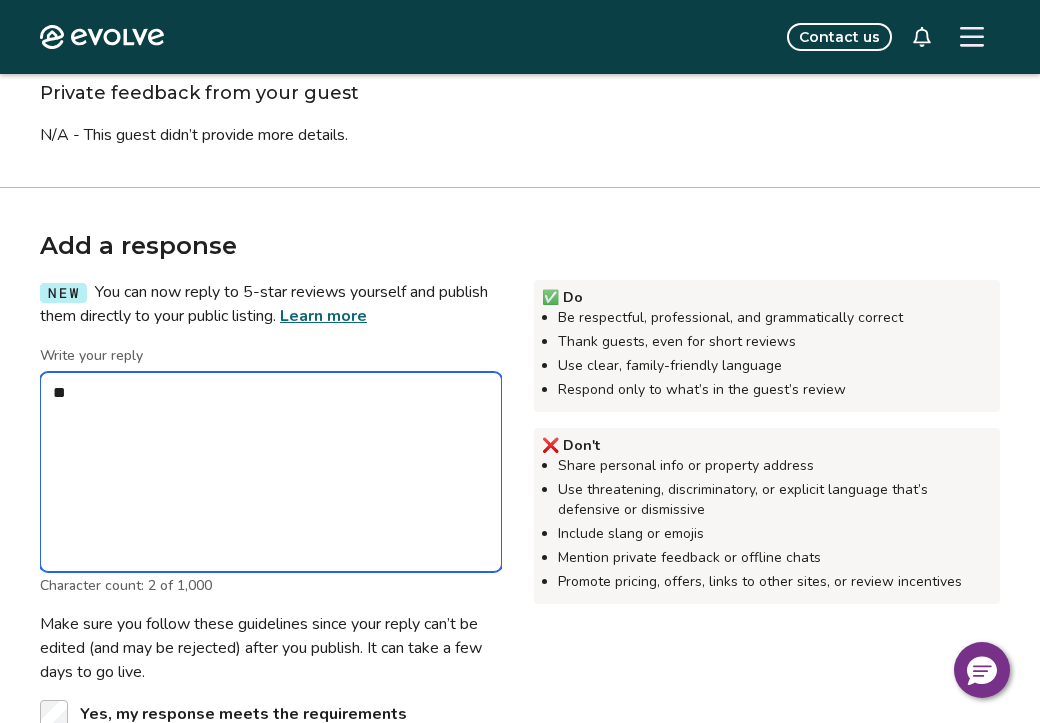 type on "*" 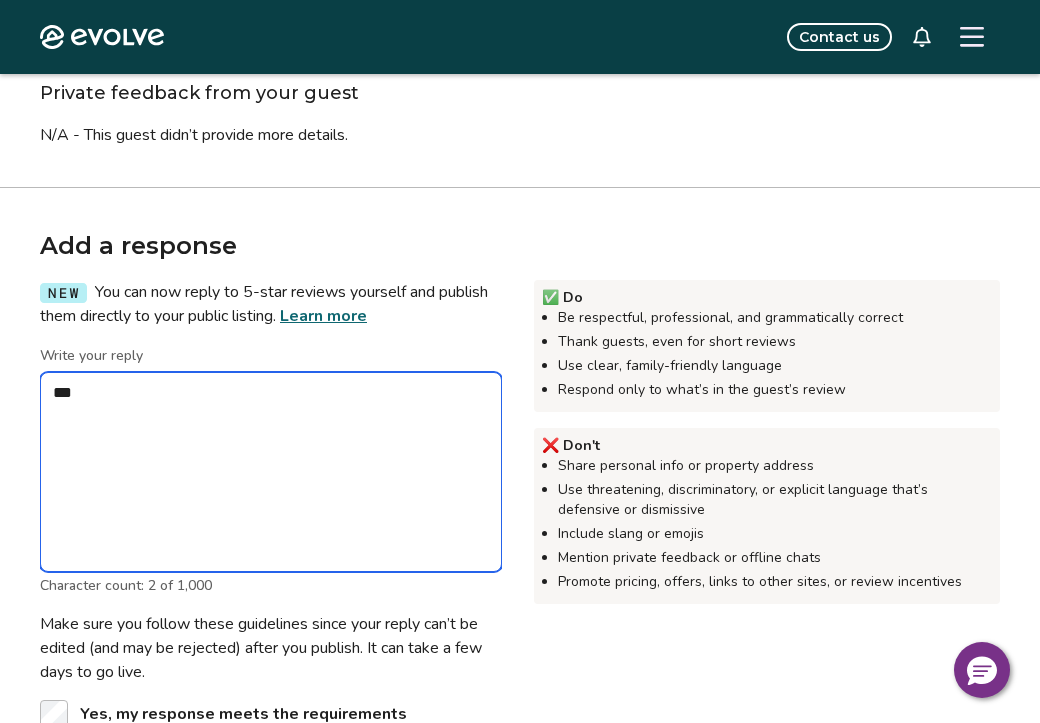 type on "***" 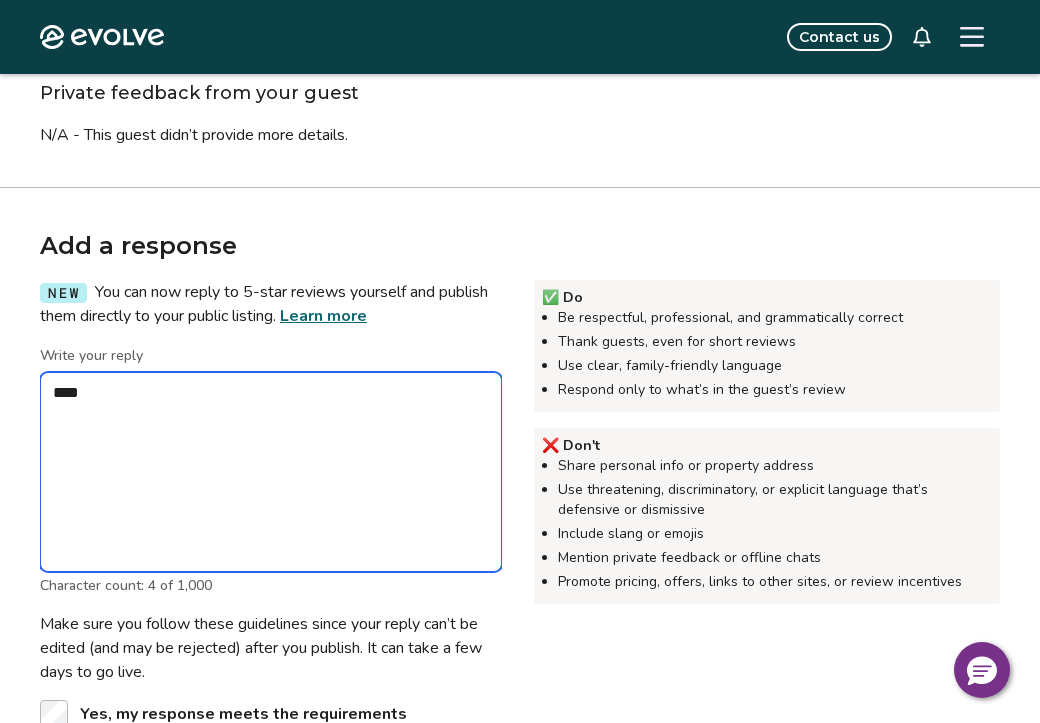 type on "*" 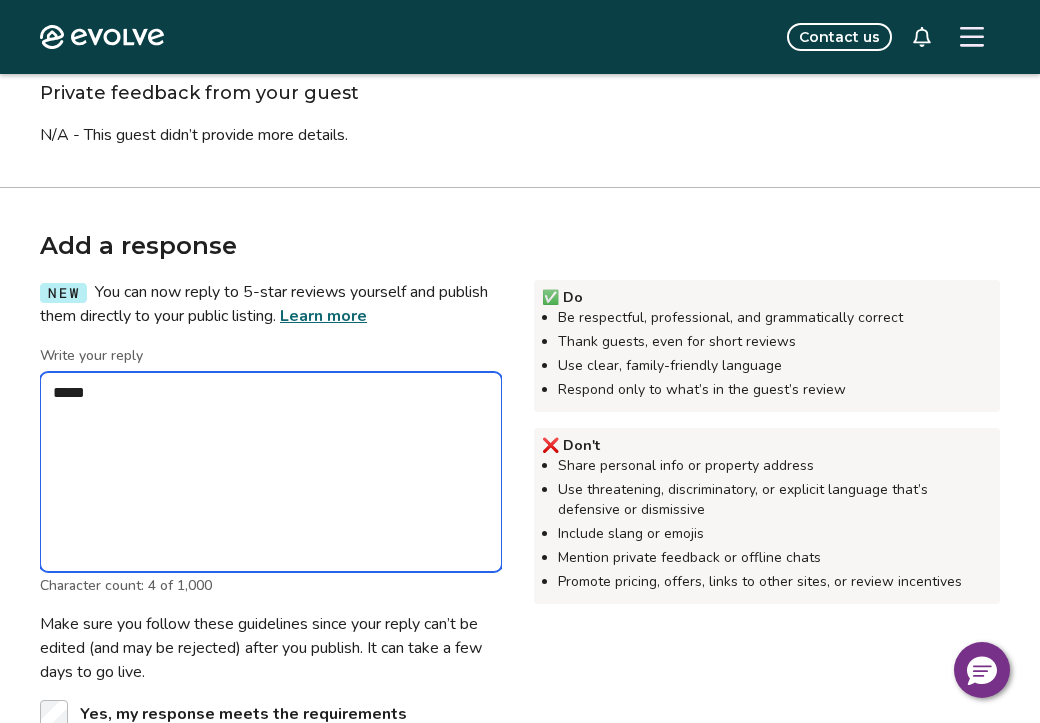 type on "*" 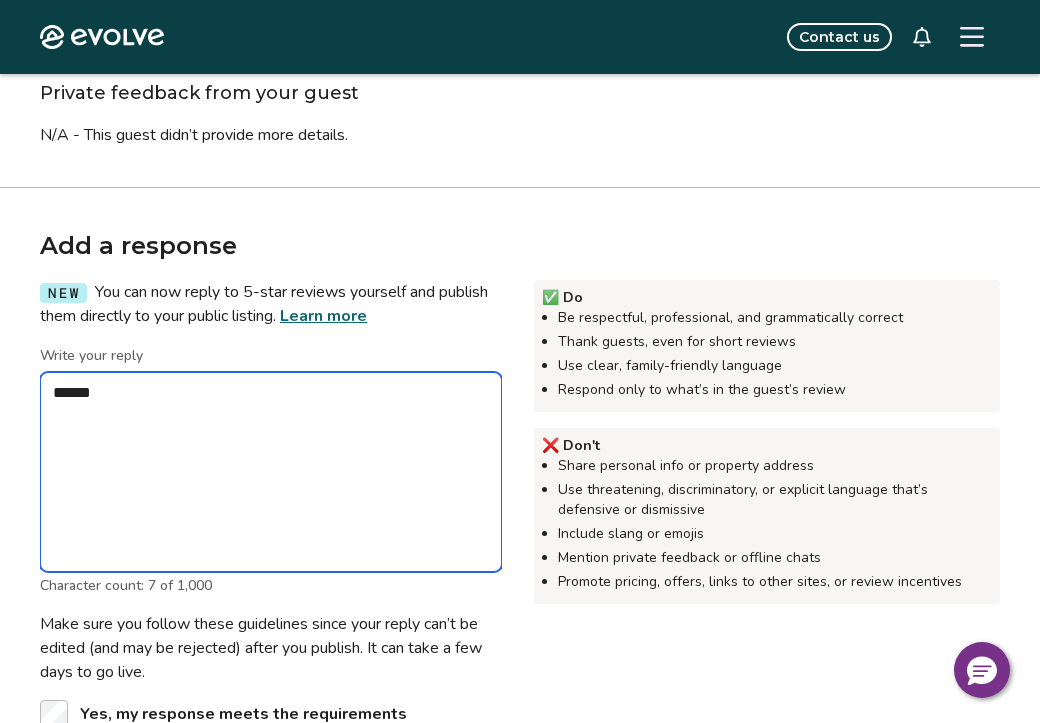 type on "*" 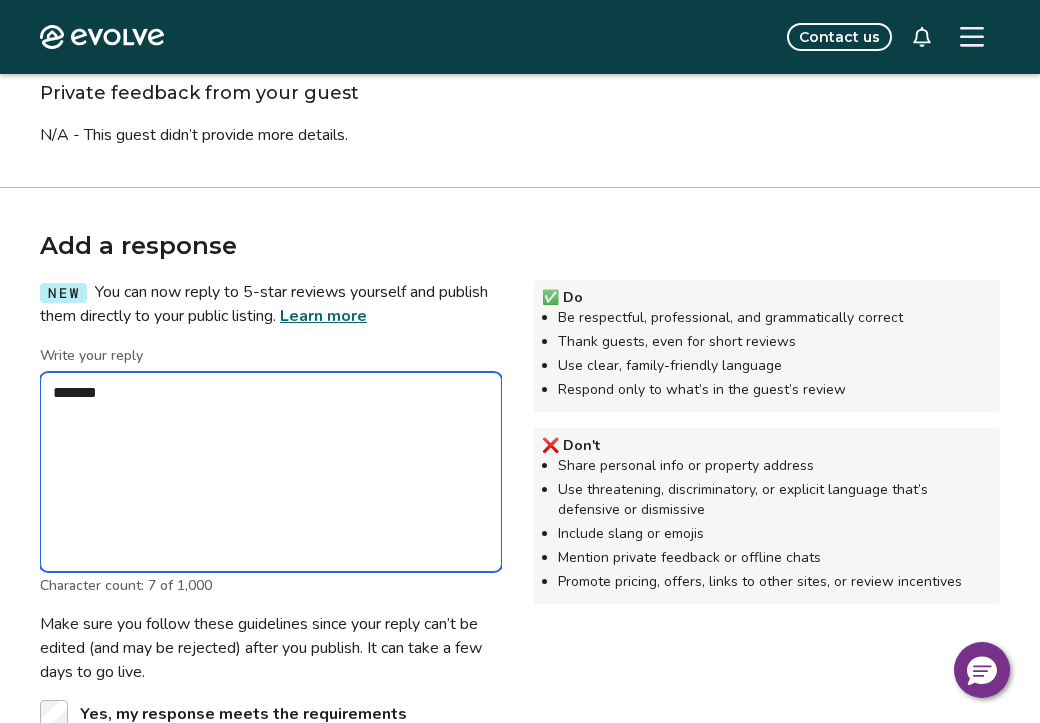 type on "*" 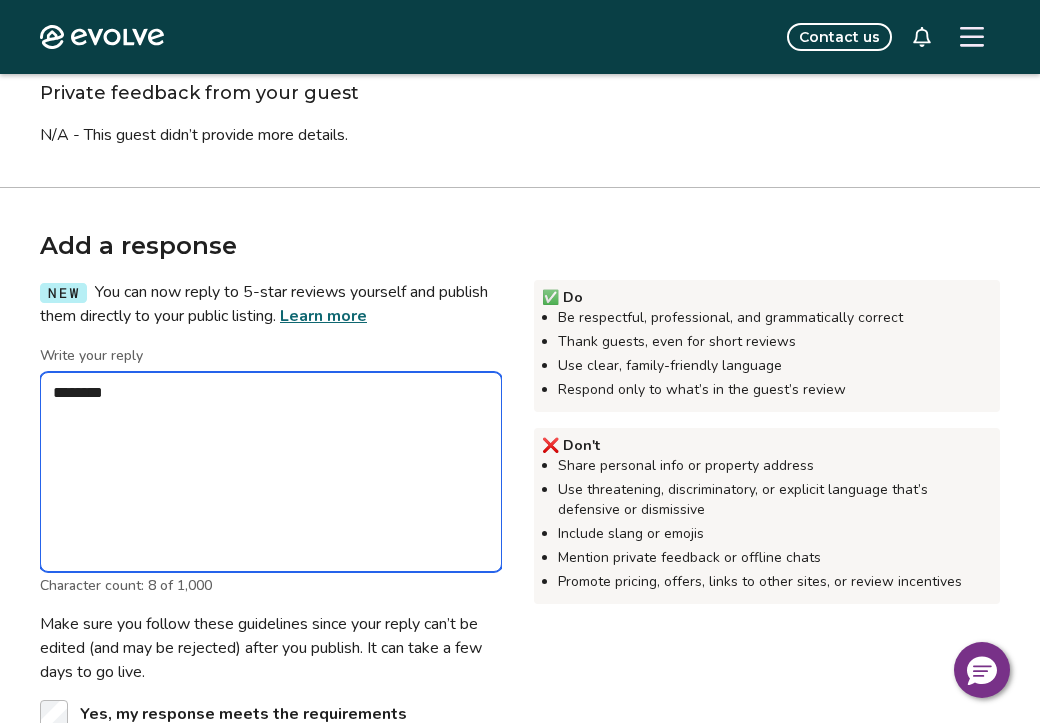 type on "*" 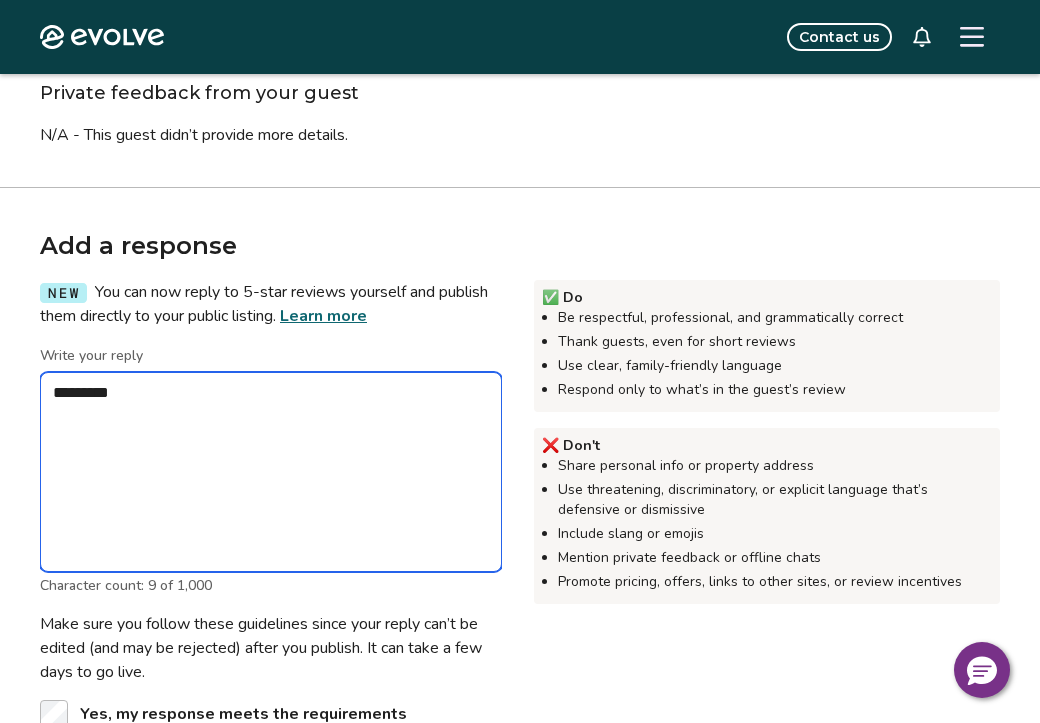 type on "*" 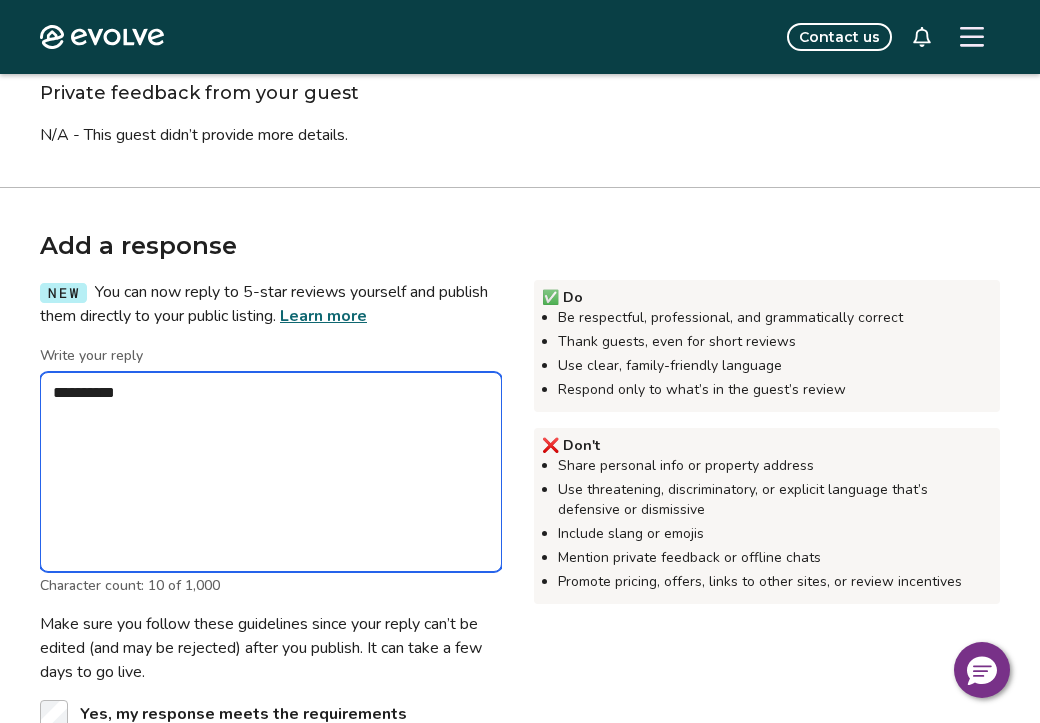 type on "*" 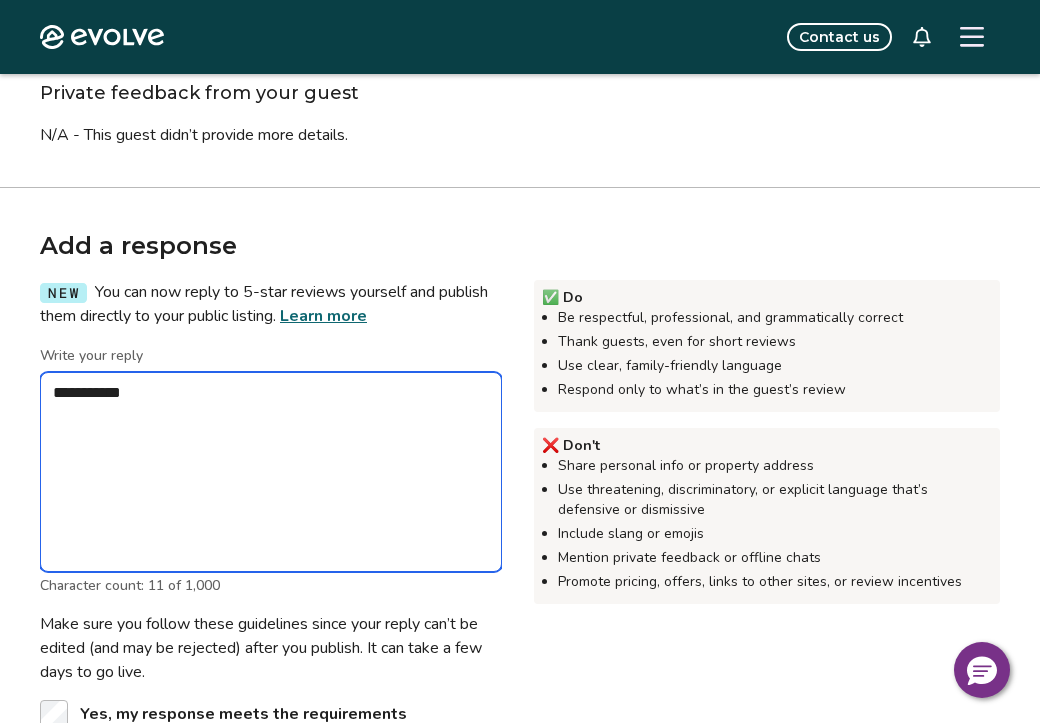 type on "*" 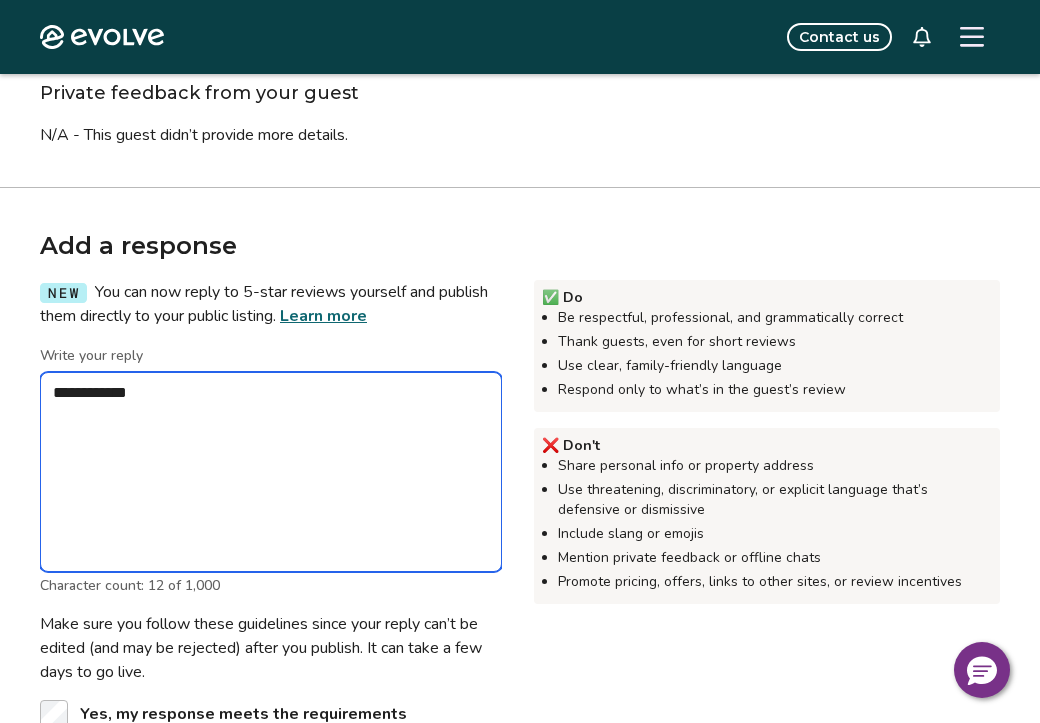 type on "*" 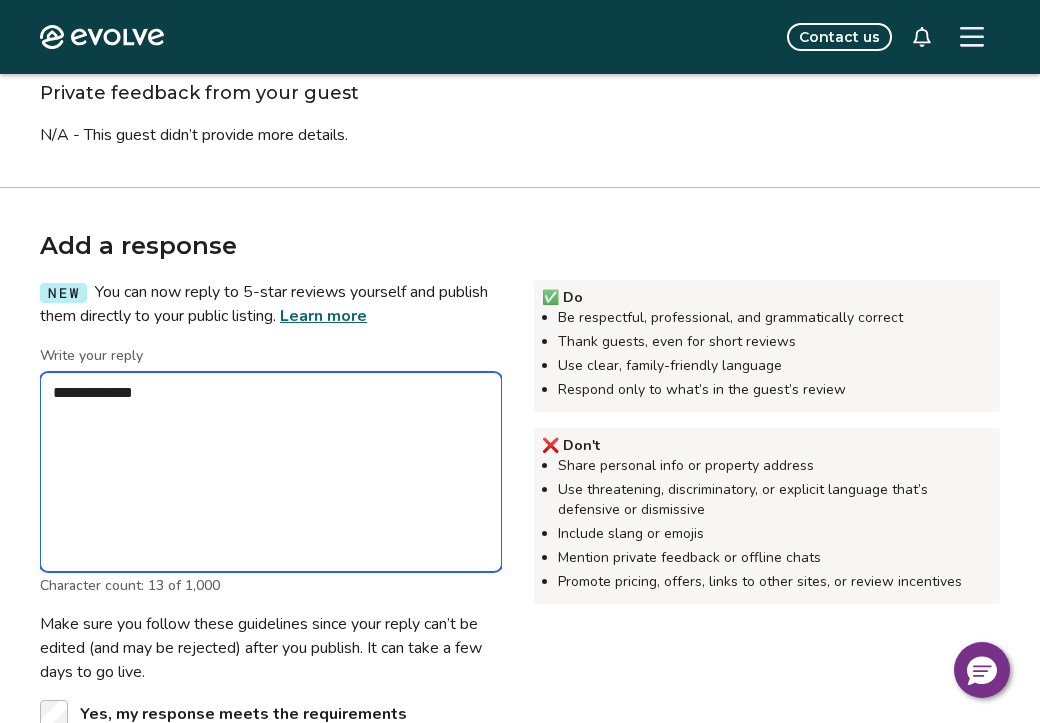 type on "*" 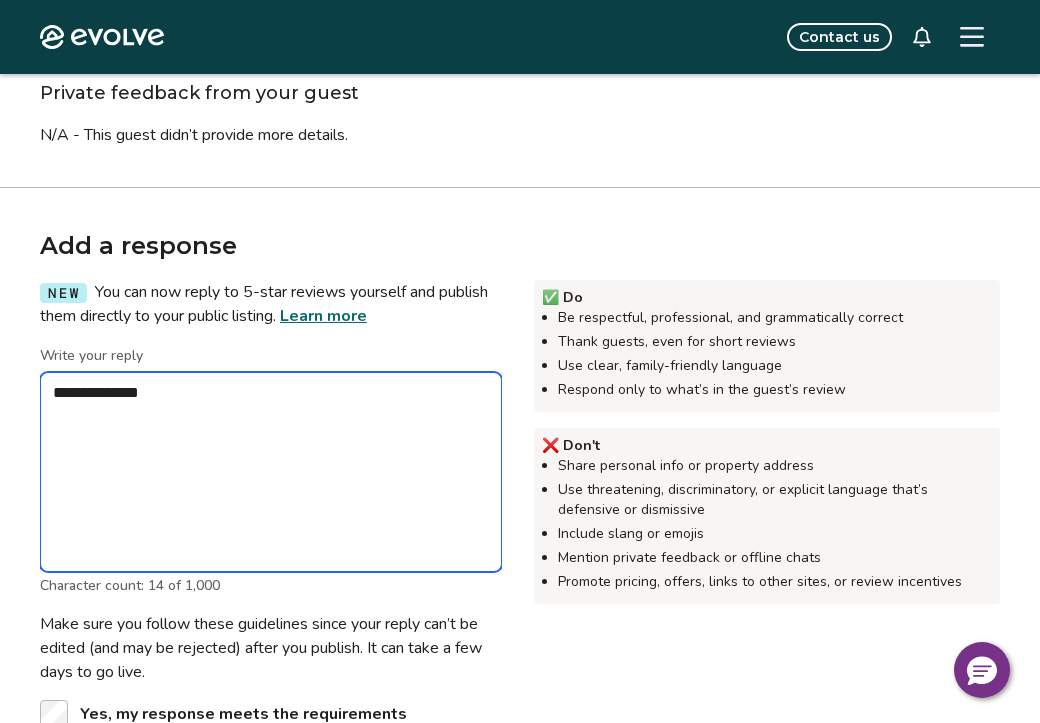 type on "*" 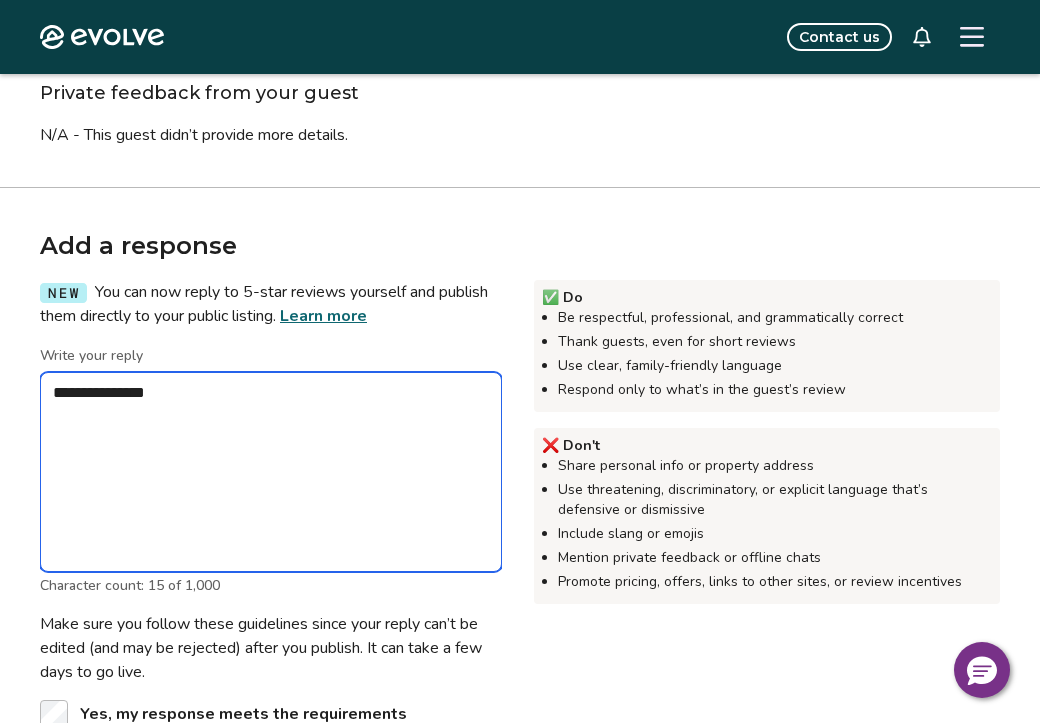 type on "*" 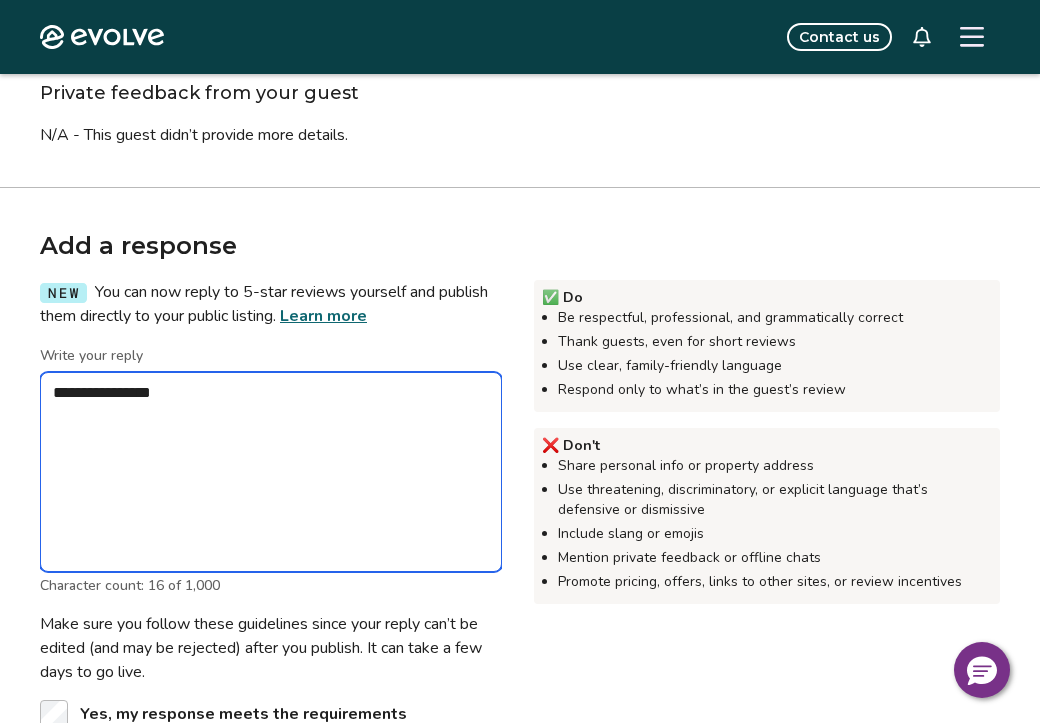 type on "*" 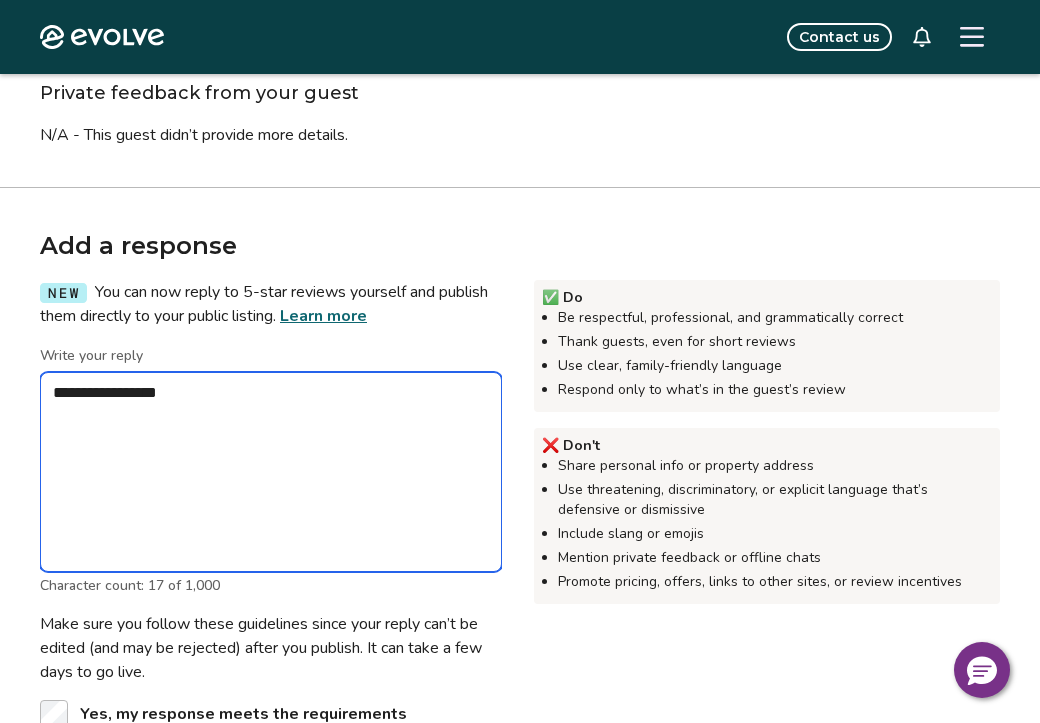 type on "*" 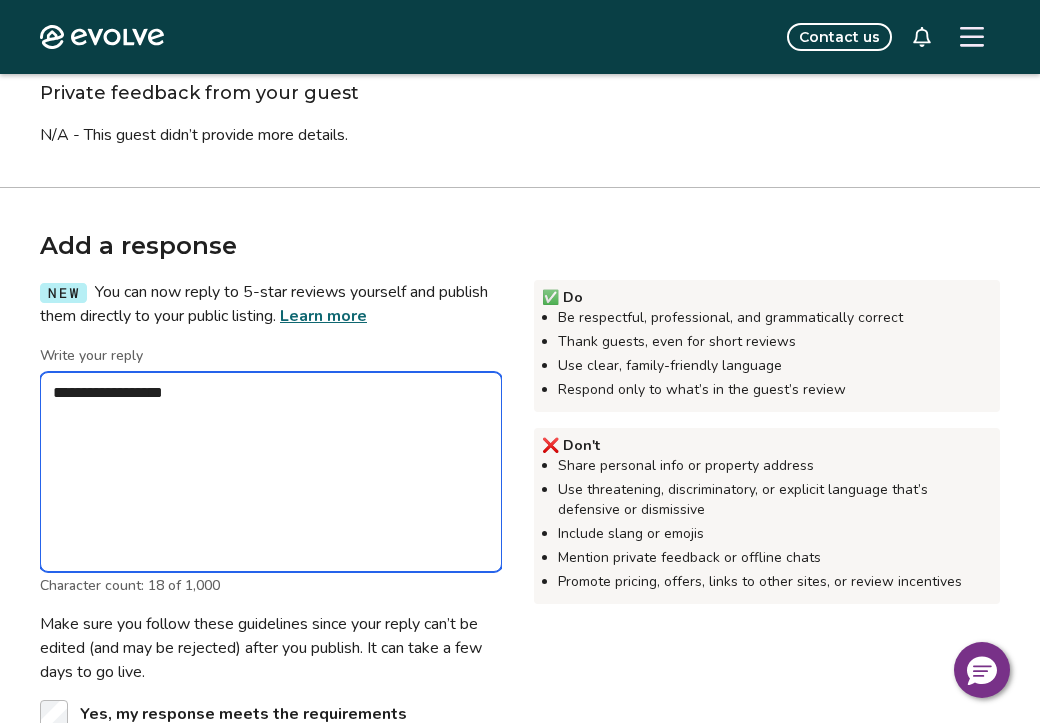 type on "*" 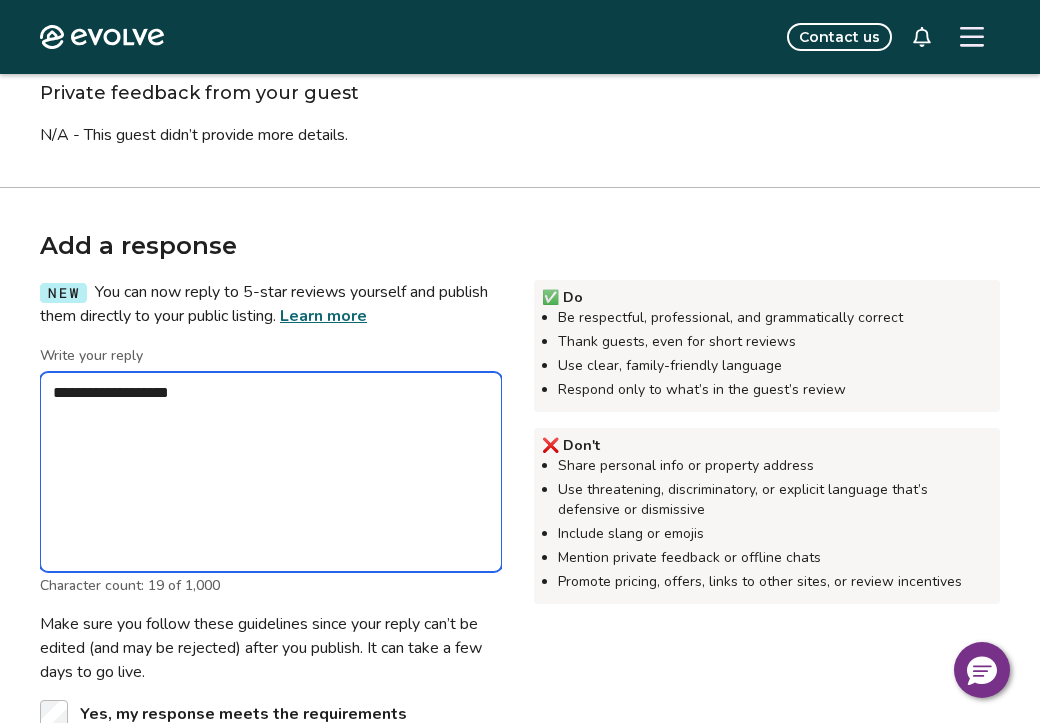 type on "*" 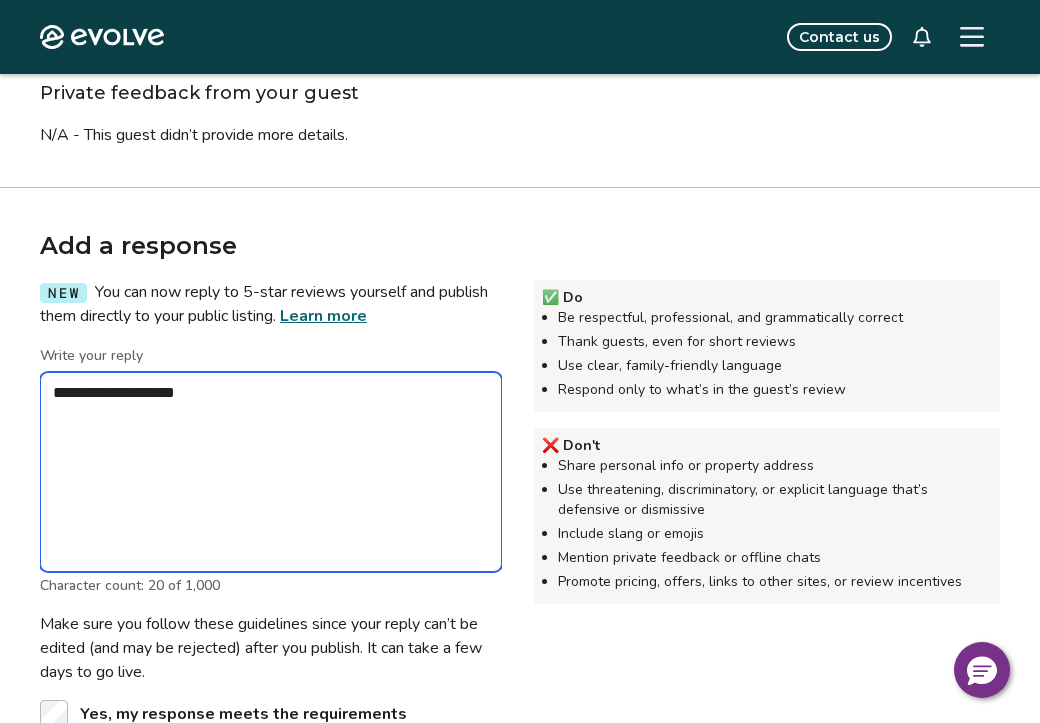 type on "*" 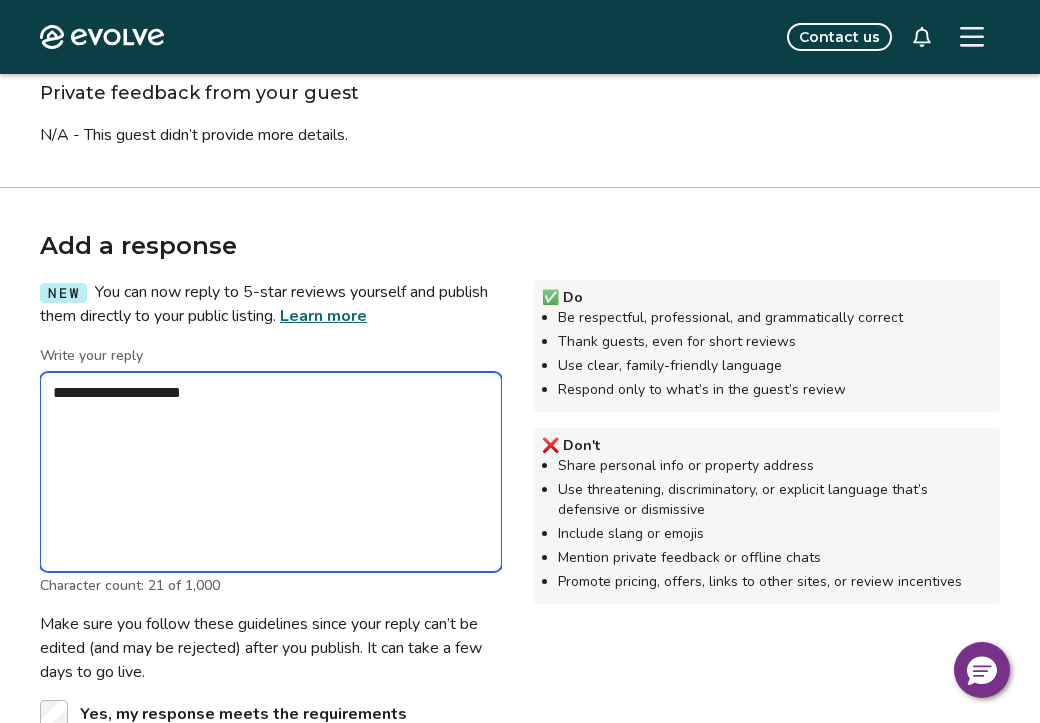 type on "*" 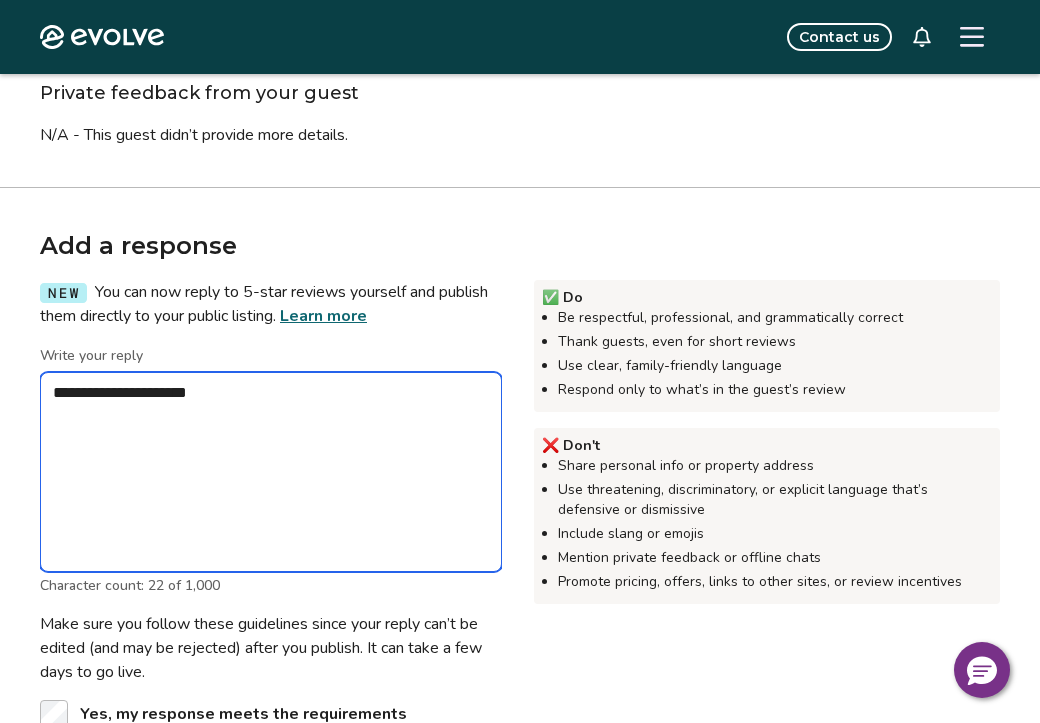 type on "*" 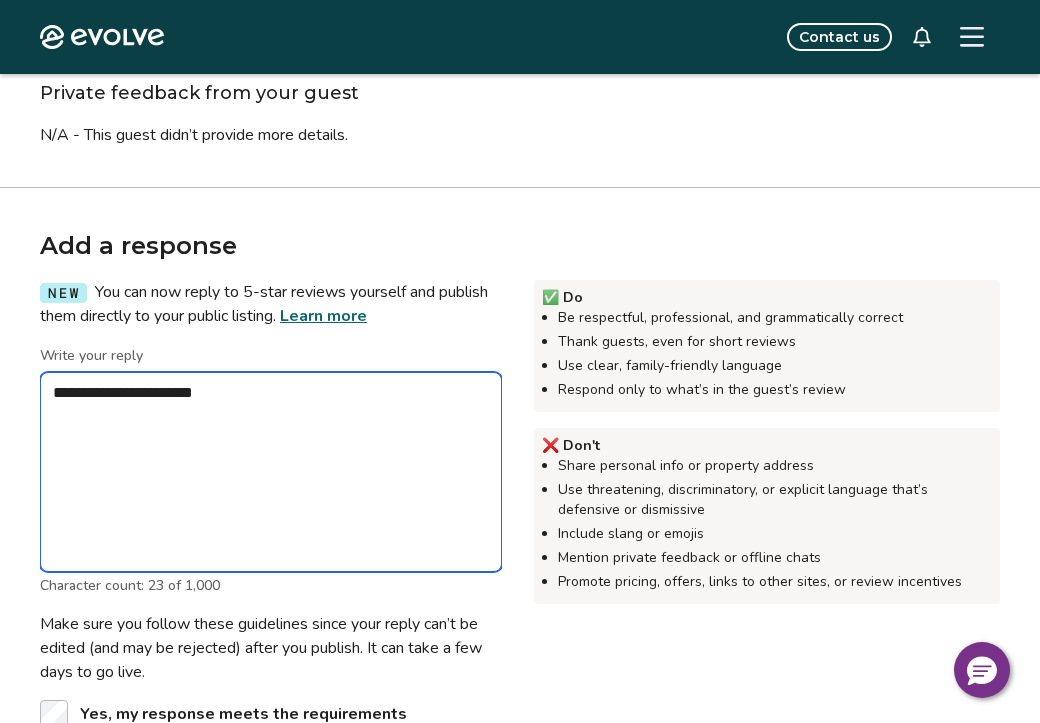 type on "*" 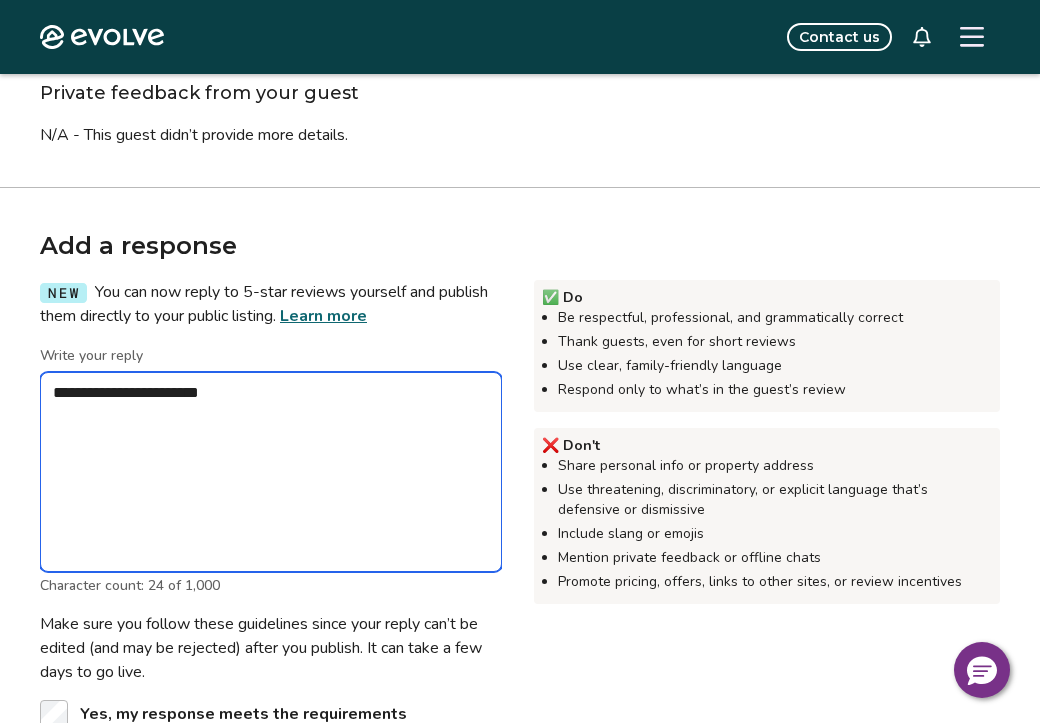 type on "*" 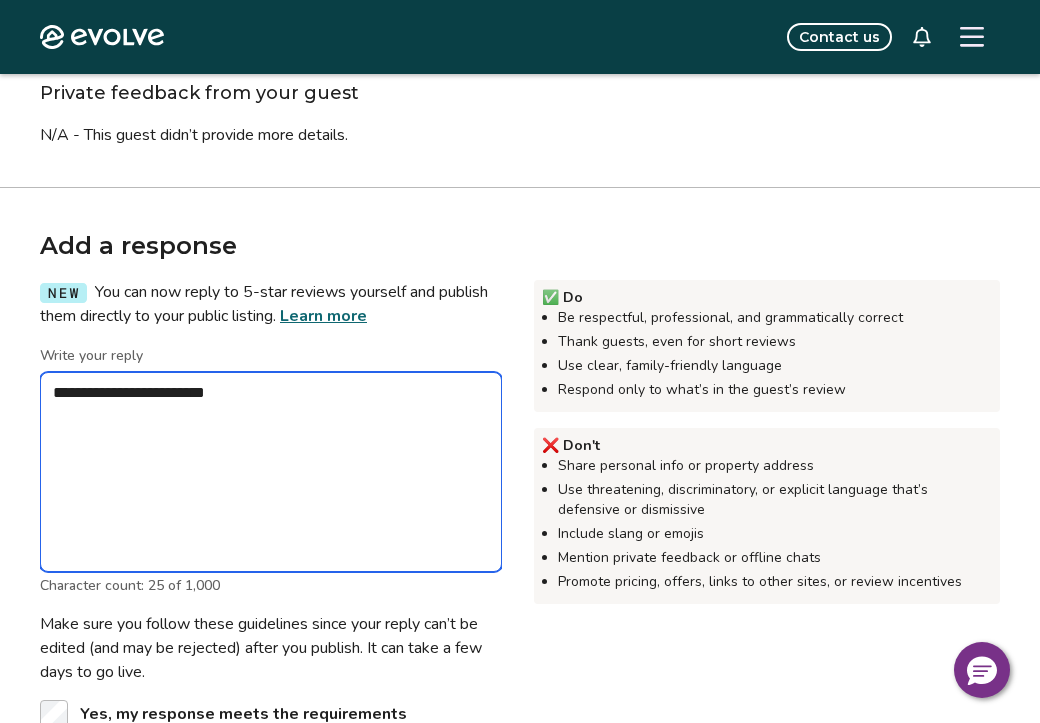 type on "*" 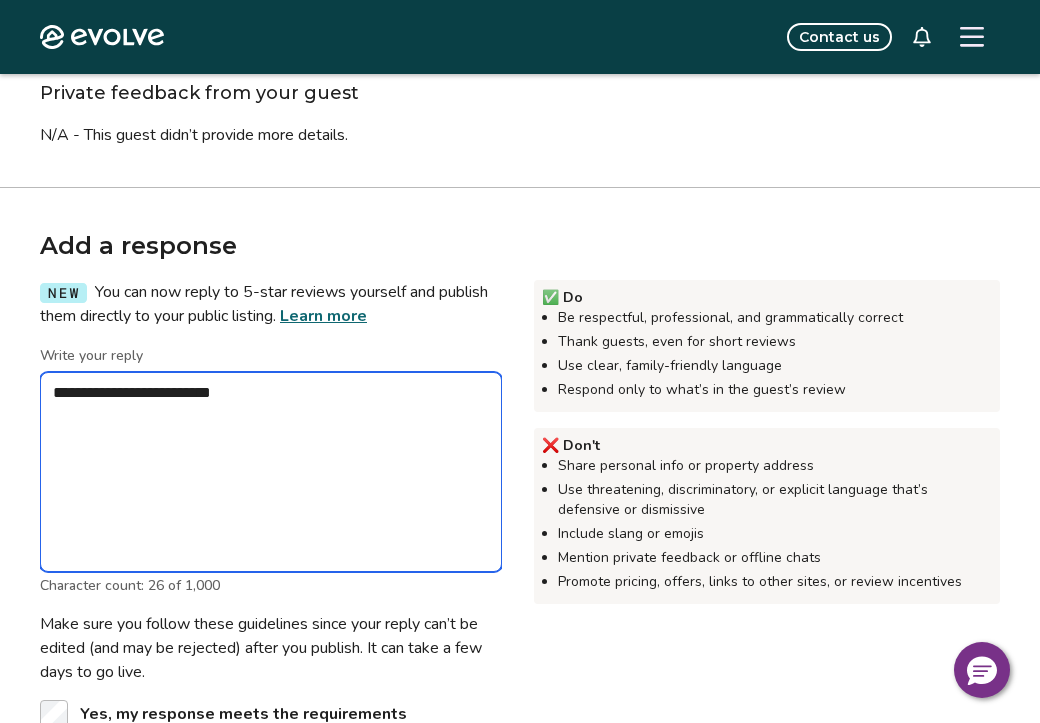 type on "*" 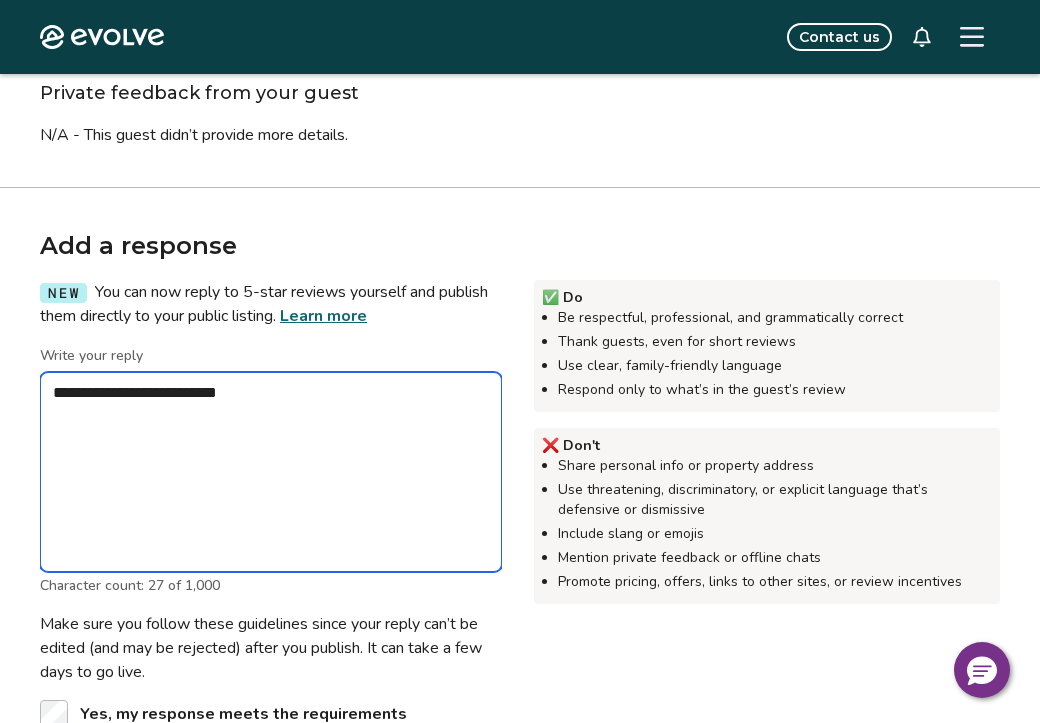 type on "*" 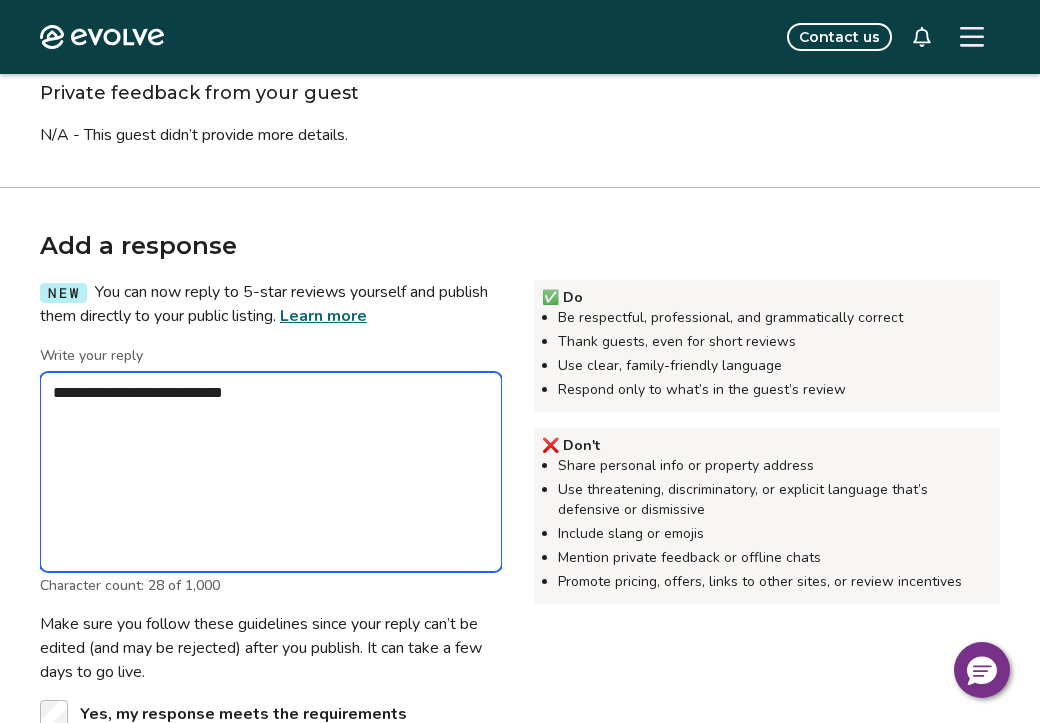 type on "*" 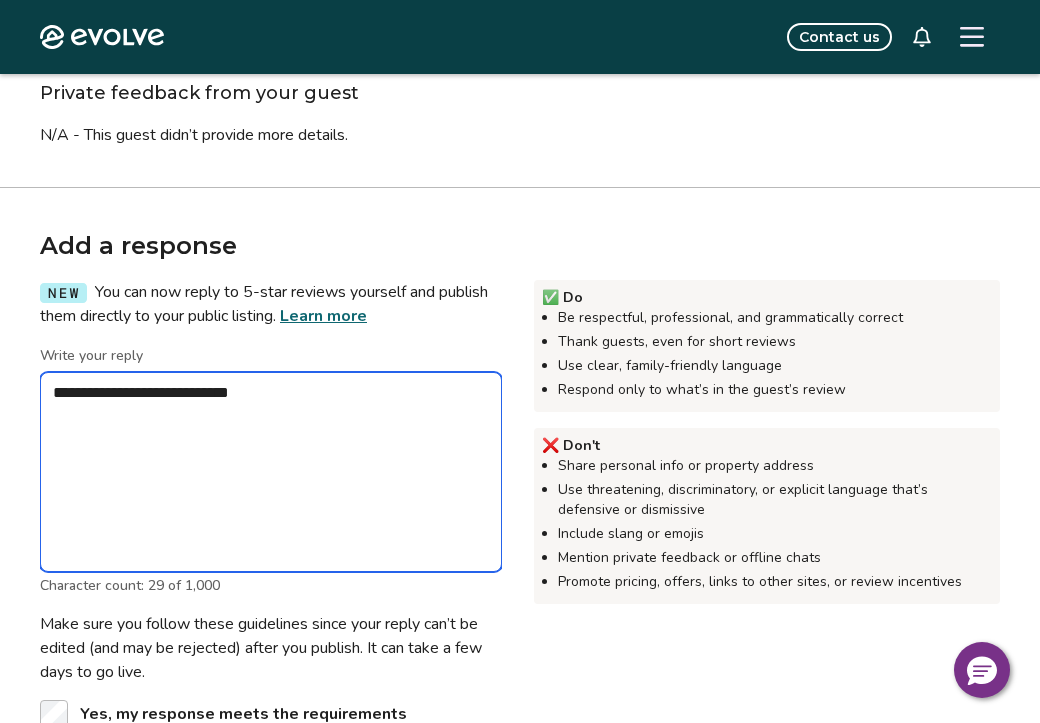 type on "*" 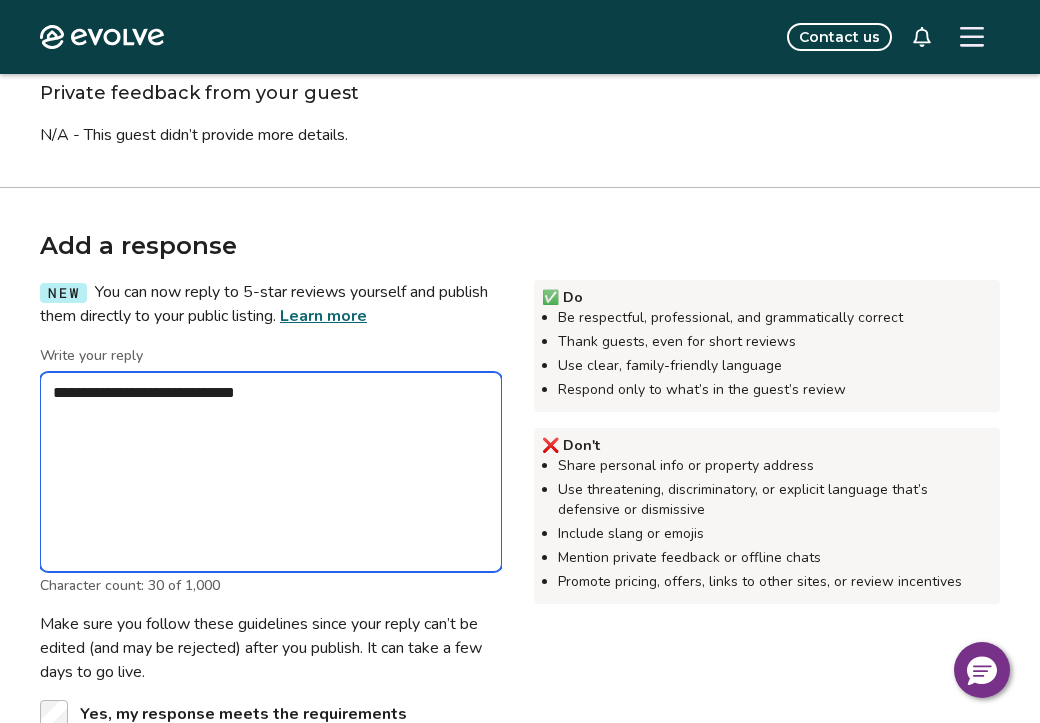 type on "*" 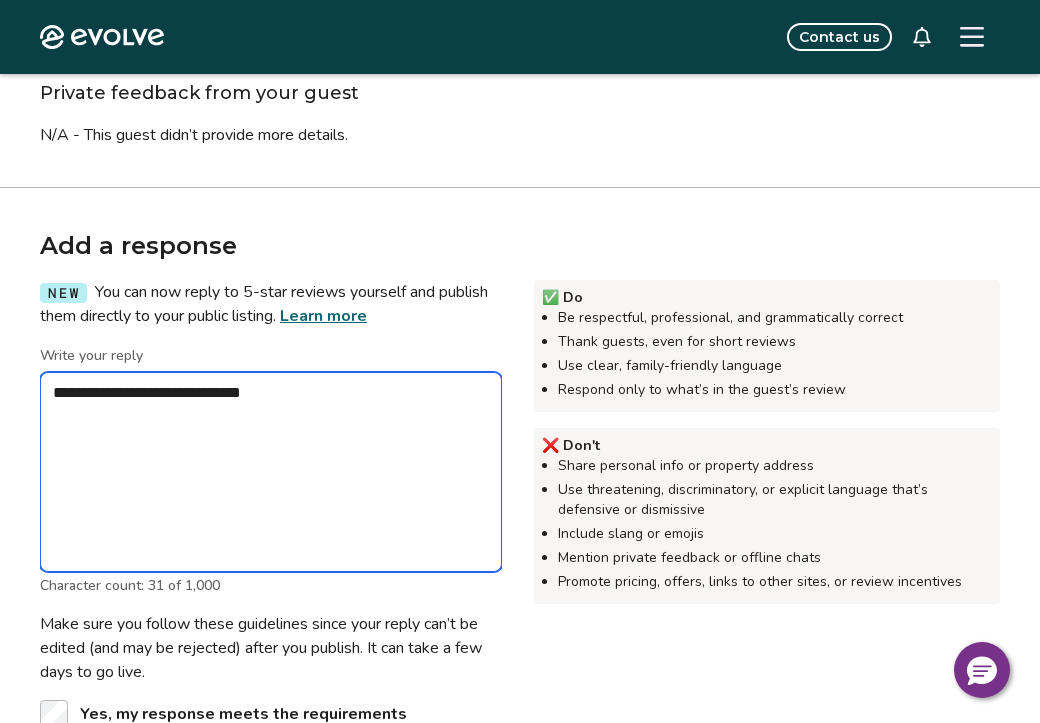 type on "*" 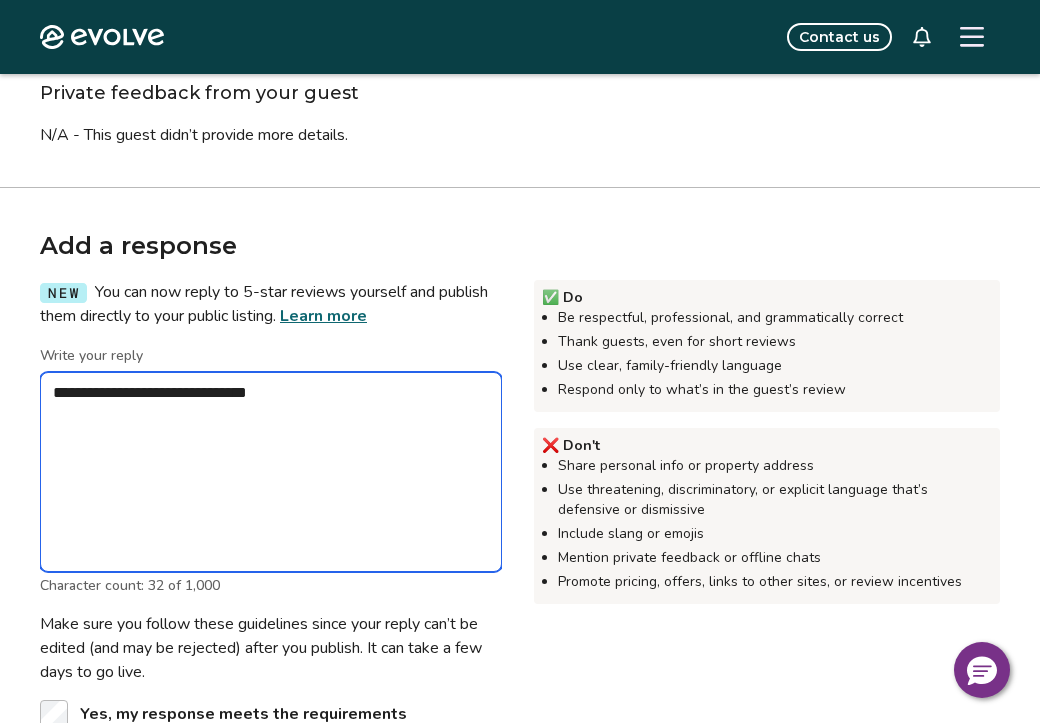 type on "*" 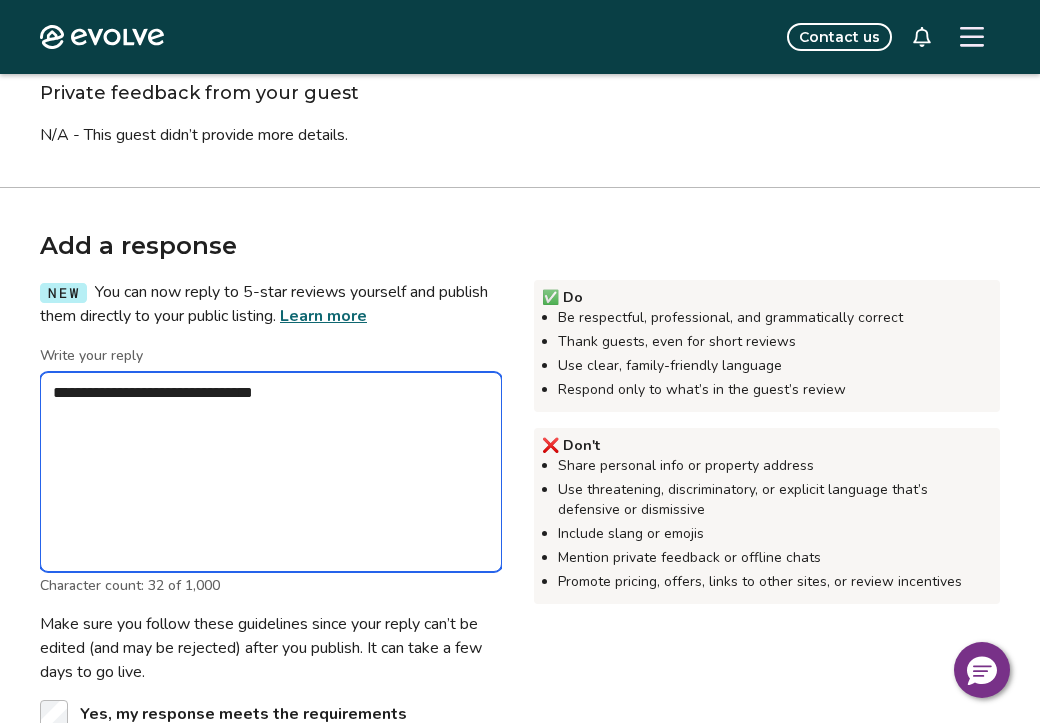 type on "*" 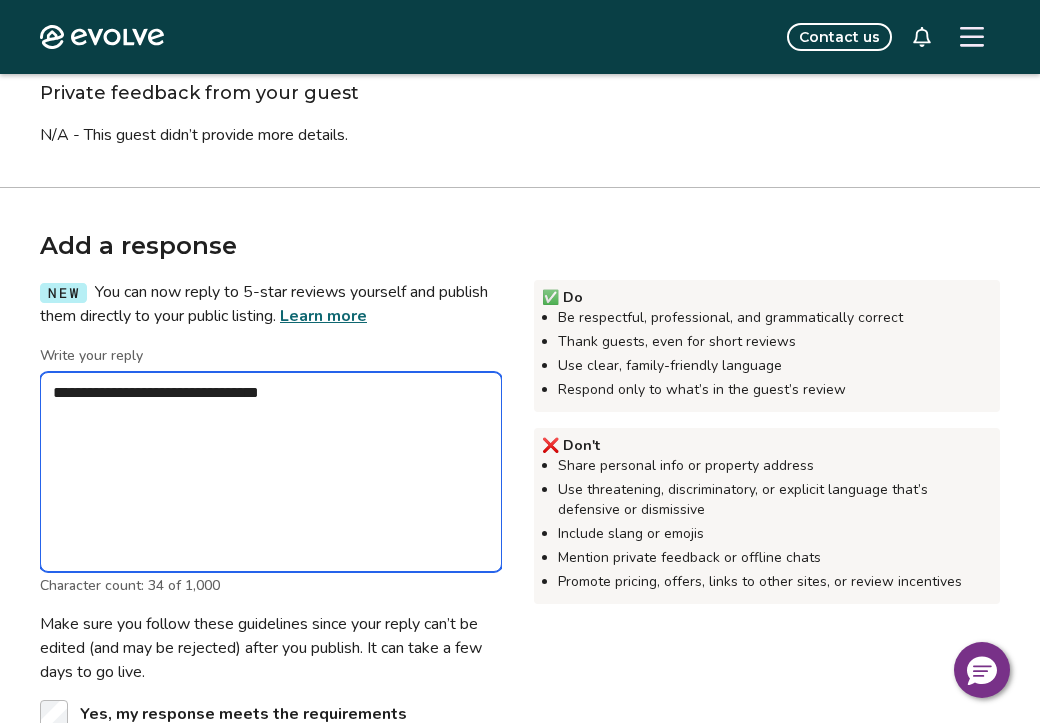 type on "*" 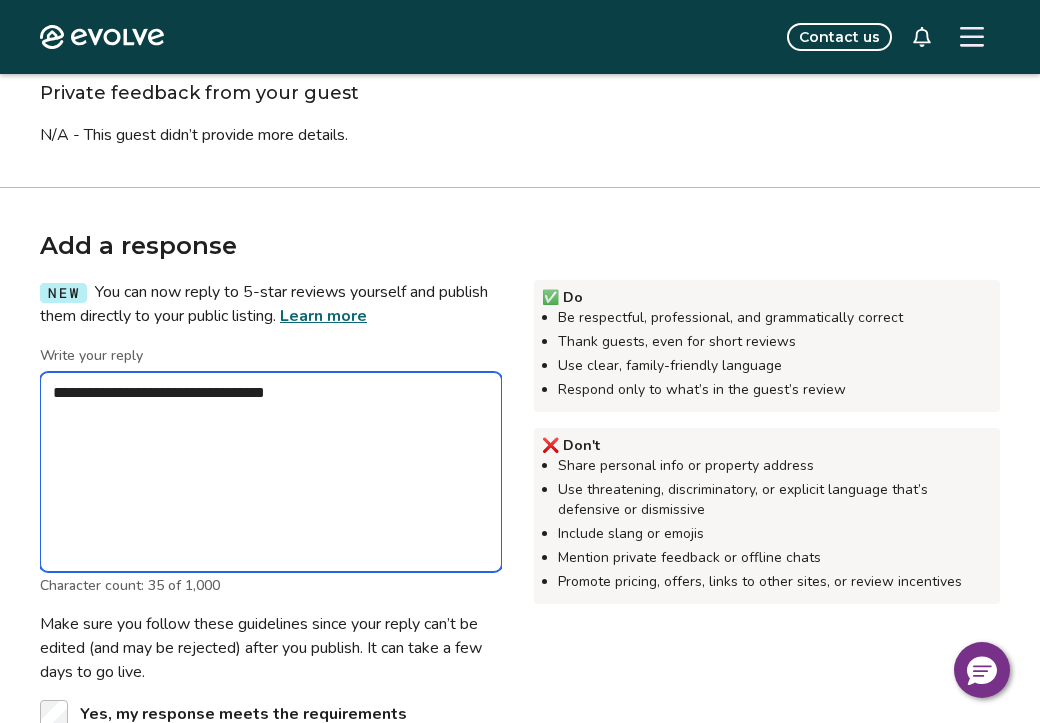 type on "*" 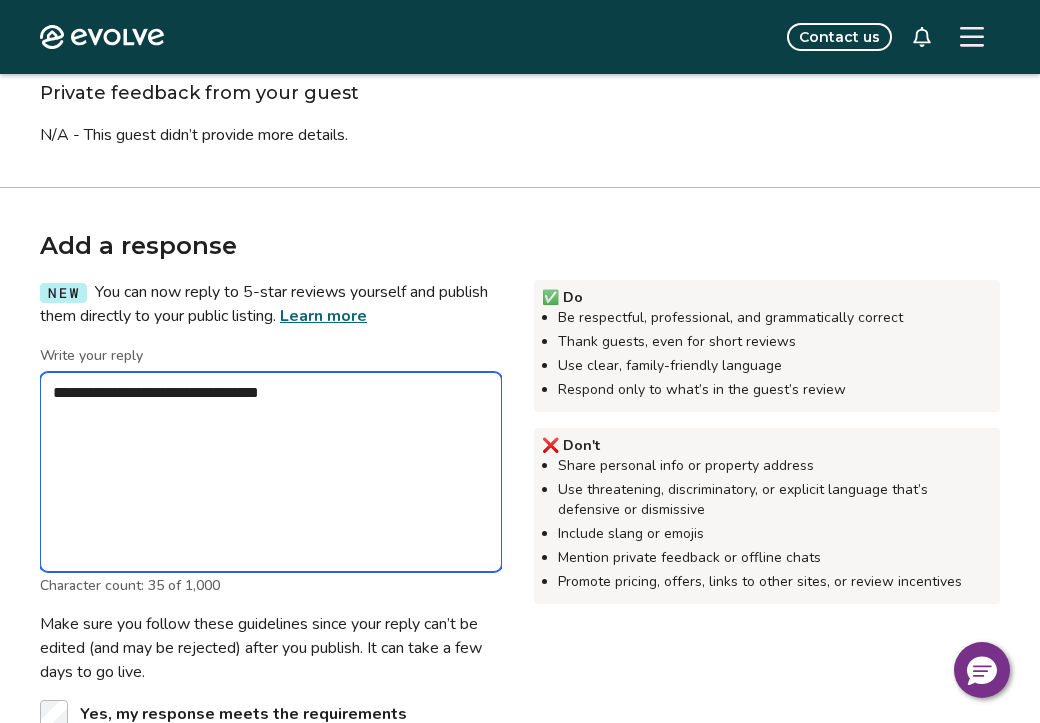 type on "*" 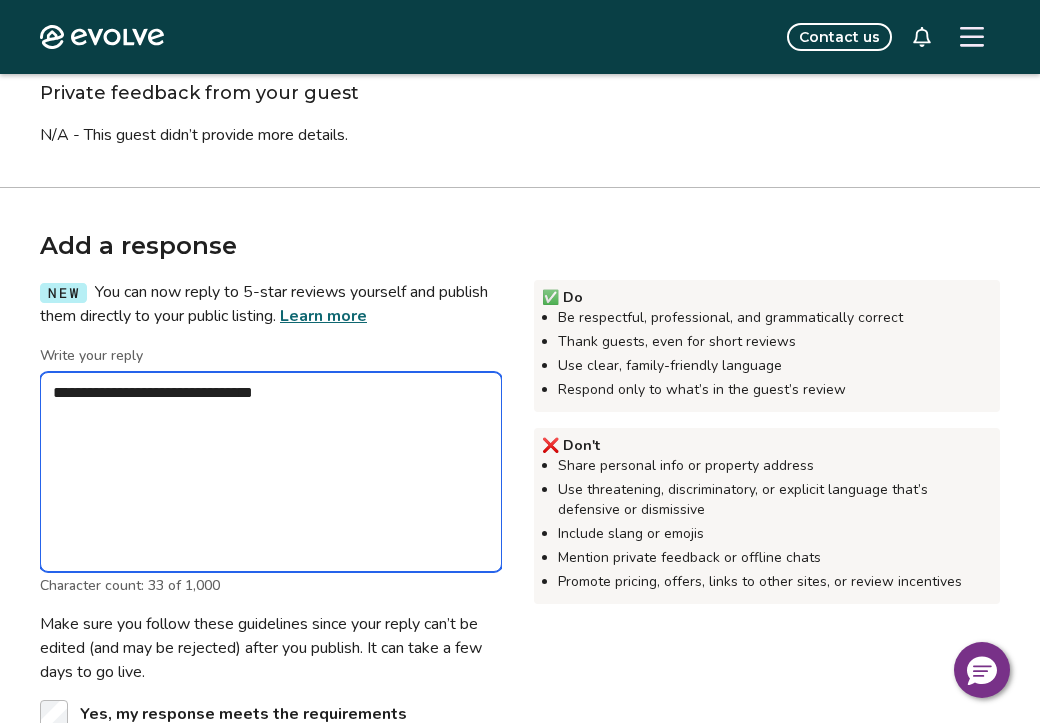 type on "*" 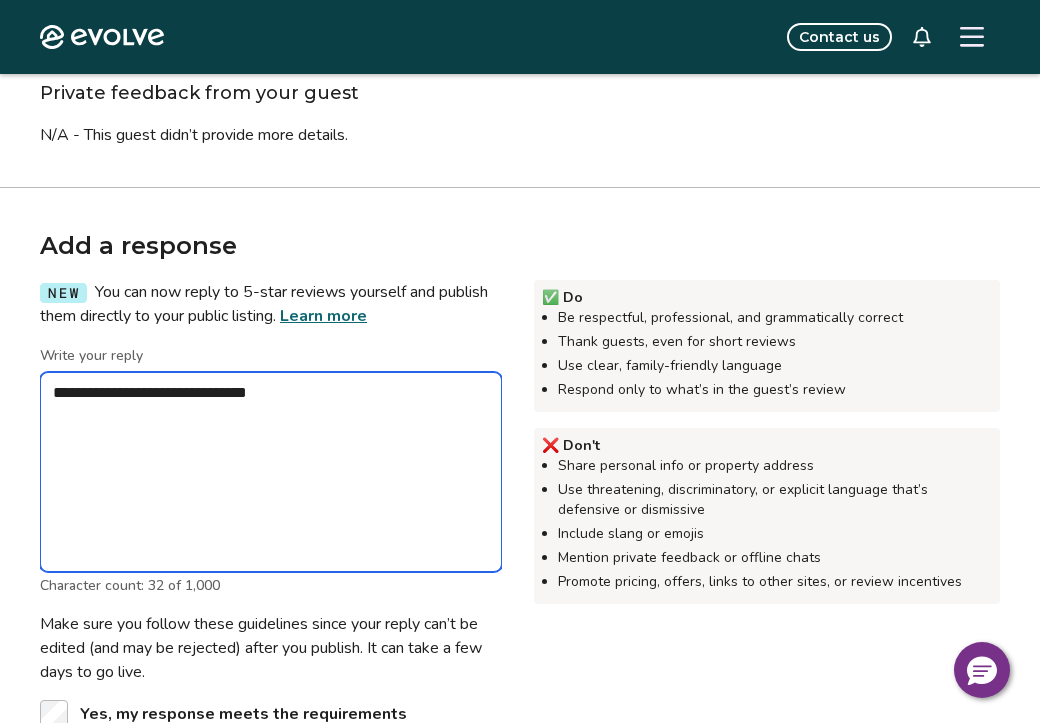 type on "*" 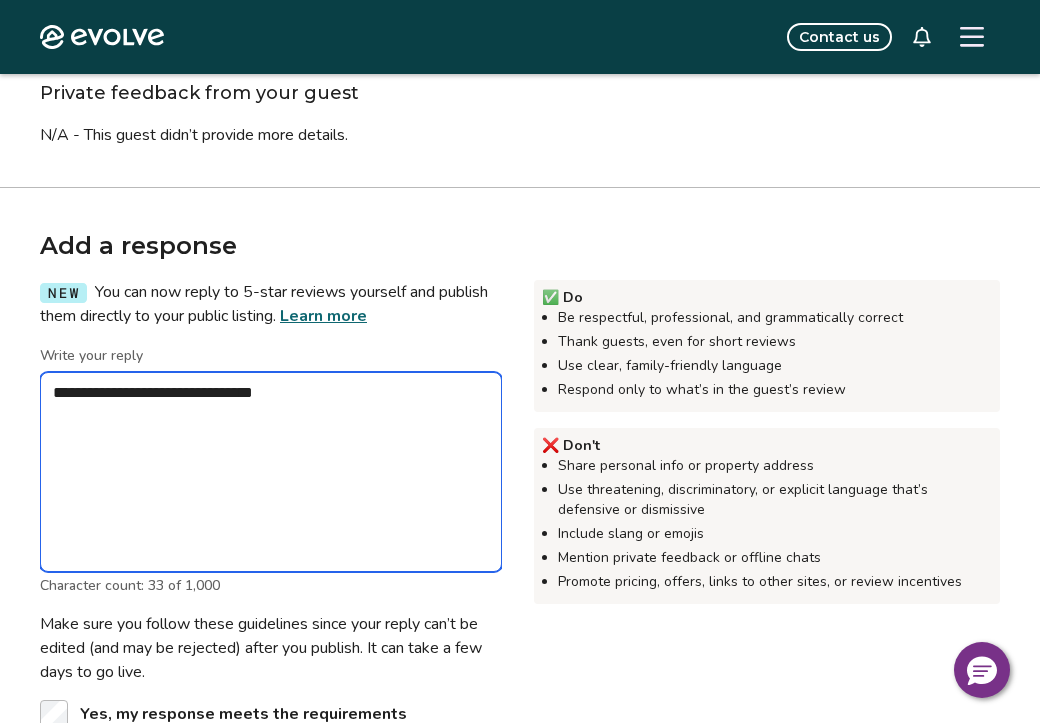 type on "*" 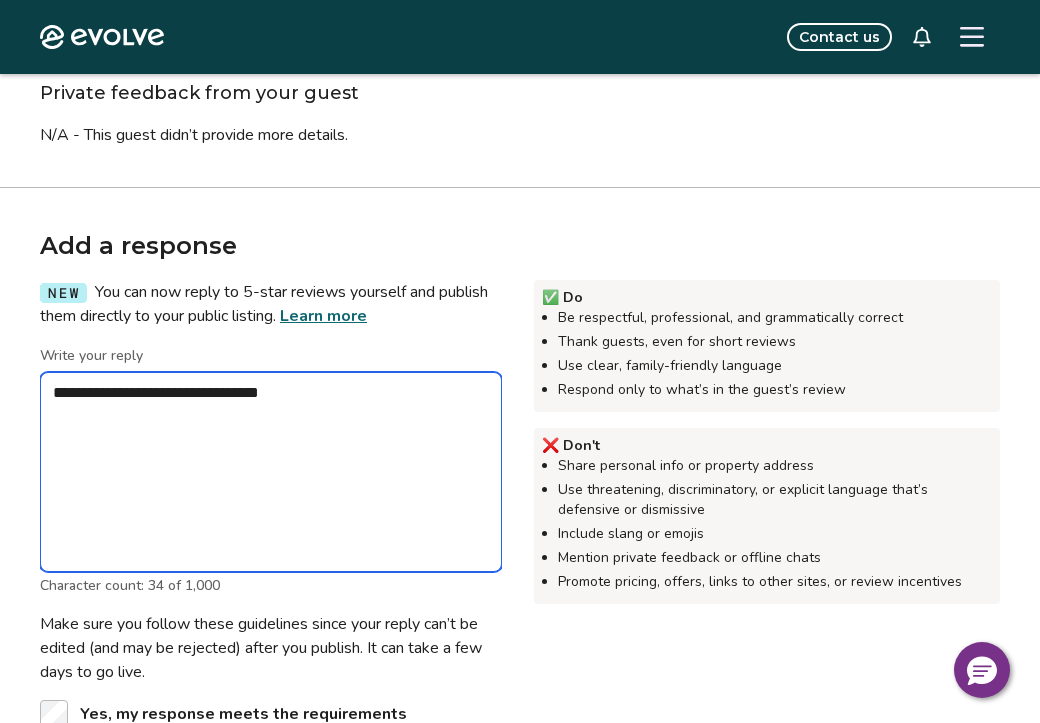 type on "*" 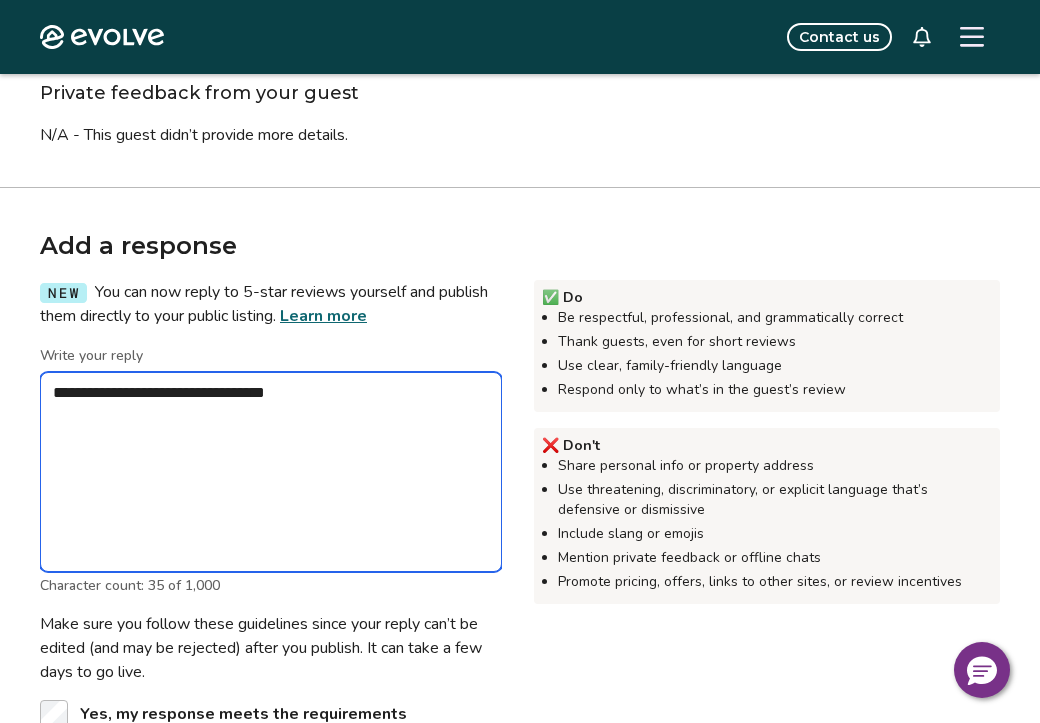 type on "*" 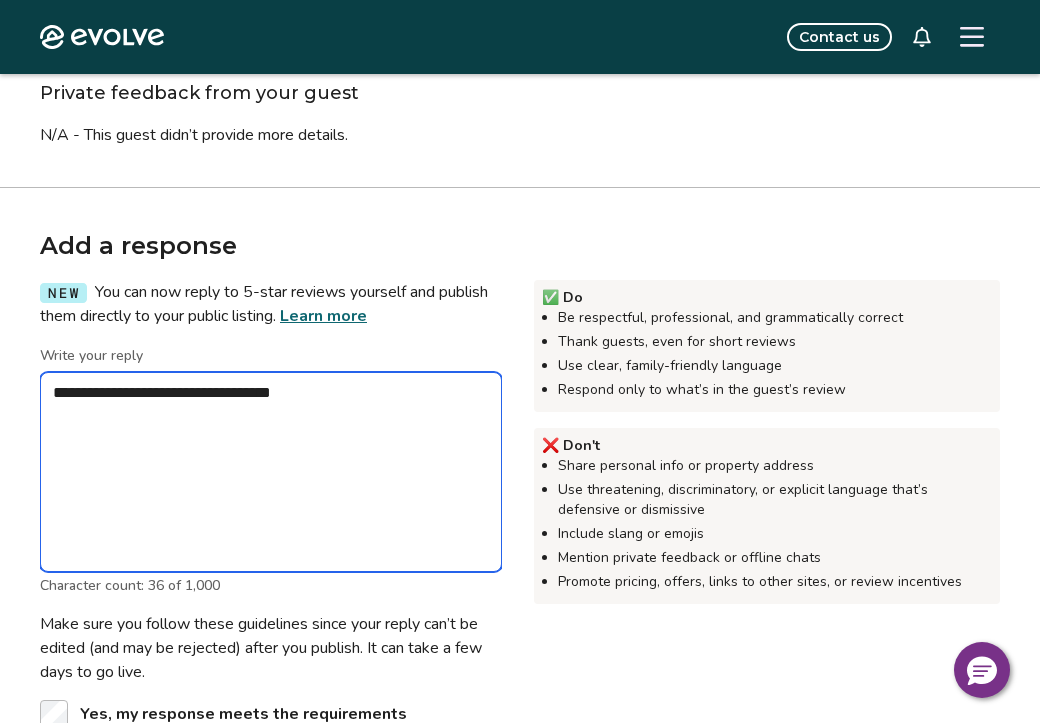type on "*" 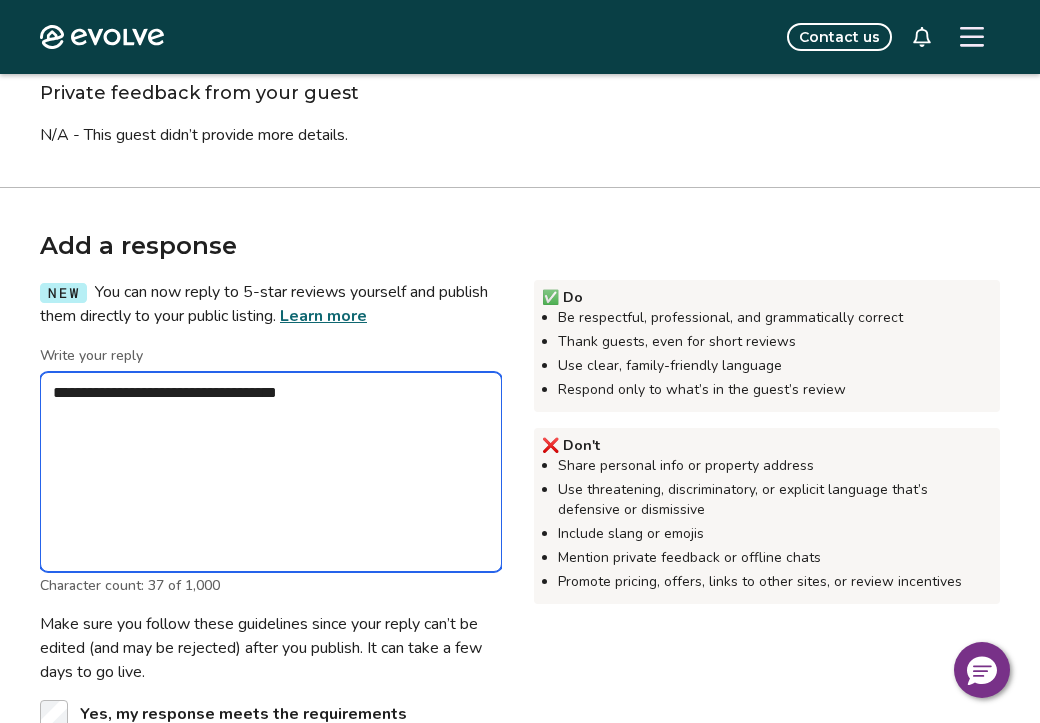 type on "*" 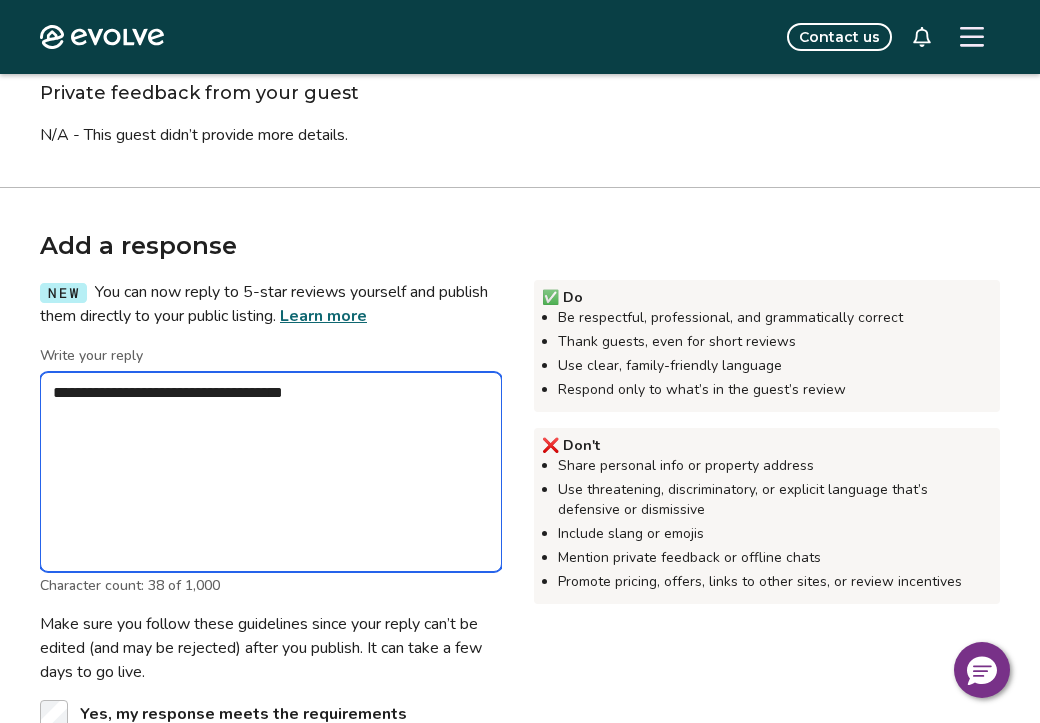 type on "*" 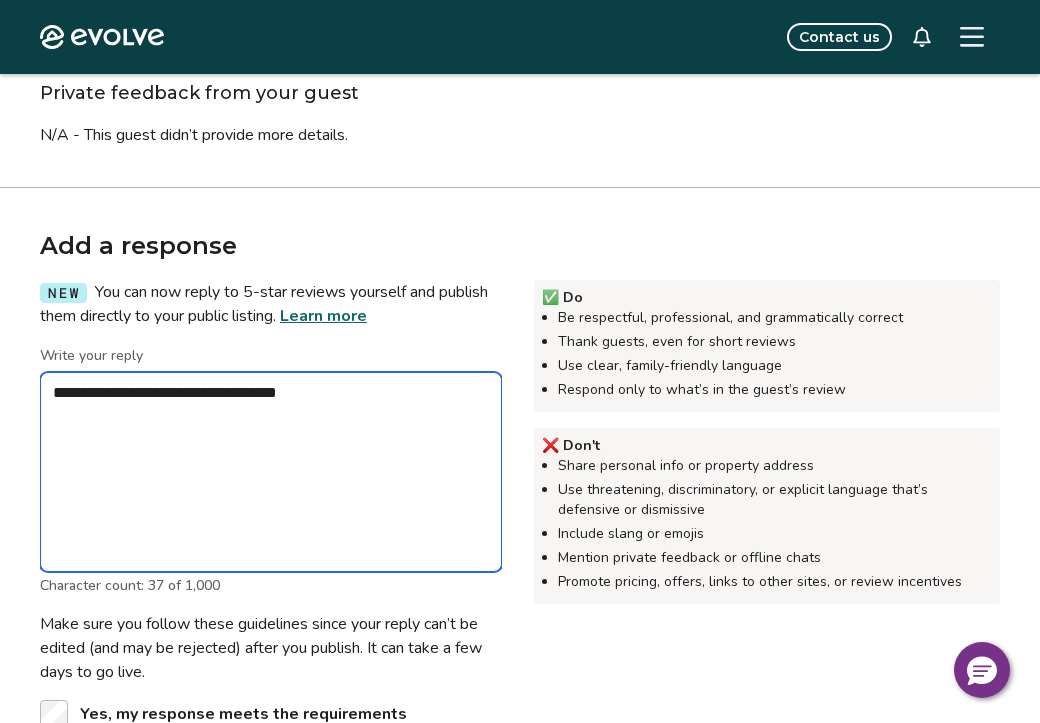 type on "*" 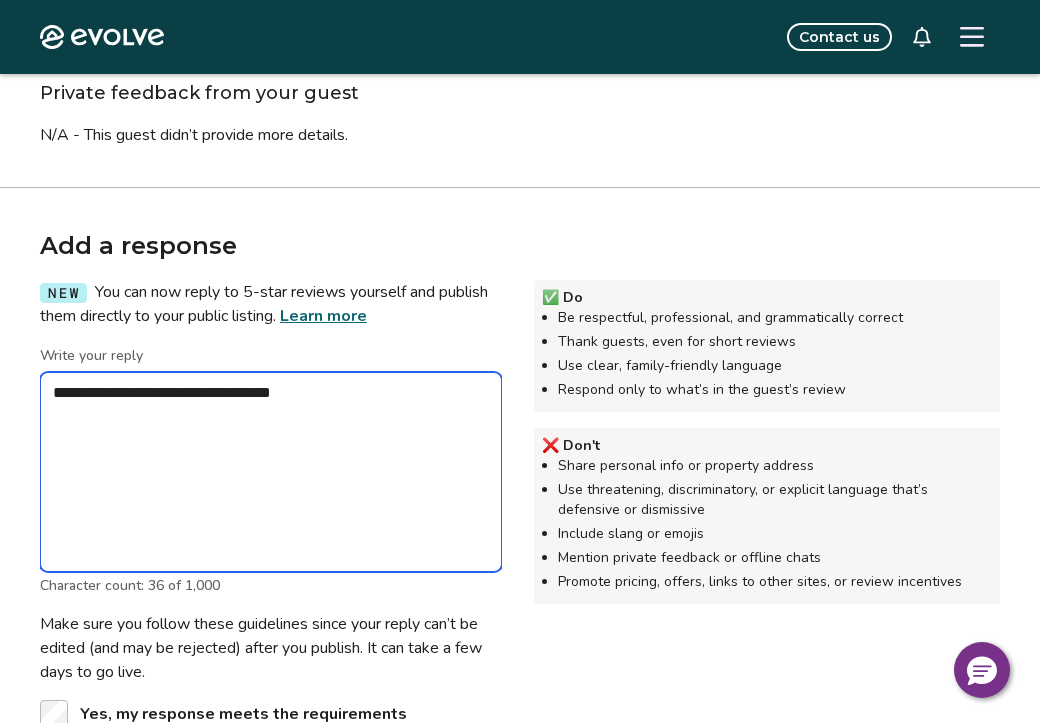 type on "*" 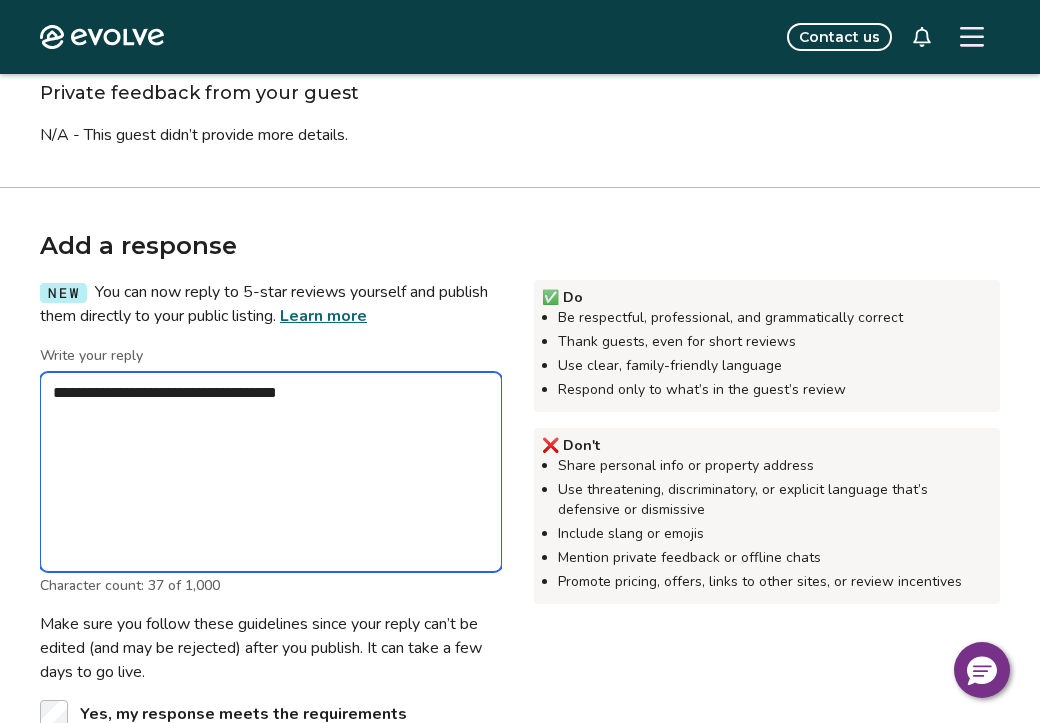 type on "*" 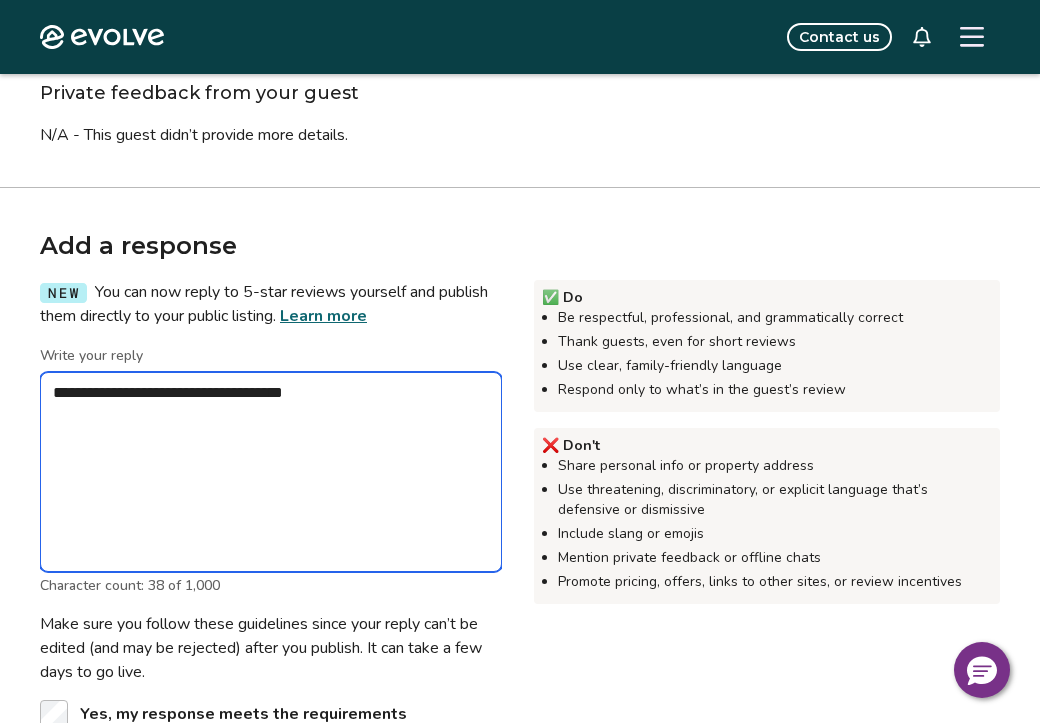 type on "*" 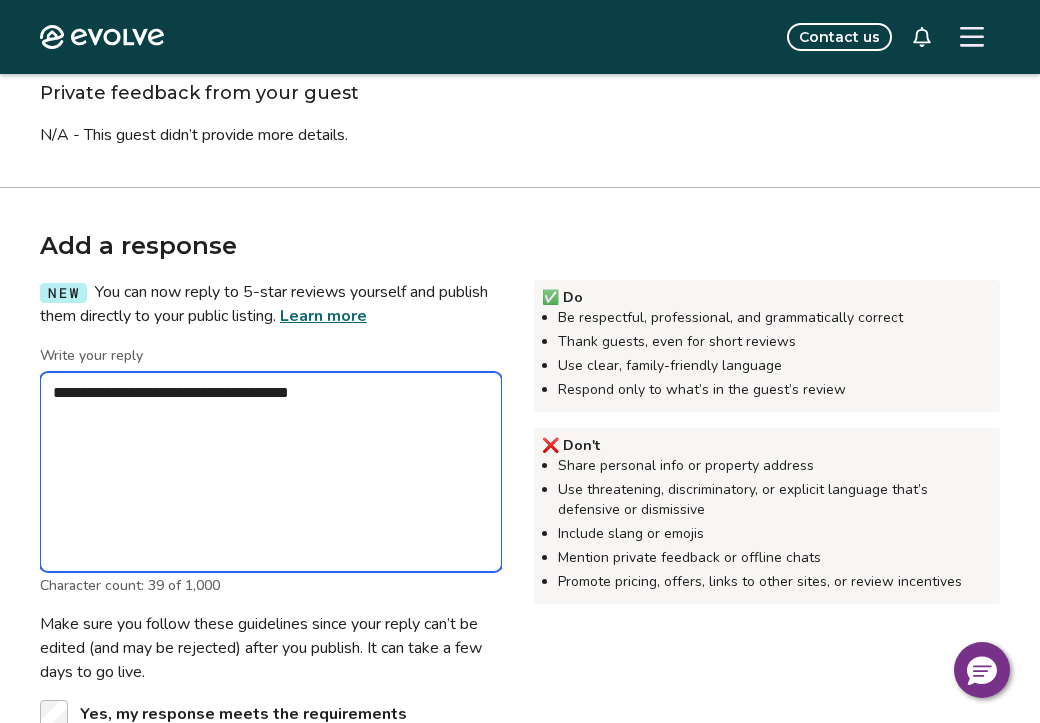 type on "*" 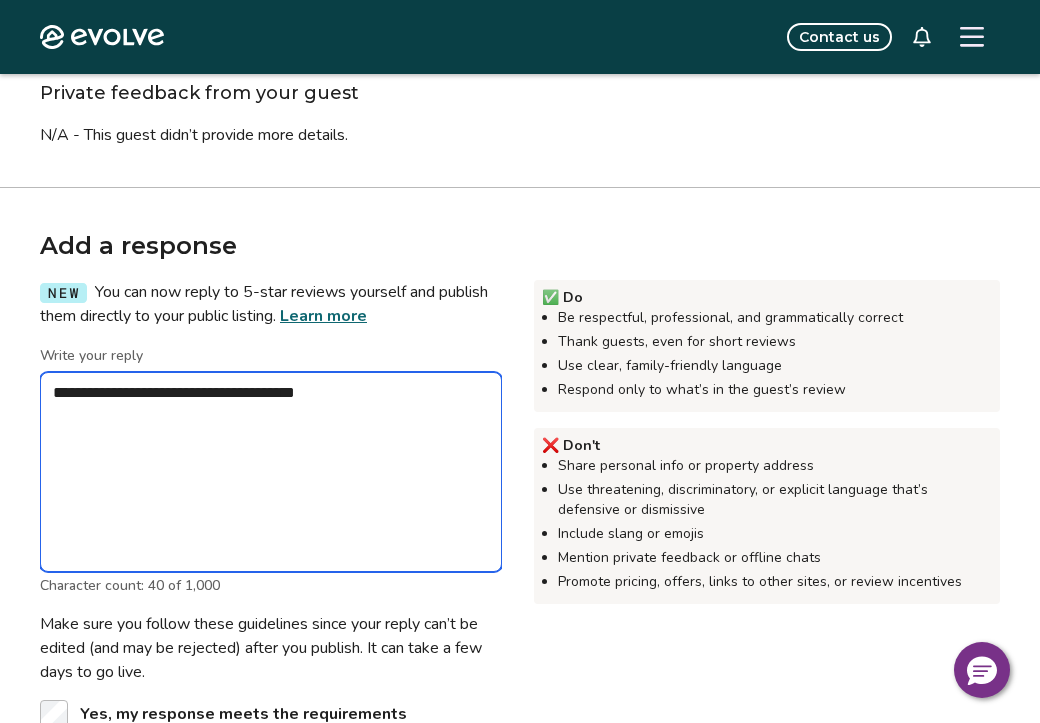 type on "*" 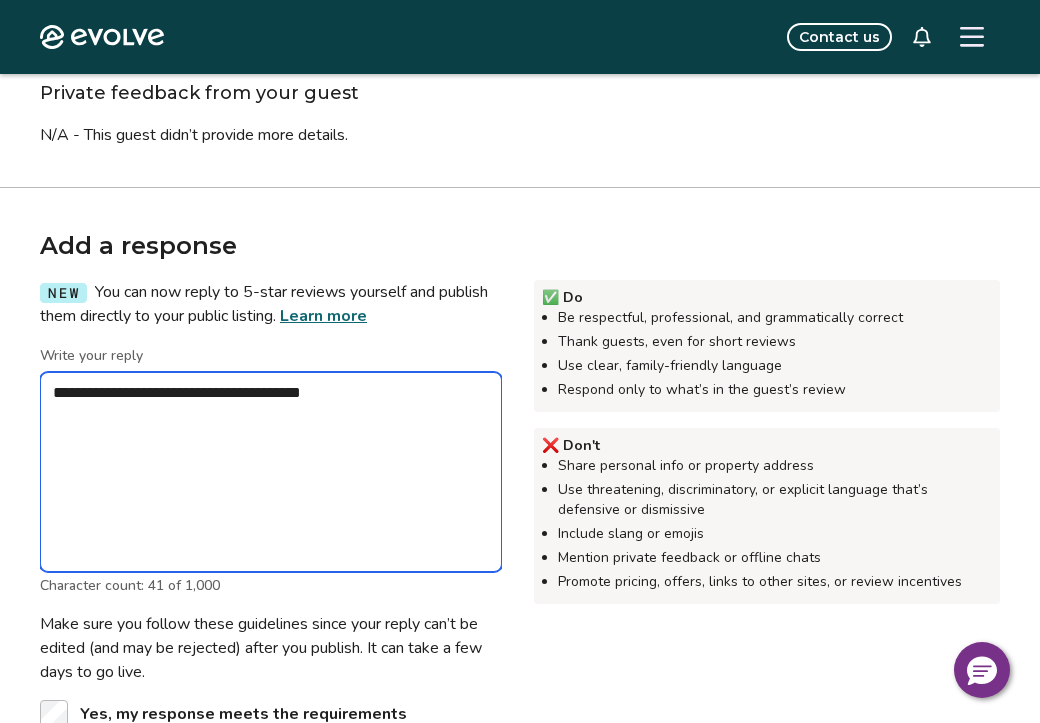 type on "*" 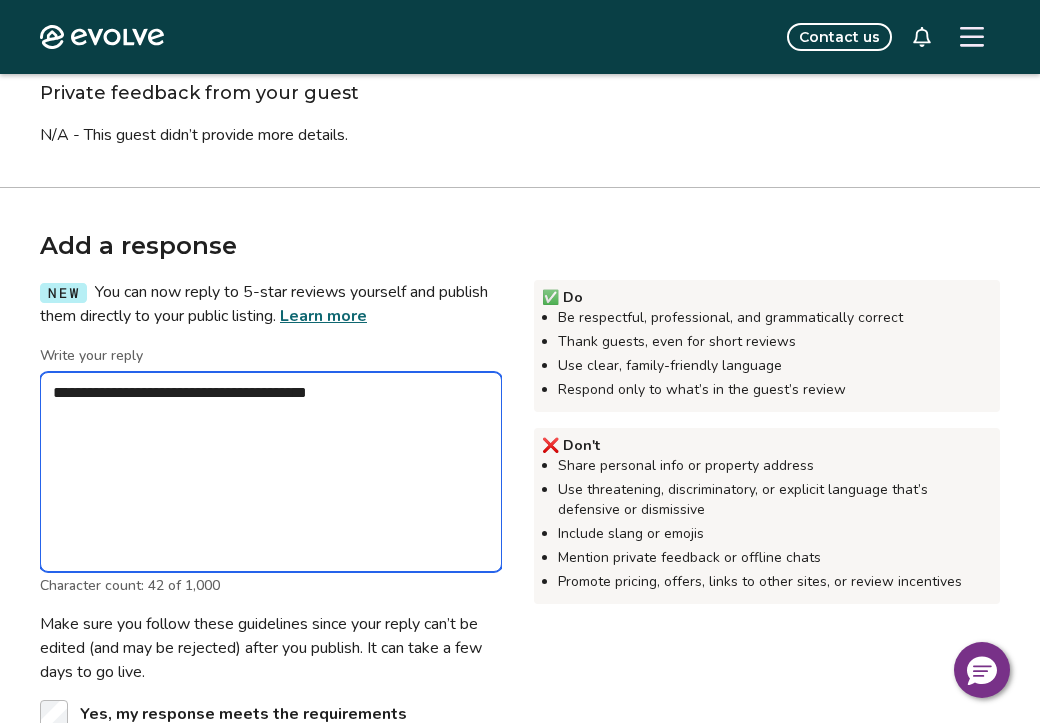type on "*" 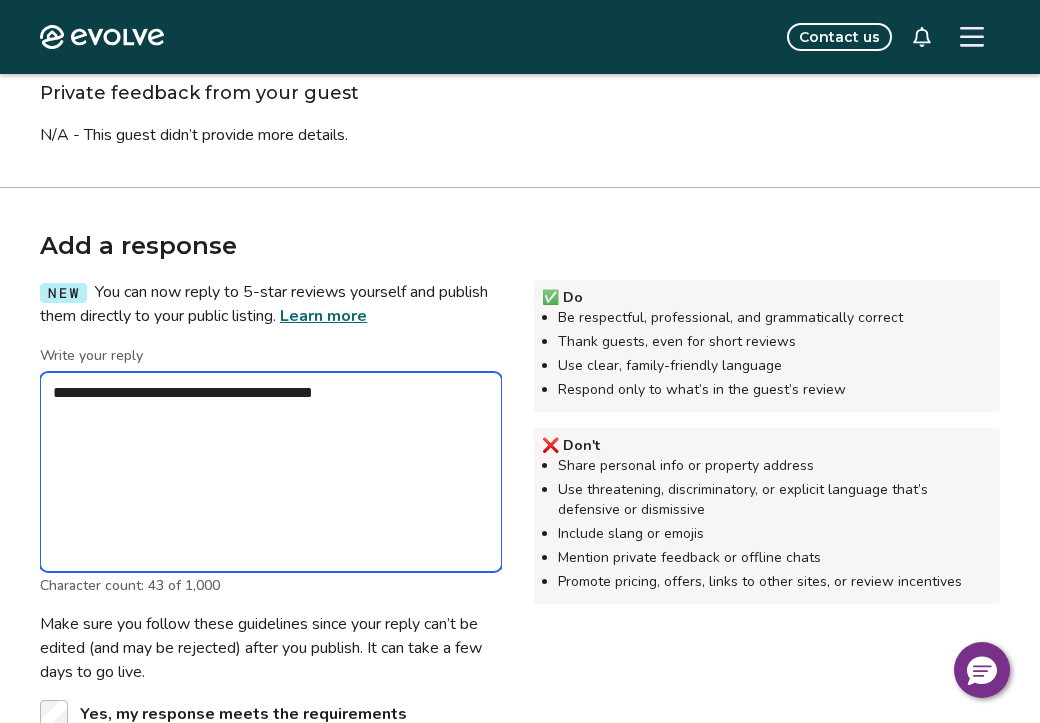 type on "*" 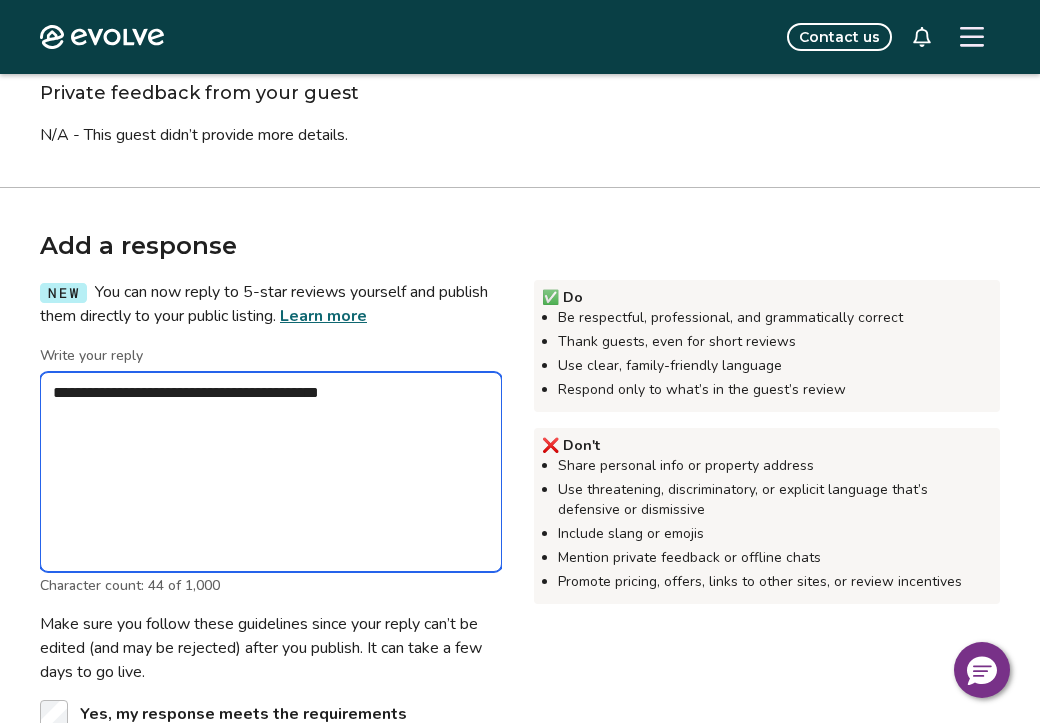 type on "*" 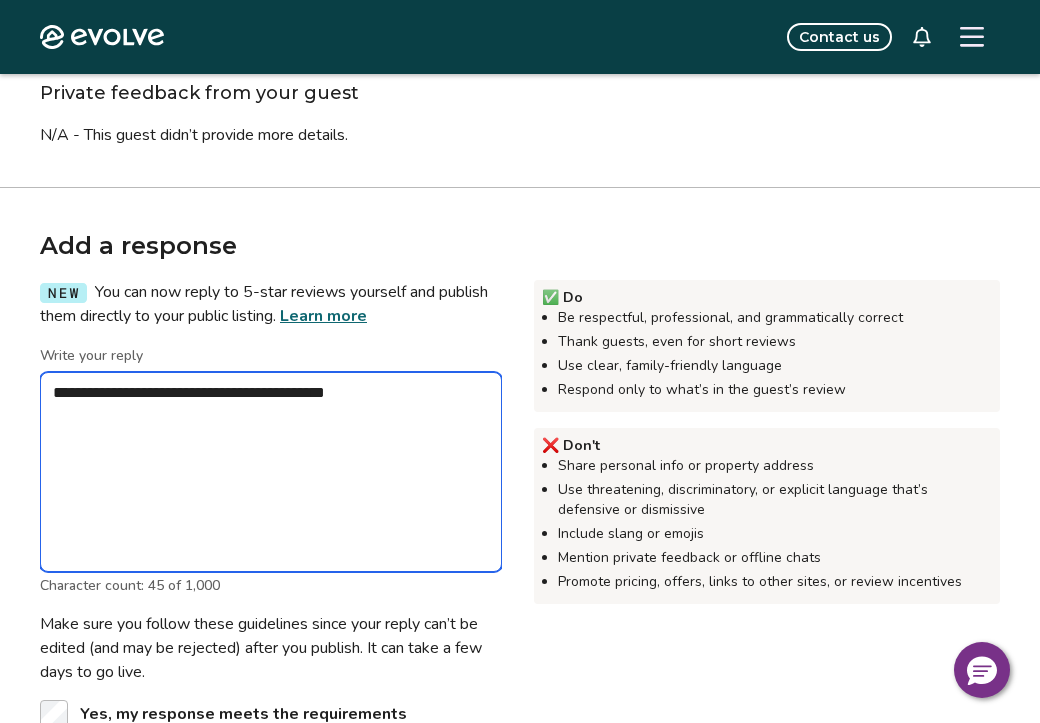 type on "*" 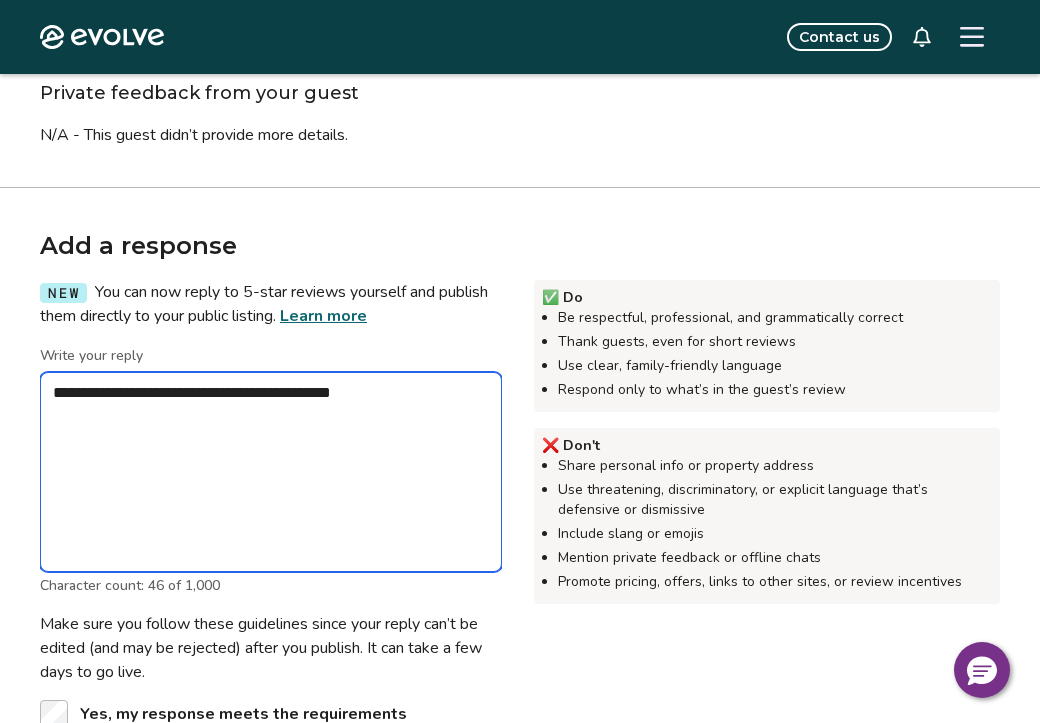 type on "*" 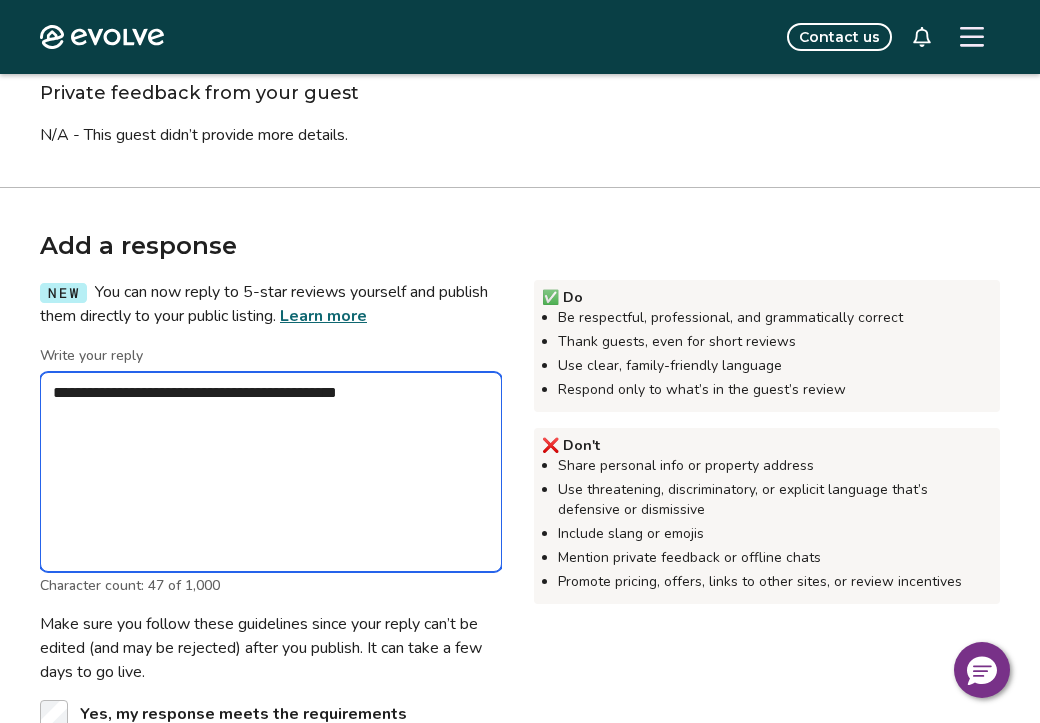 type on "*" 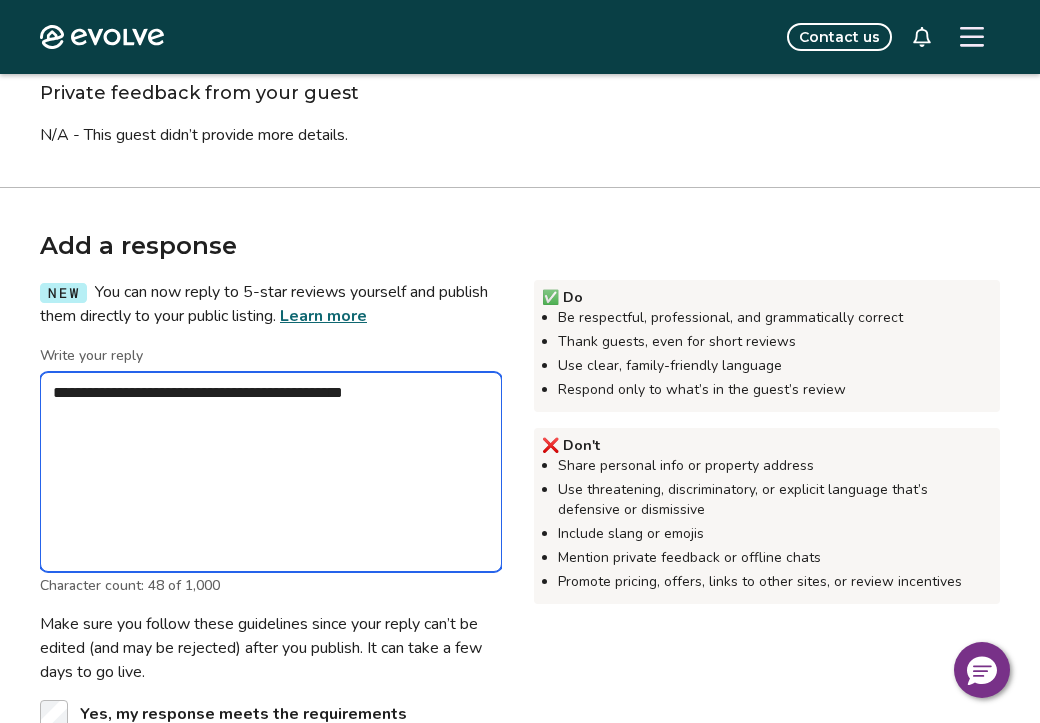 type on "*" 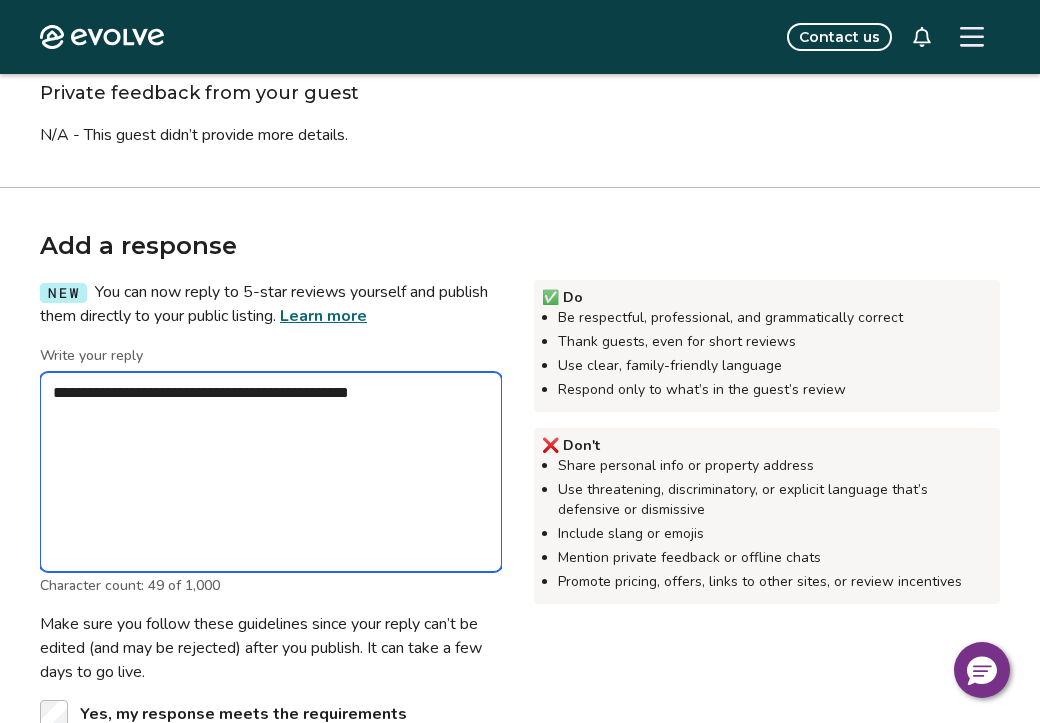type on "*" 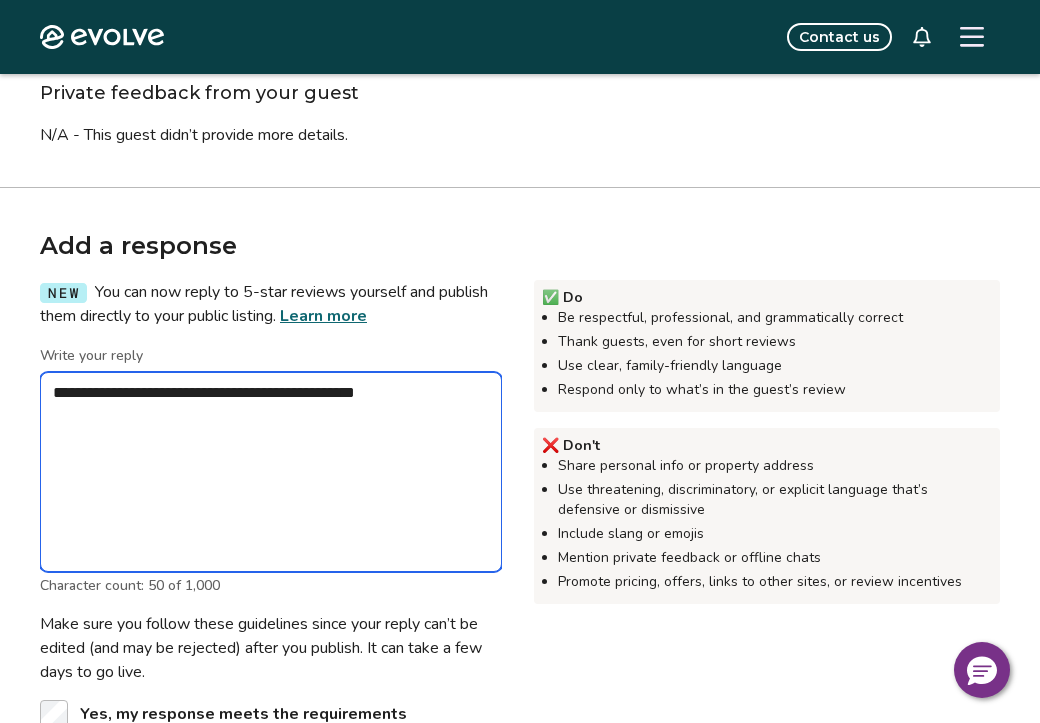 type on "*" 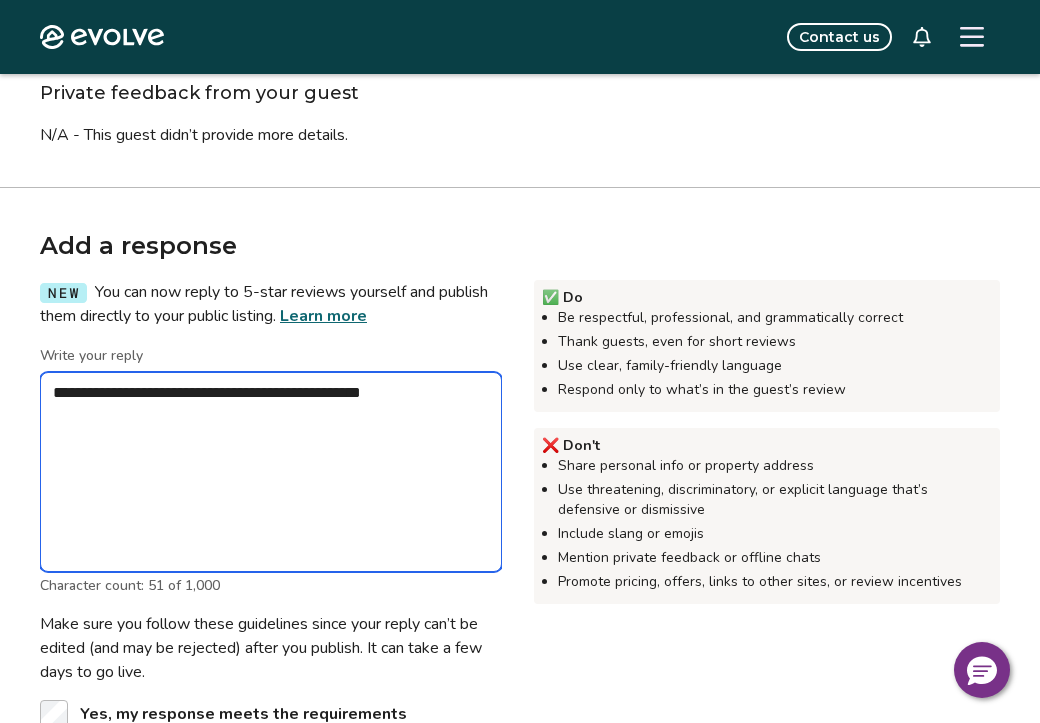 type on "*" 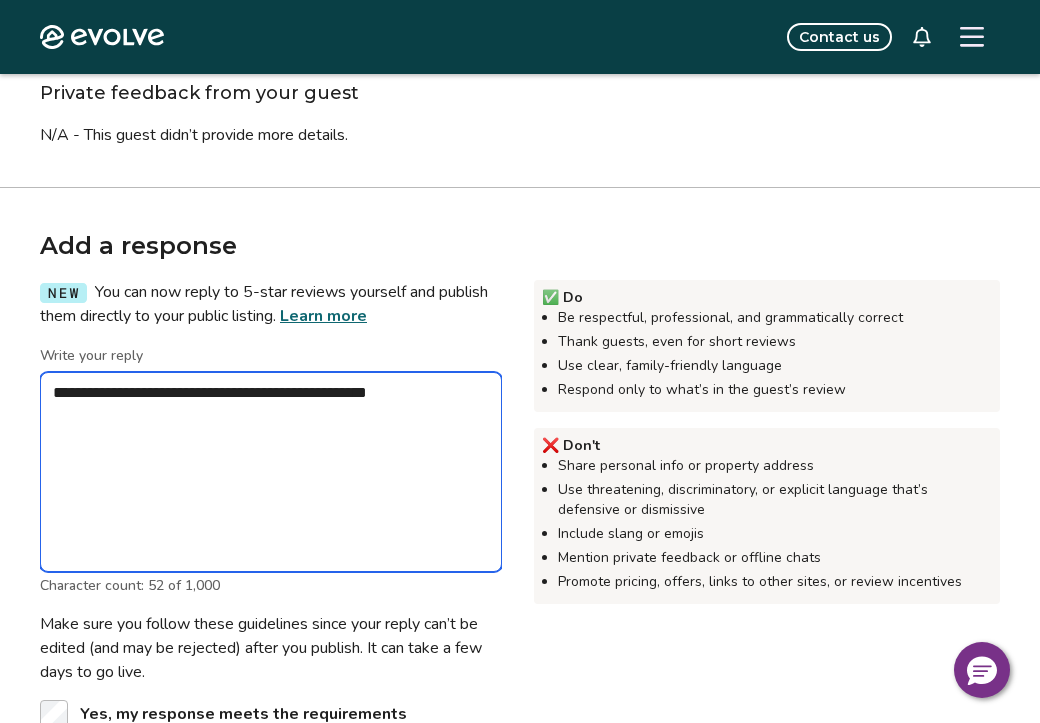 type on "*" 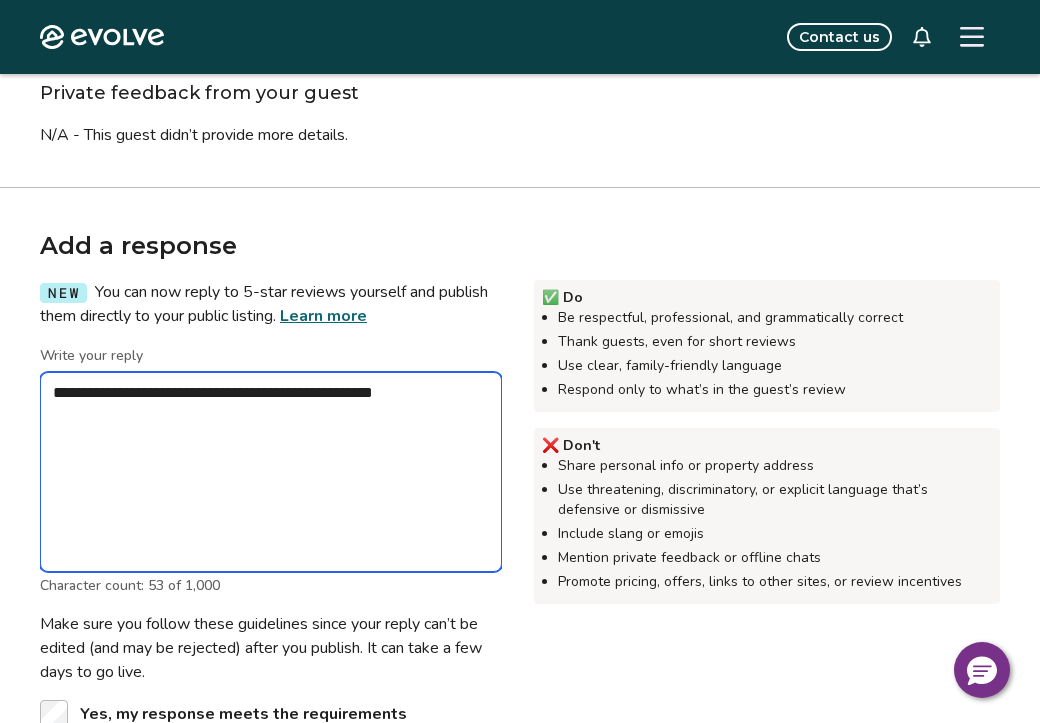 type on "*" 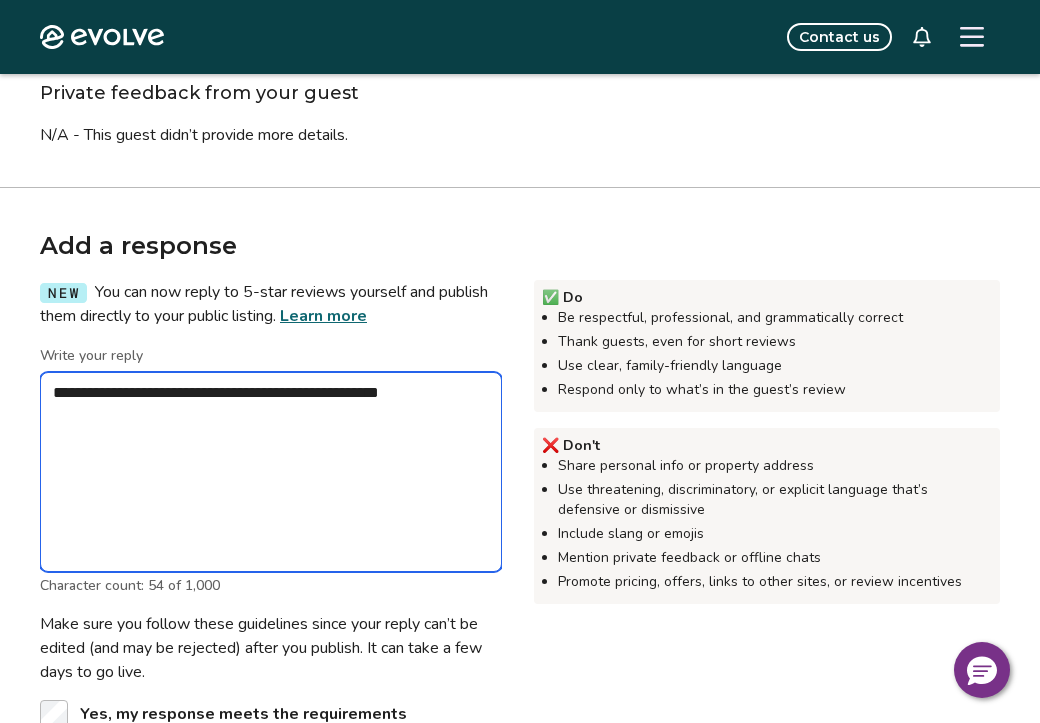 type on "*" 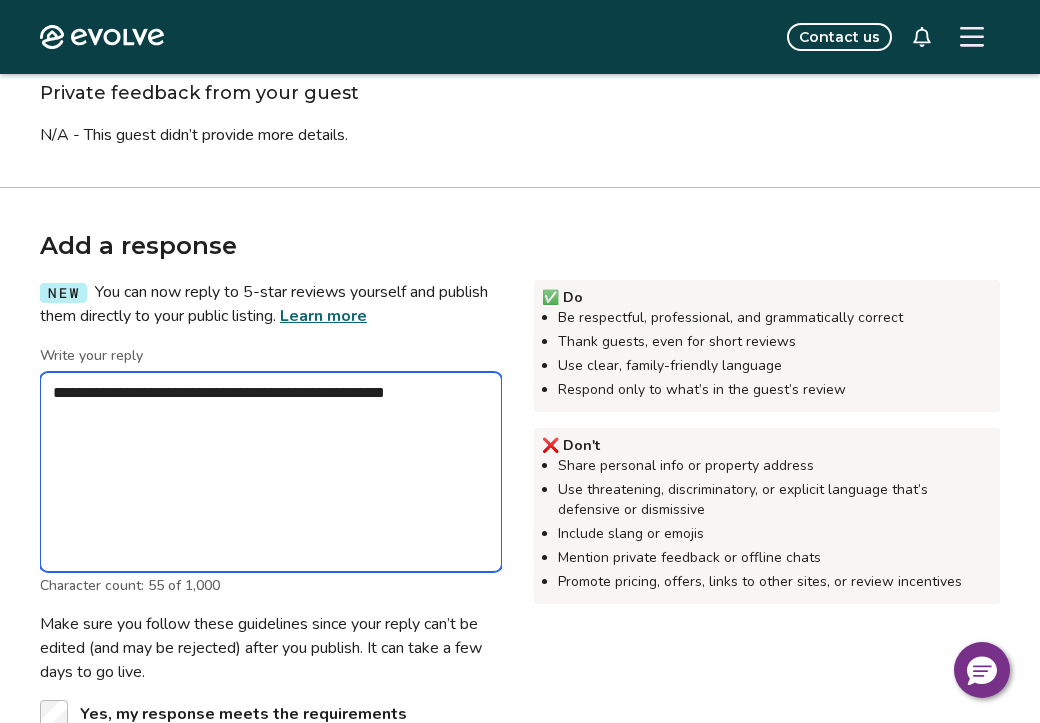 type on "*" 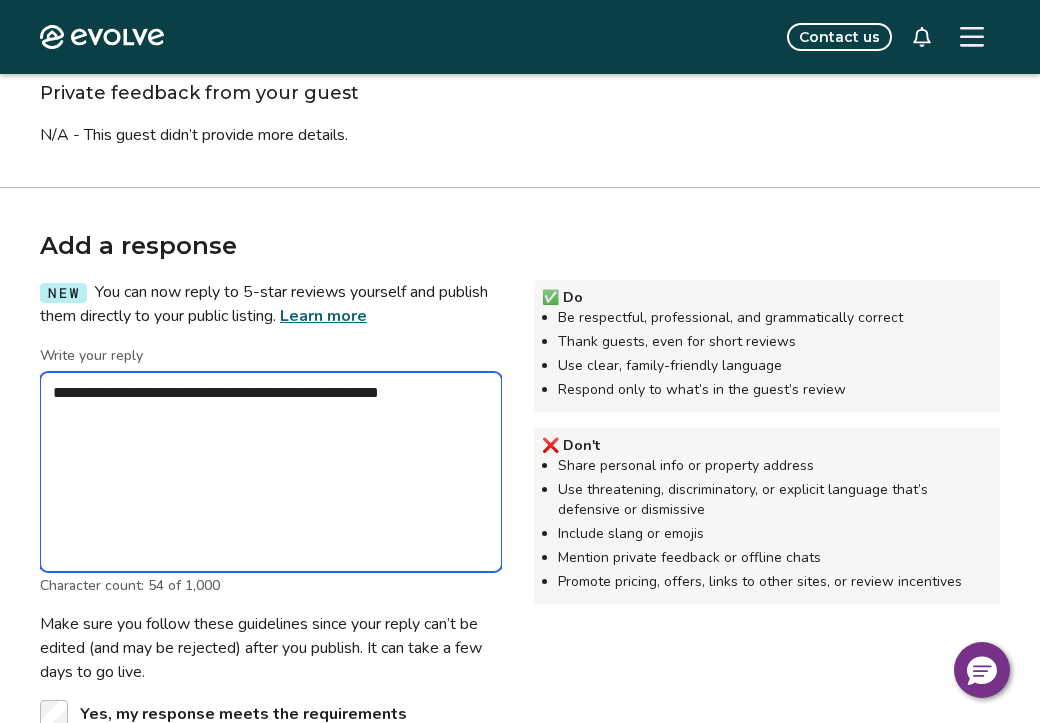 type on "*" 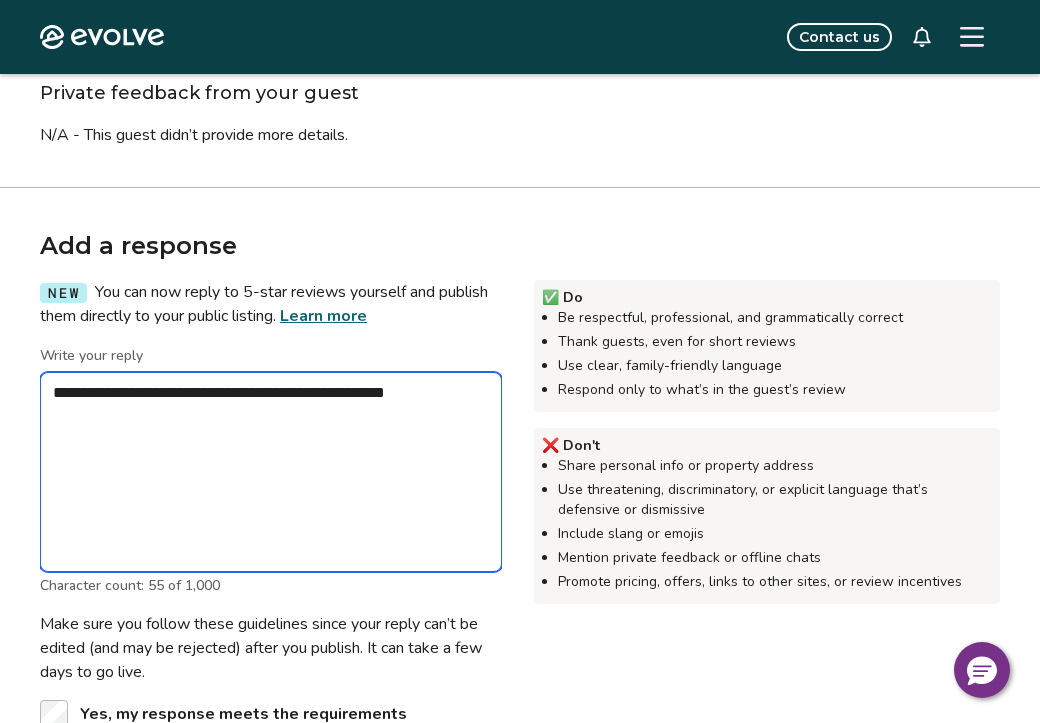 type on "*" 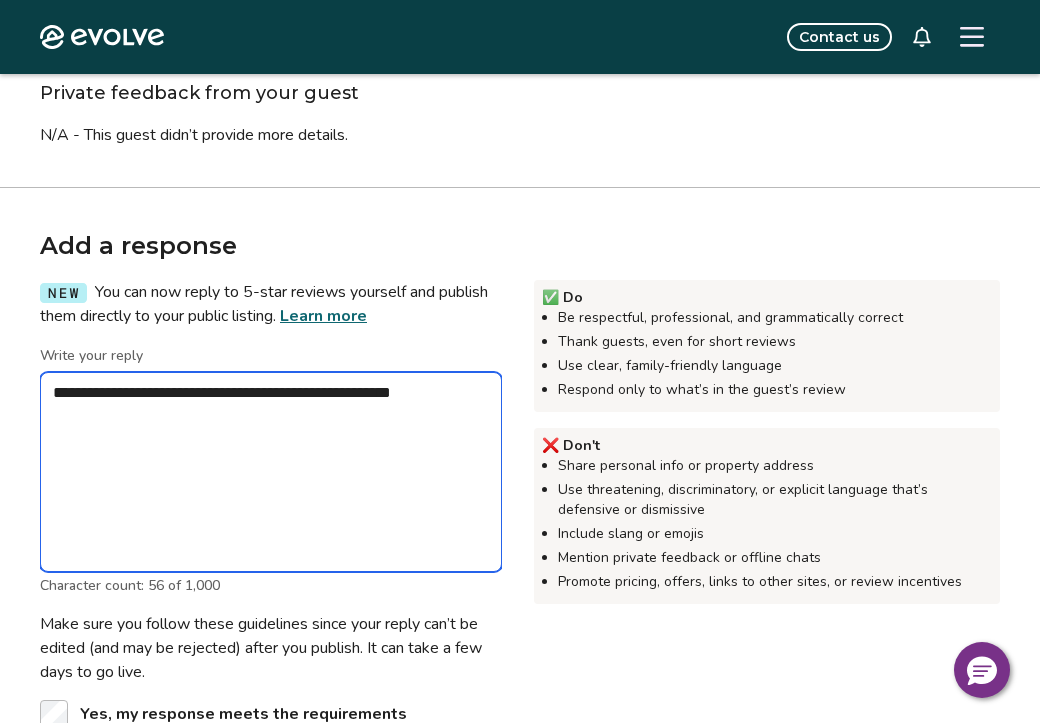 type on "*" 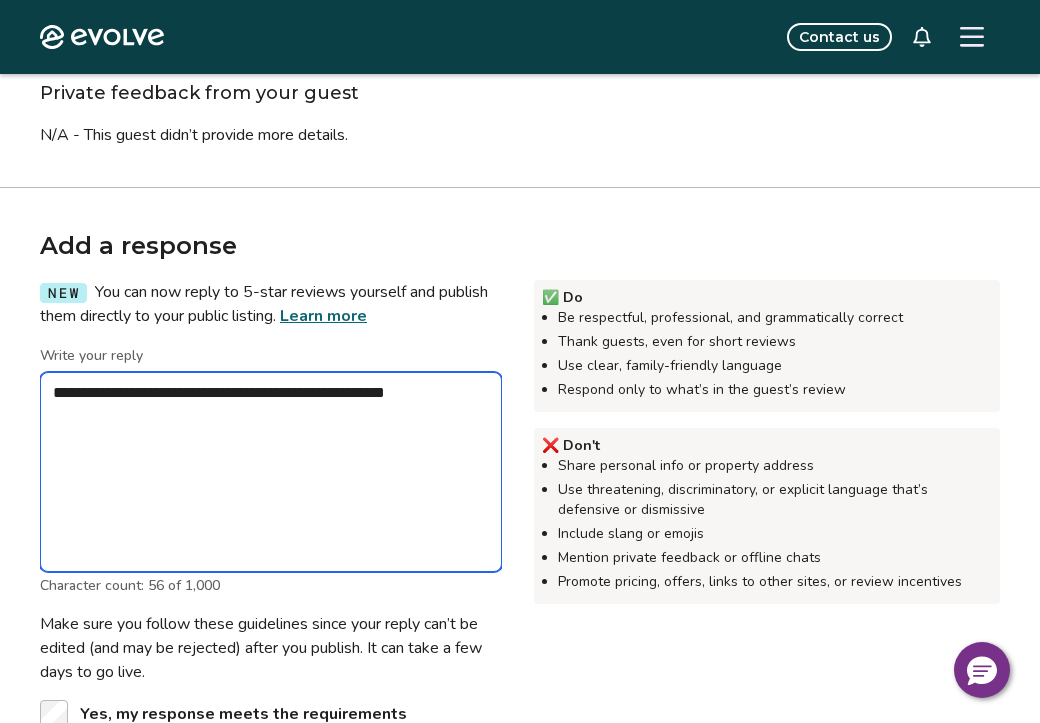 type on "*" 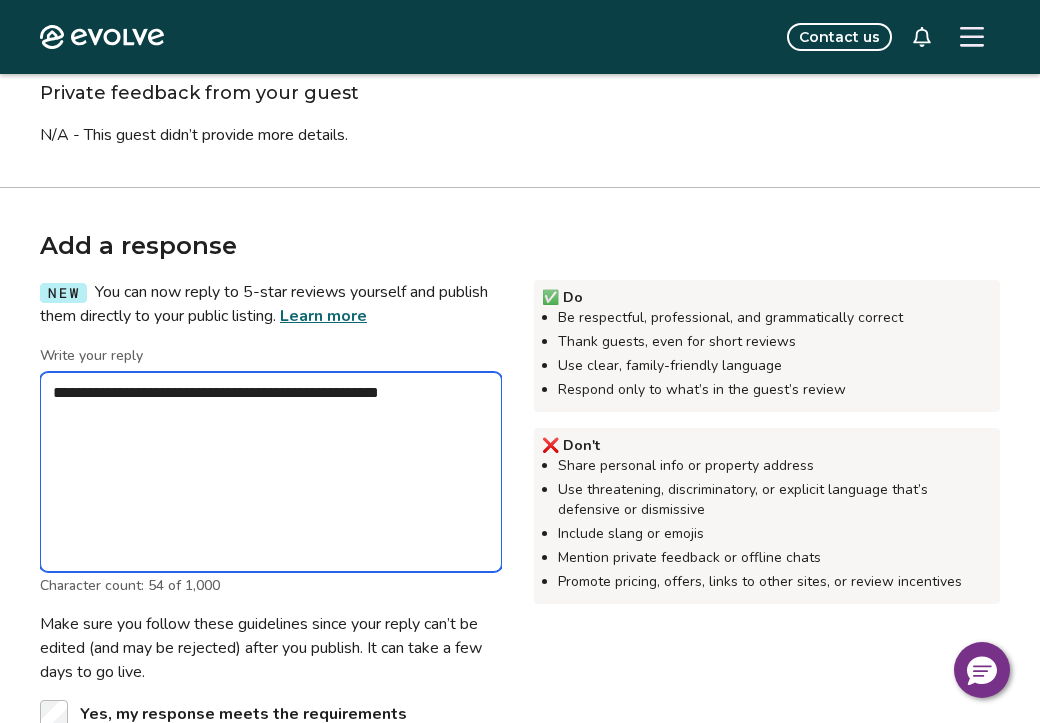 type on "*" 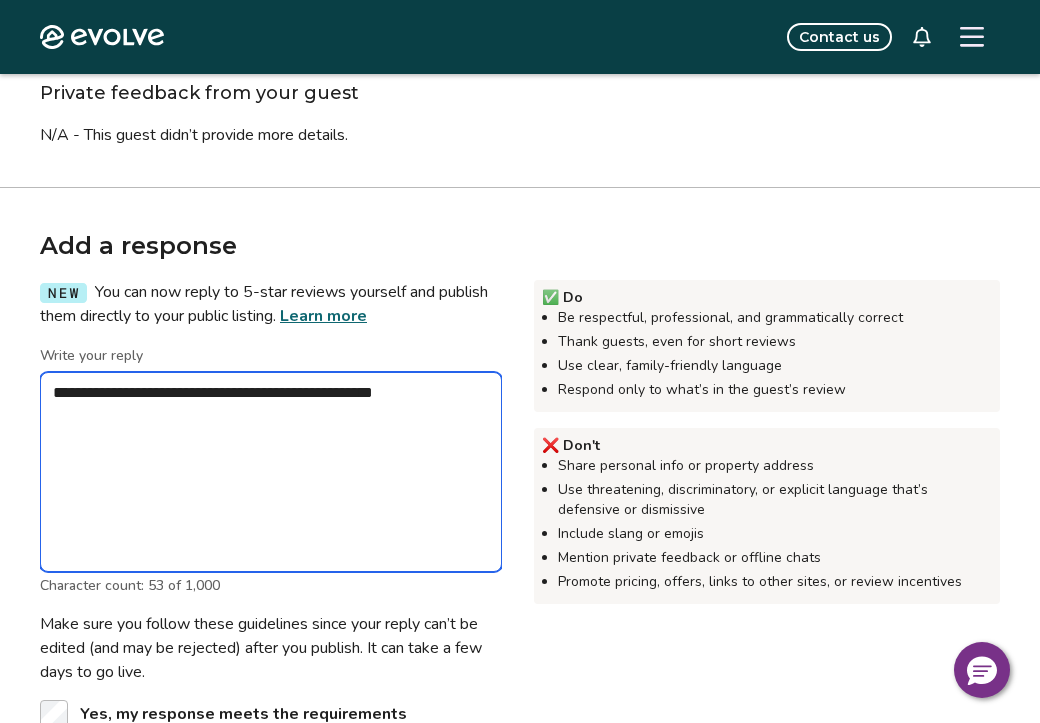 type on "*" 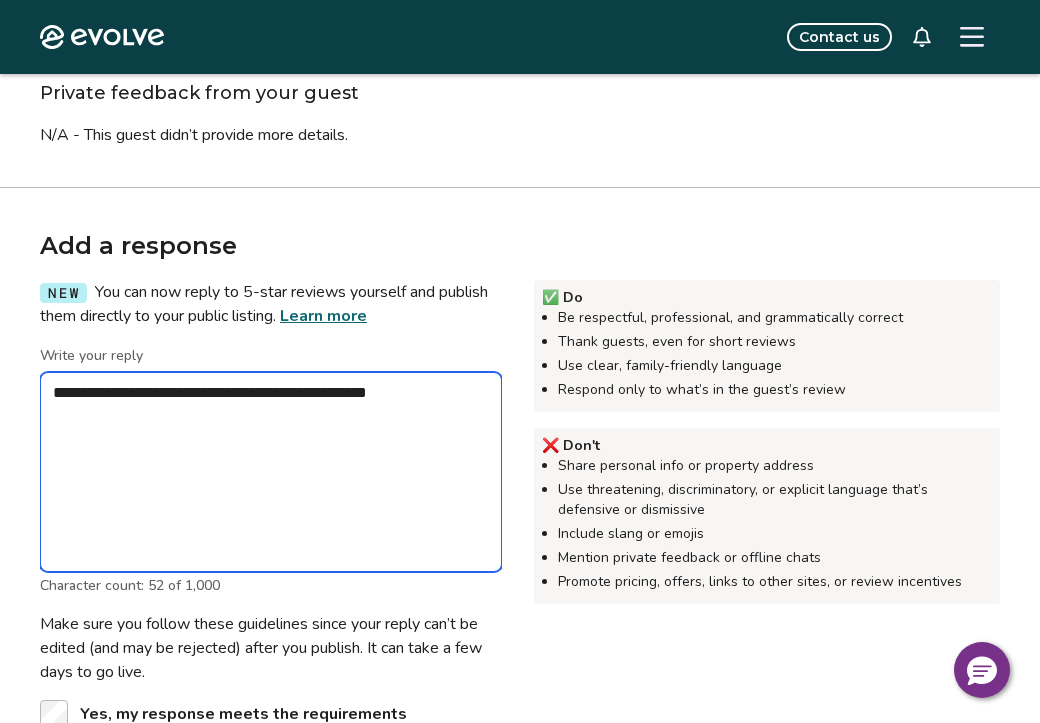 type on "*" 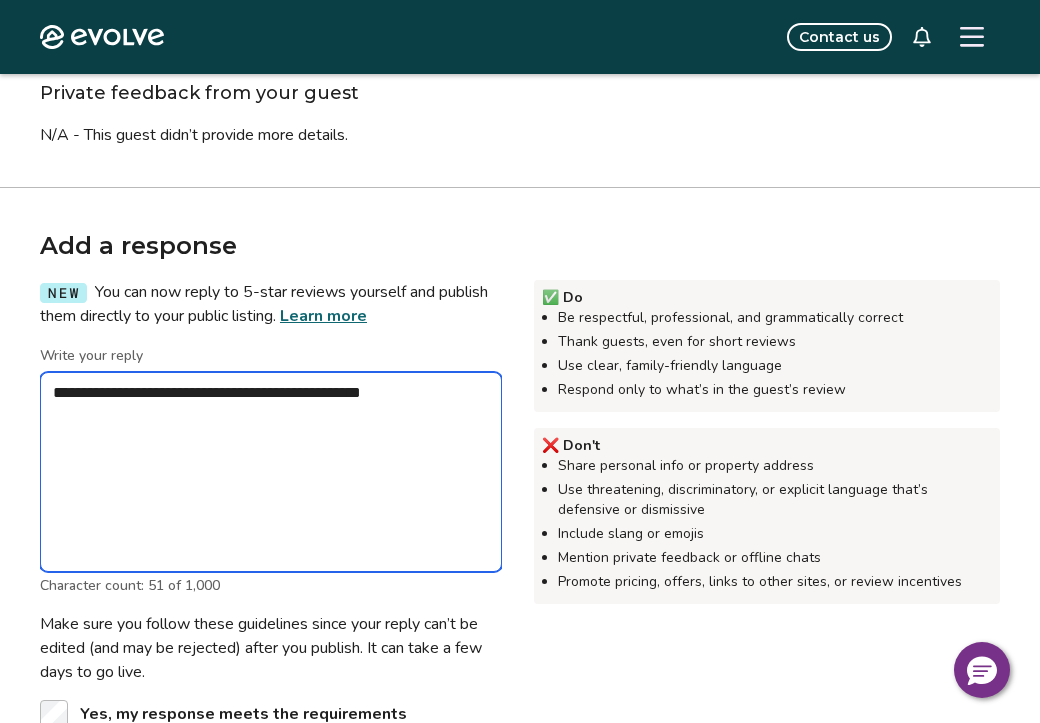 type on "*" 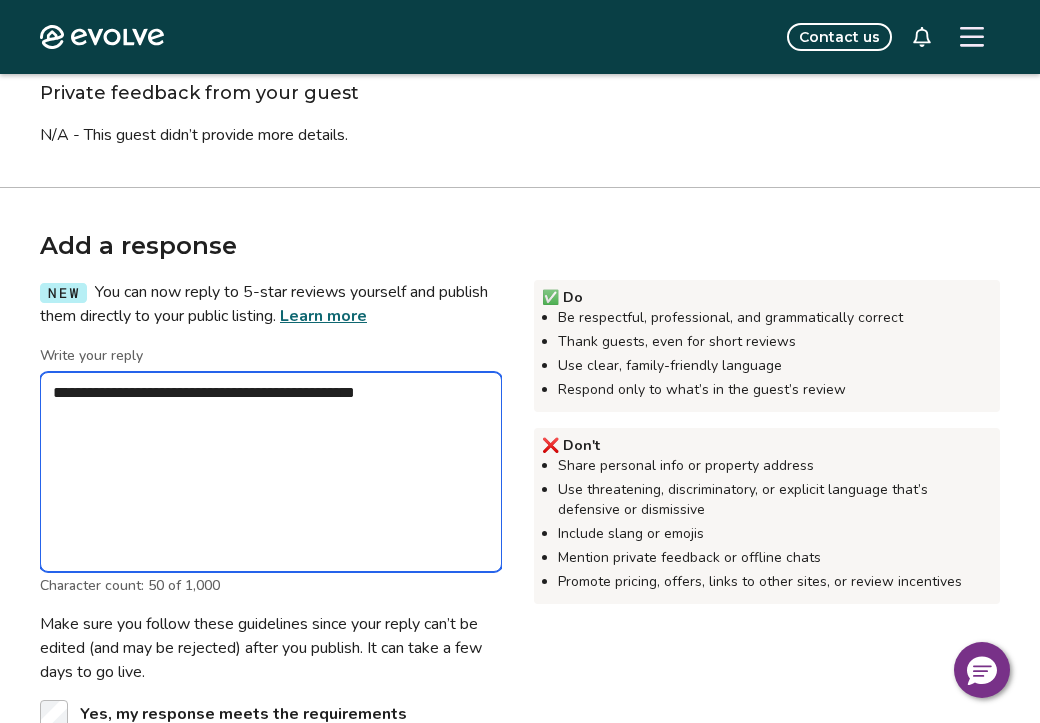 type on "*" 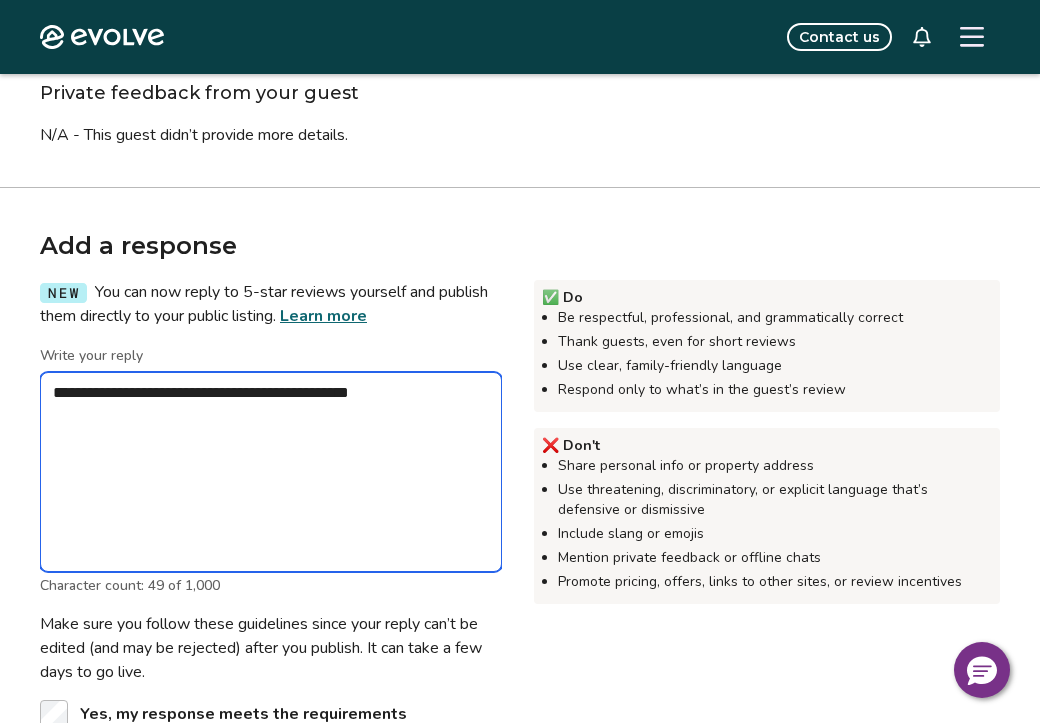 type on "*" 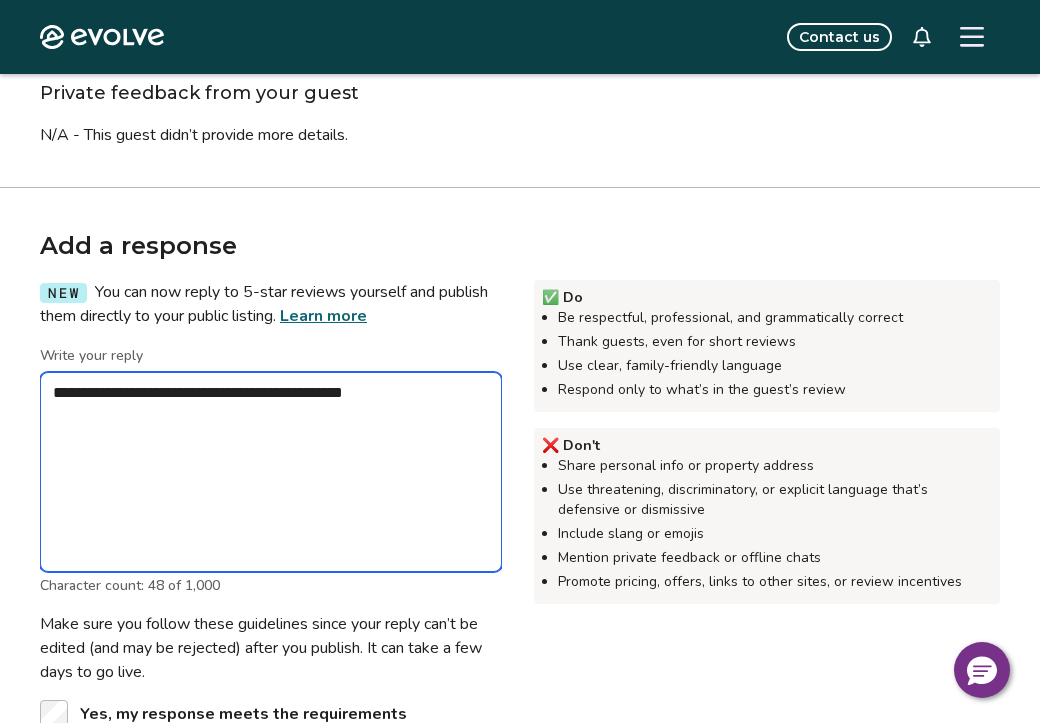type on "*" 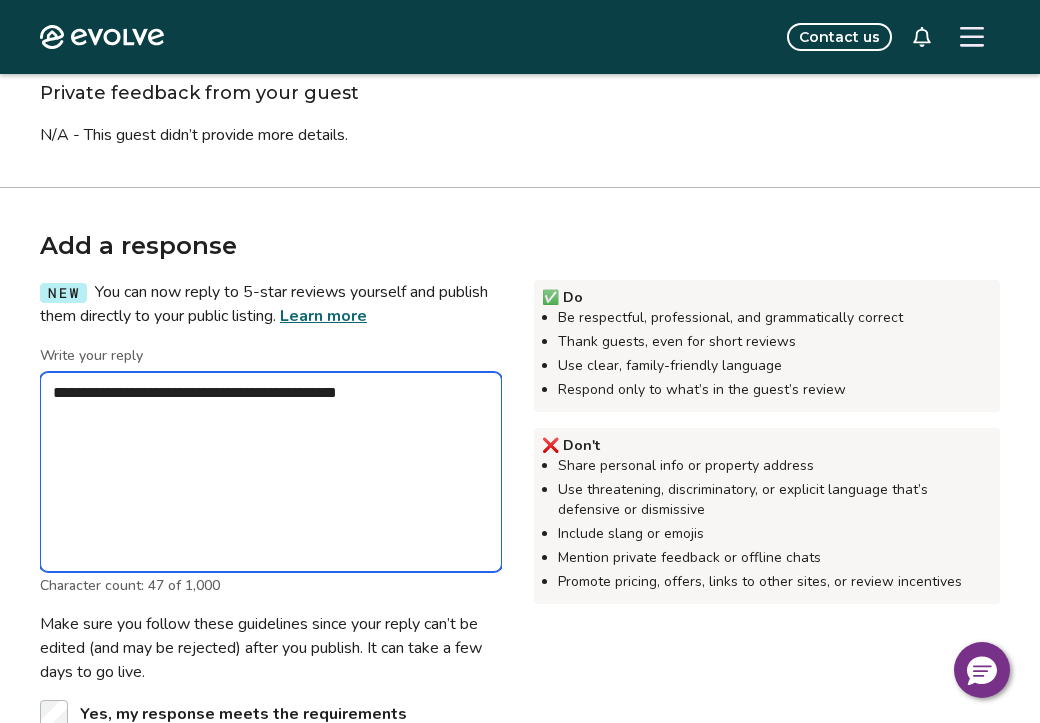 type on "*" 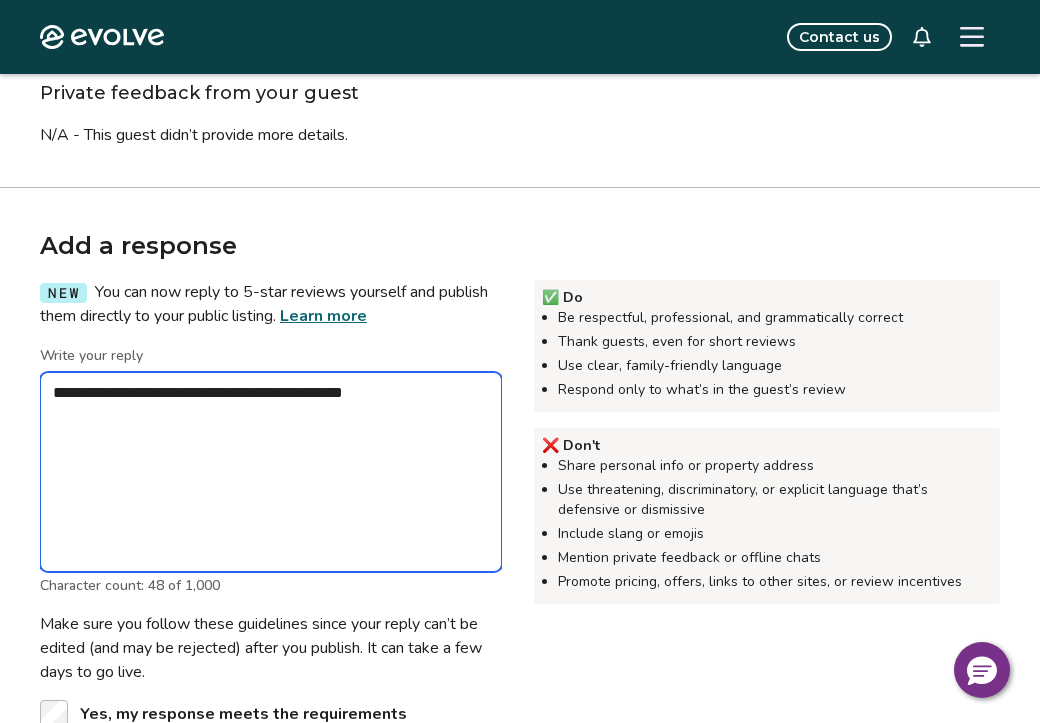 type on "*" 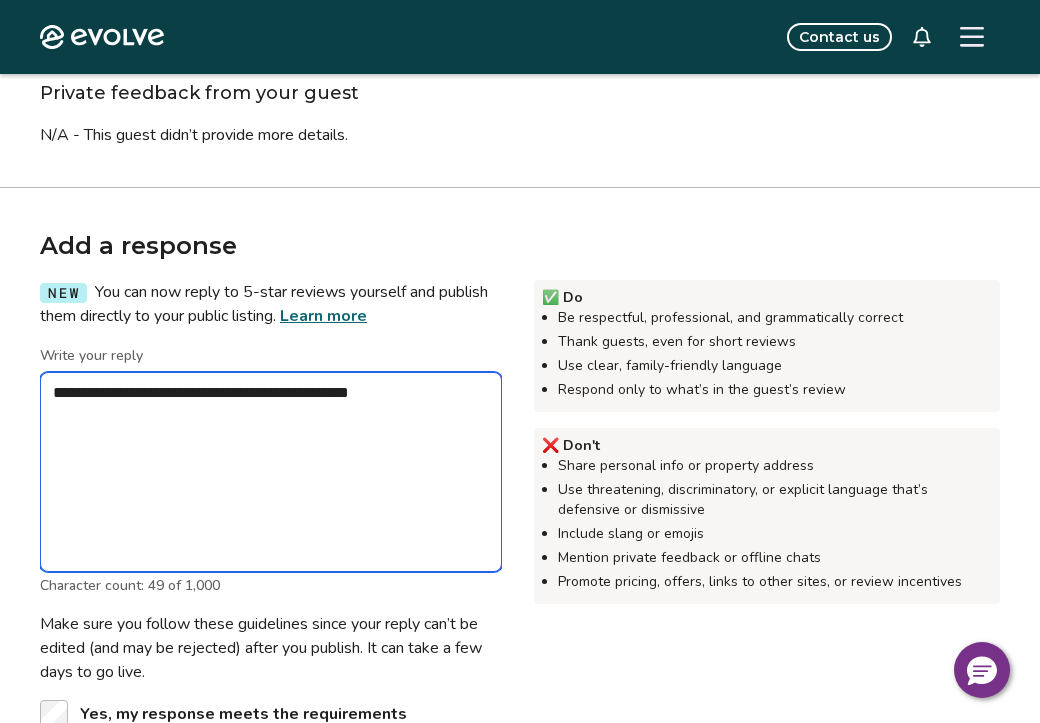 type on "*" 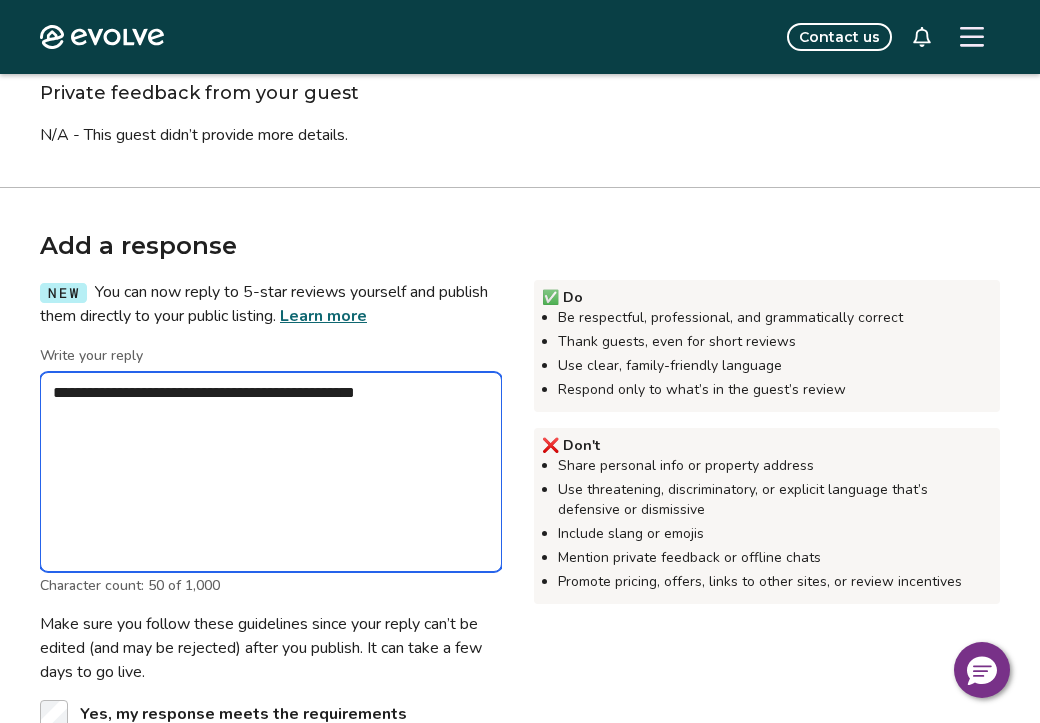type on "*" 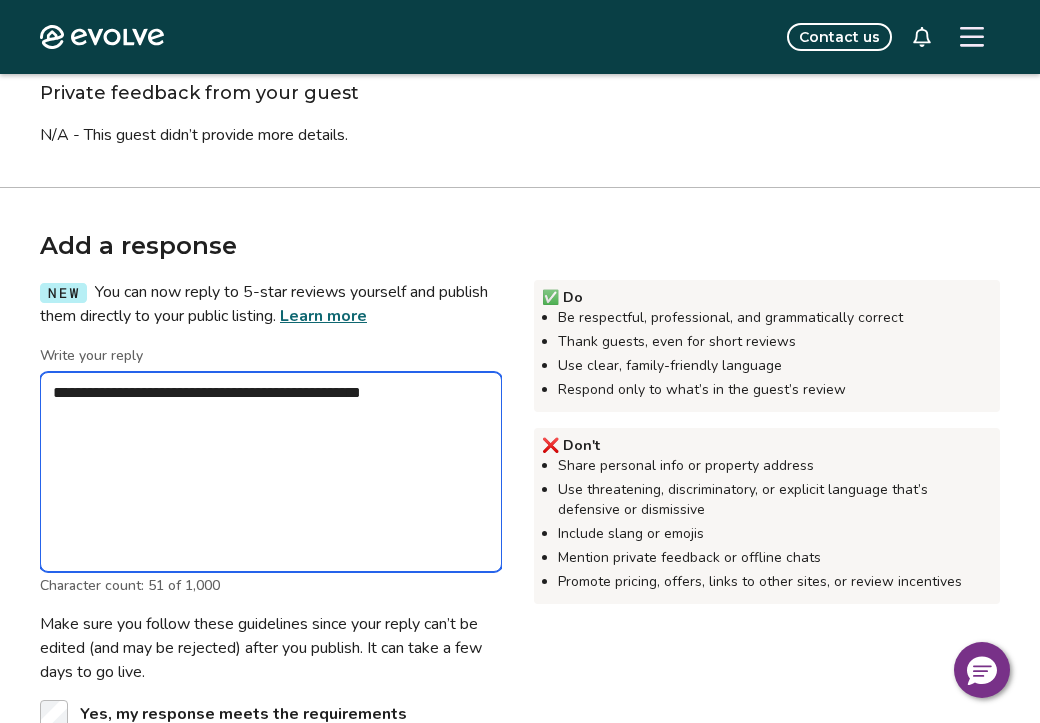type on "*" 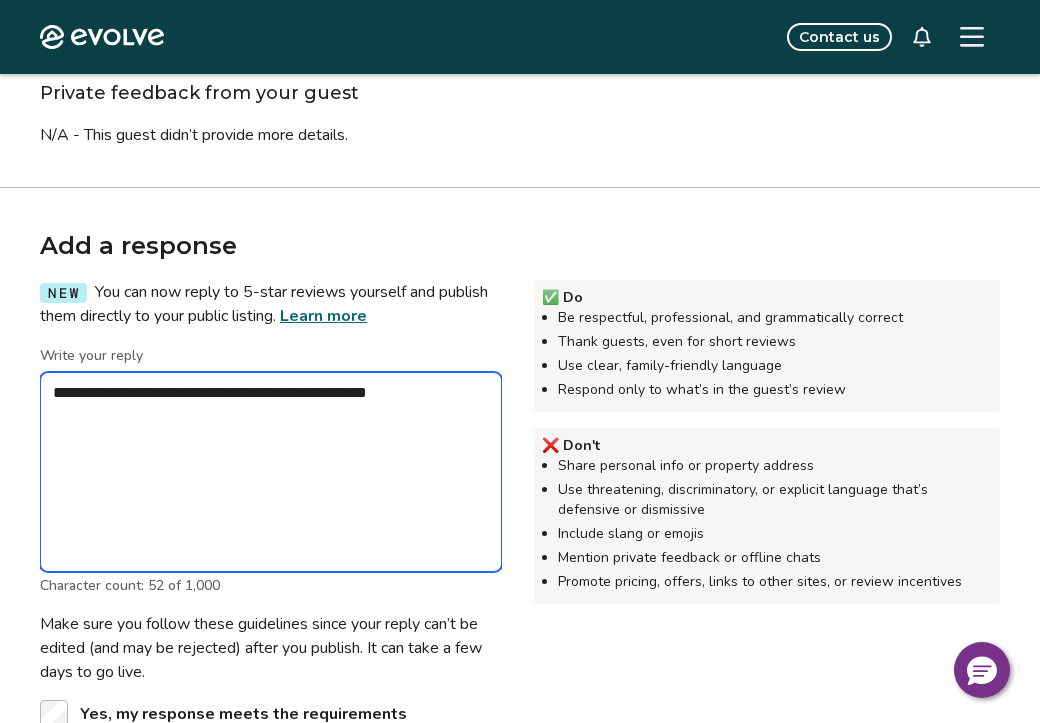 type on "*" 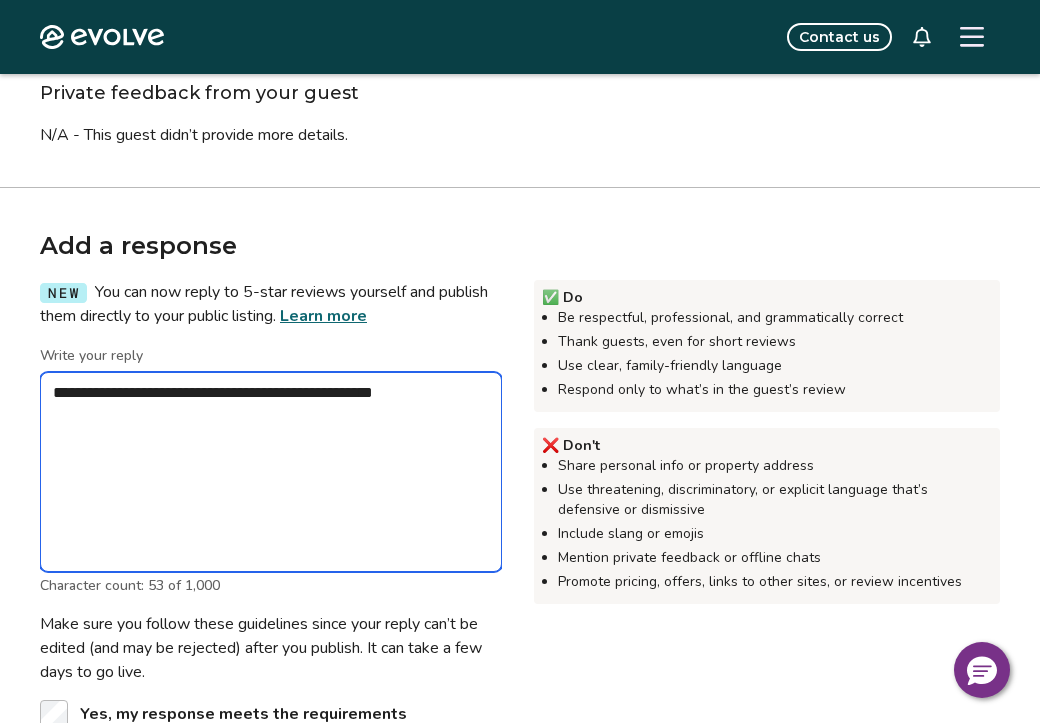 type on "*" 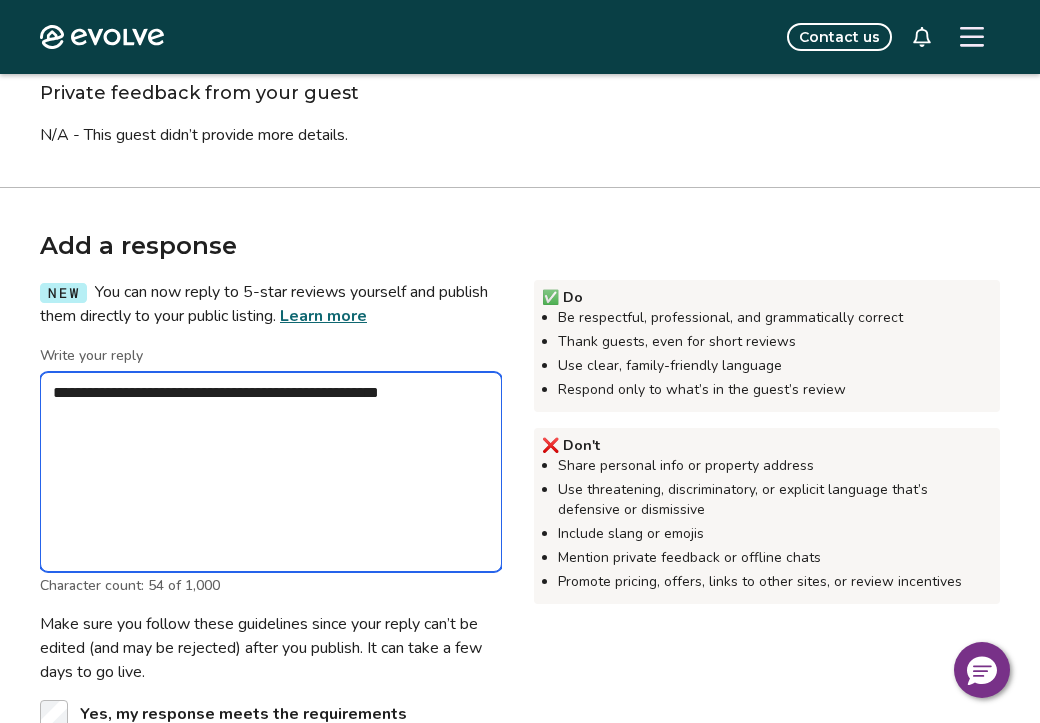 type on "*" 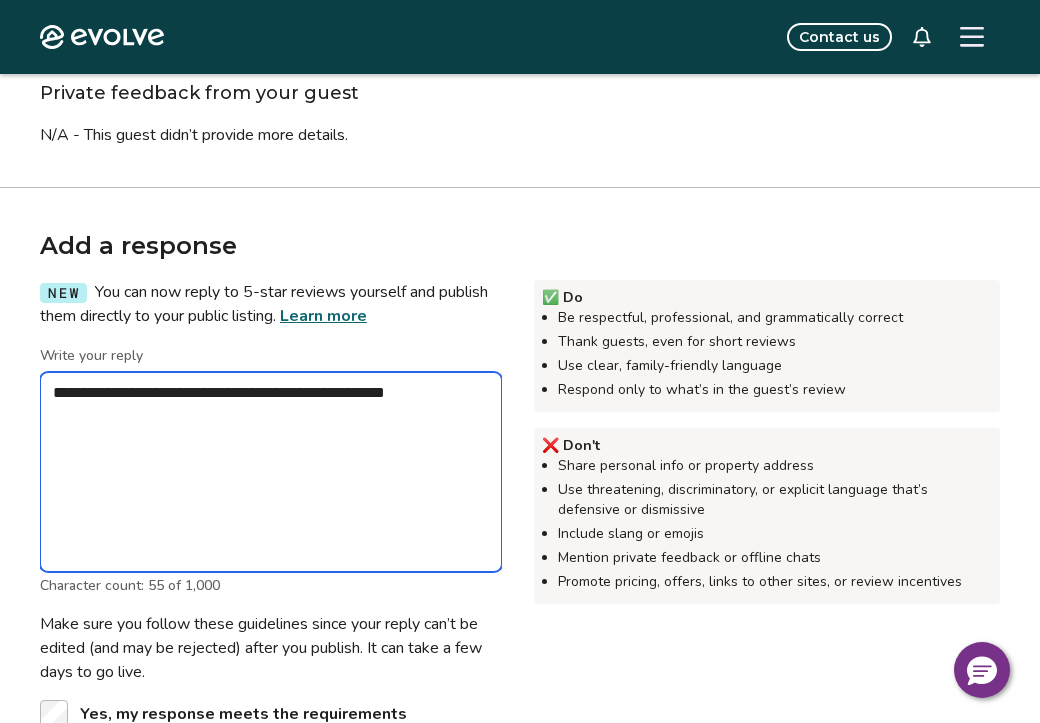 type on "*" 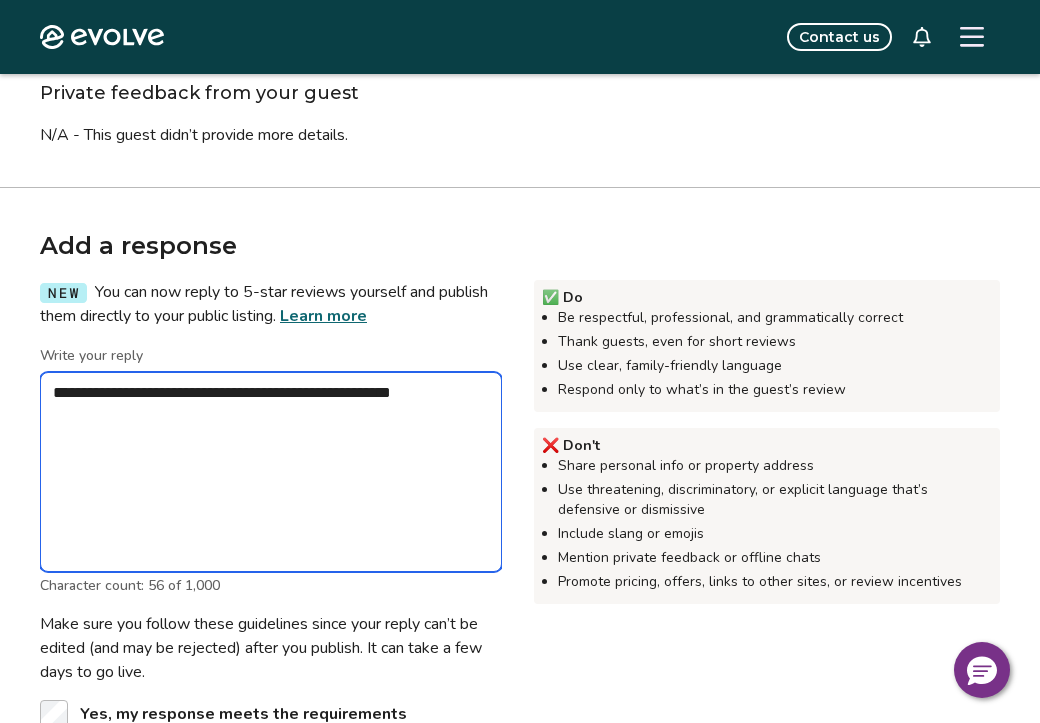 type on "*" 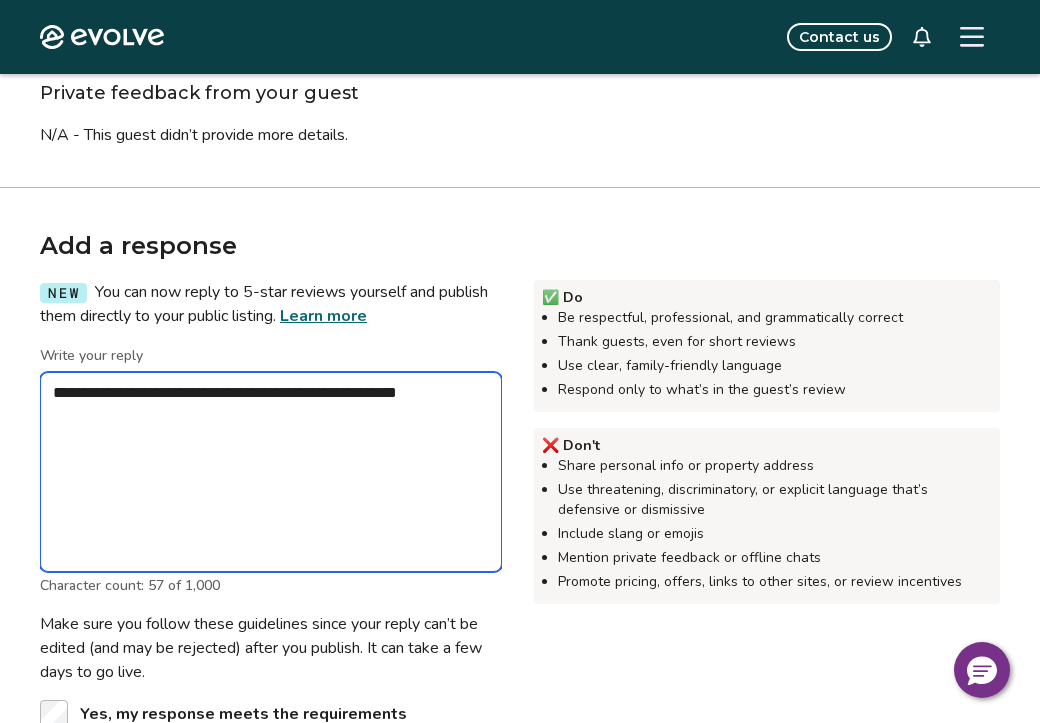 type on "*" 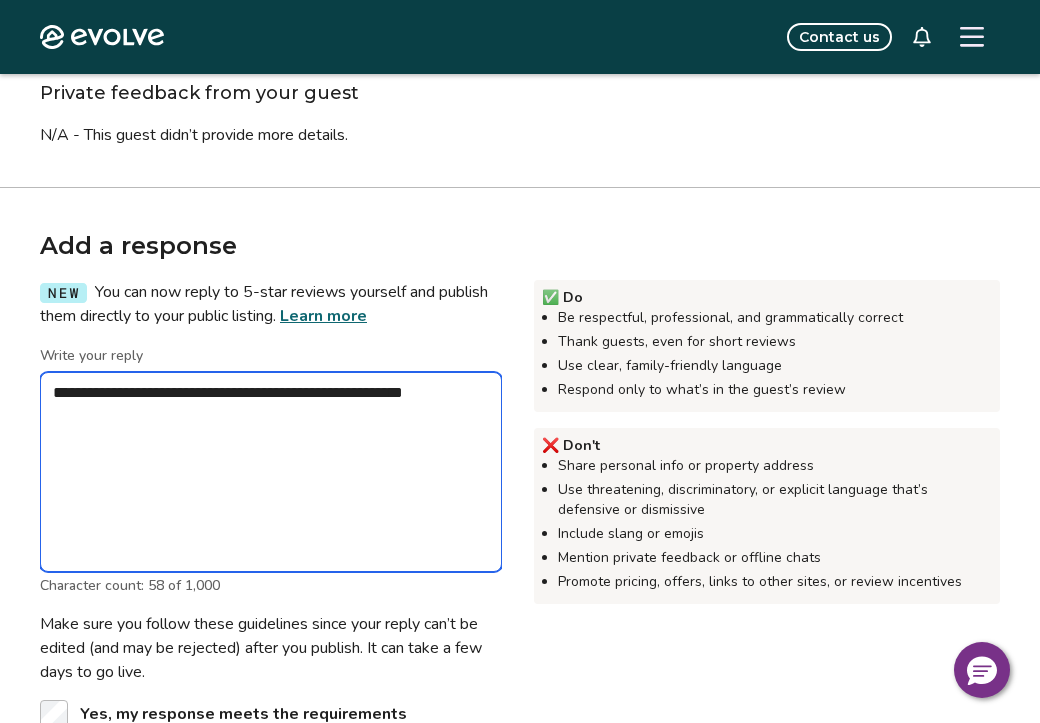 type on "*" 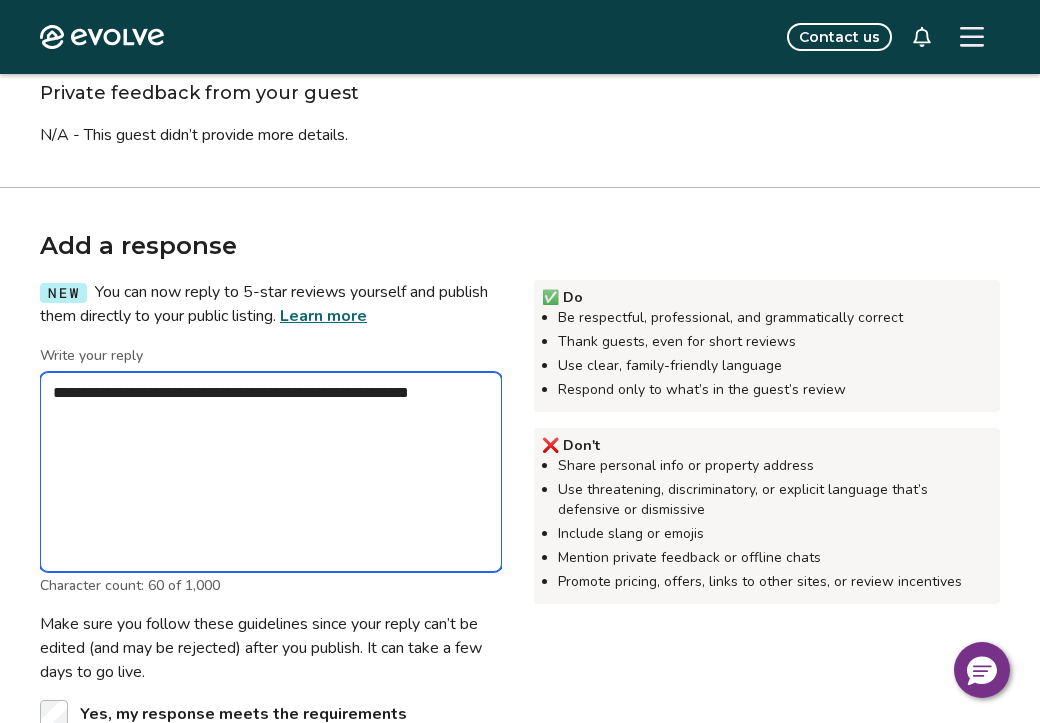 type on "*" 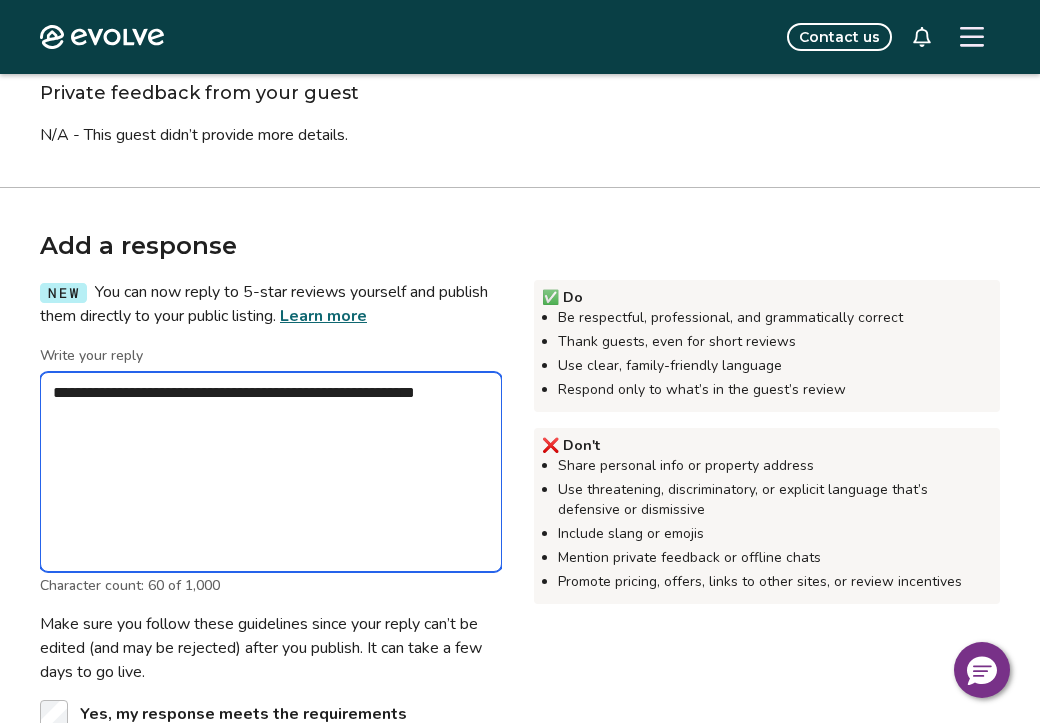 type on "*" 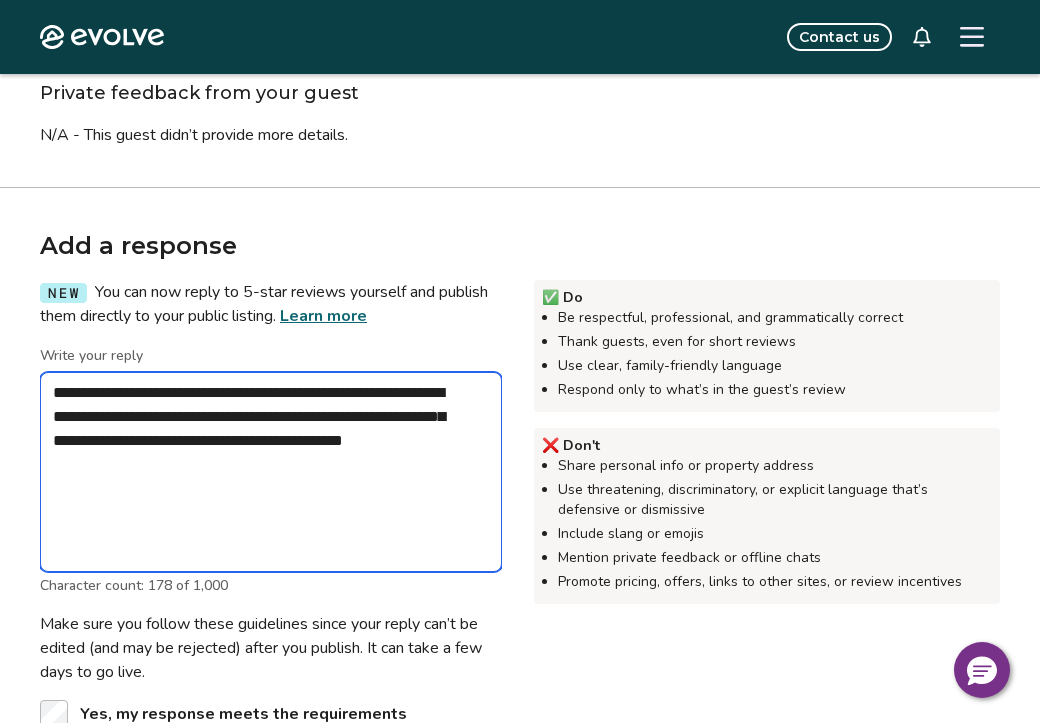 click on "**********" at bounding box center [271, 472] 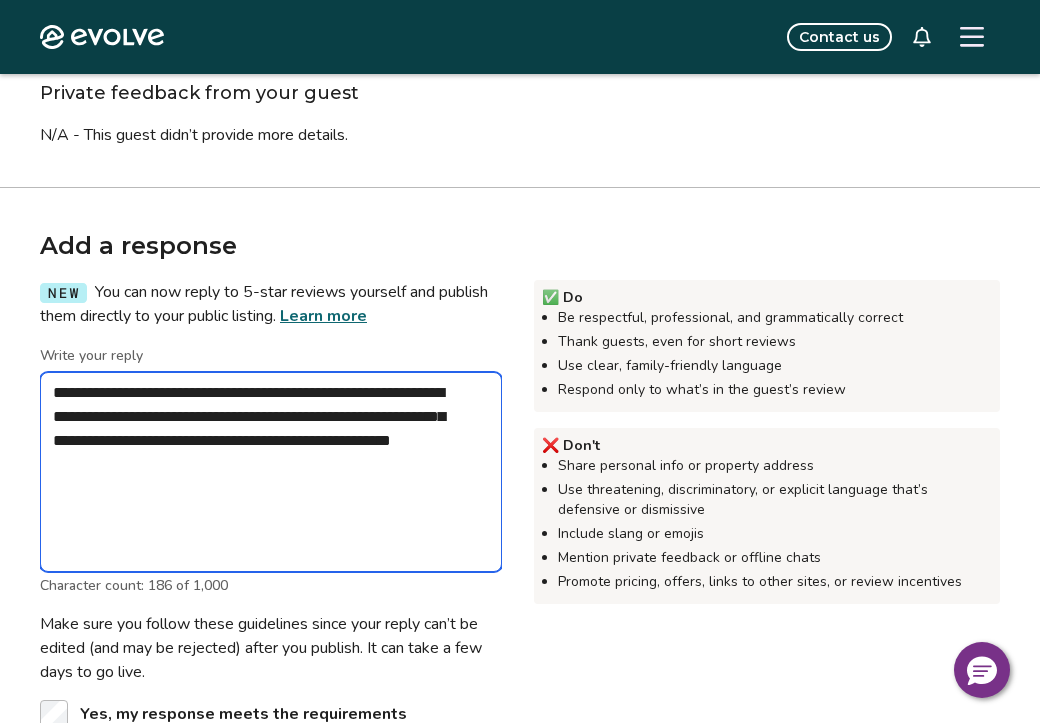 click on "**********" at bounding box center [271, 472] 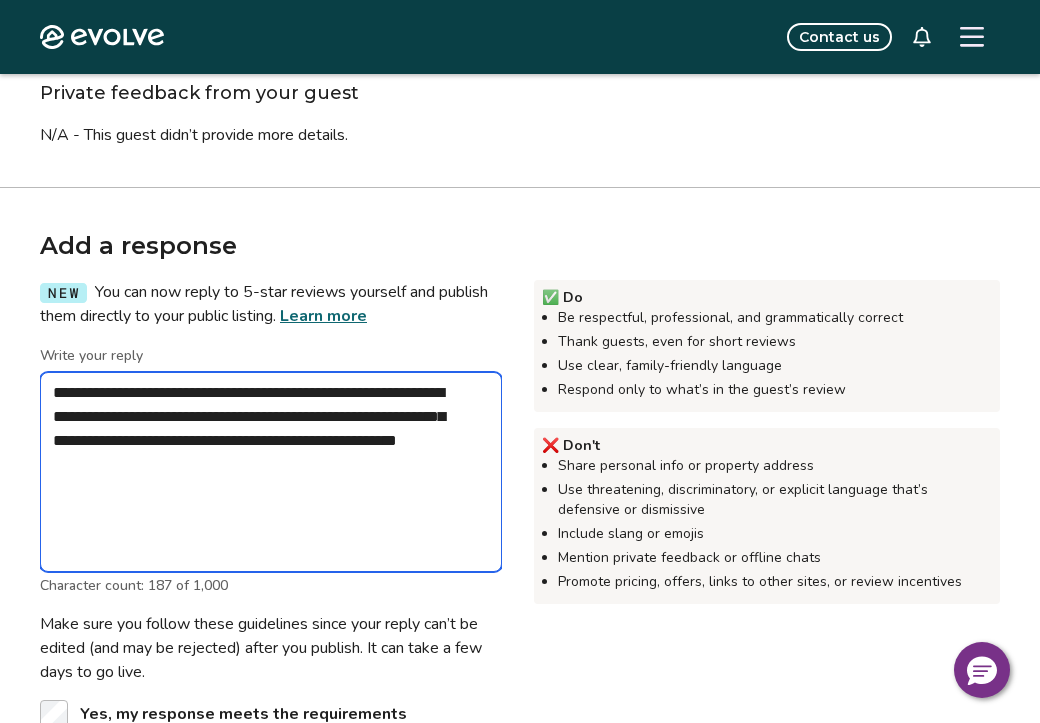 click on "**********" at bounding box center [271, 472] 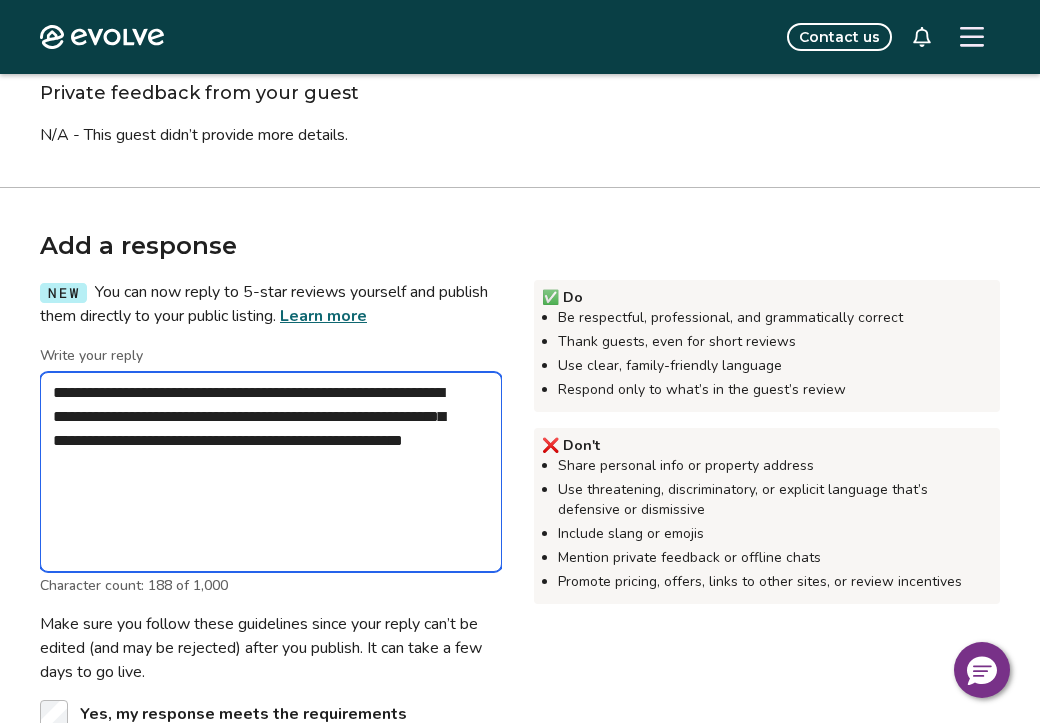 click on "**********" at bounding box center (271, 472) 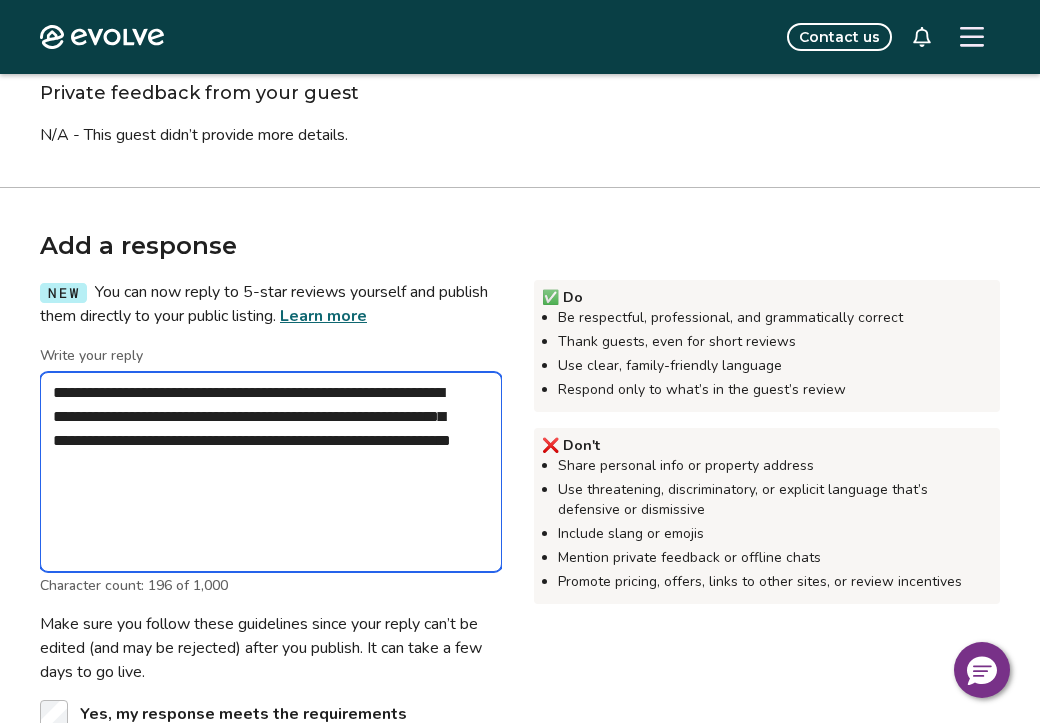 click on "**********" at bounding box center (271, 472) 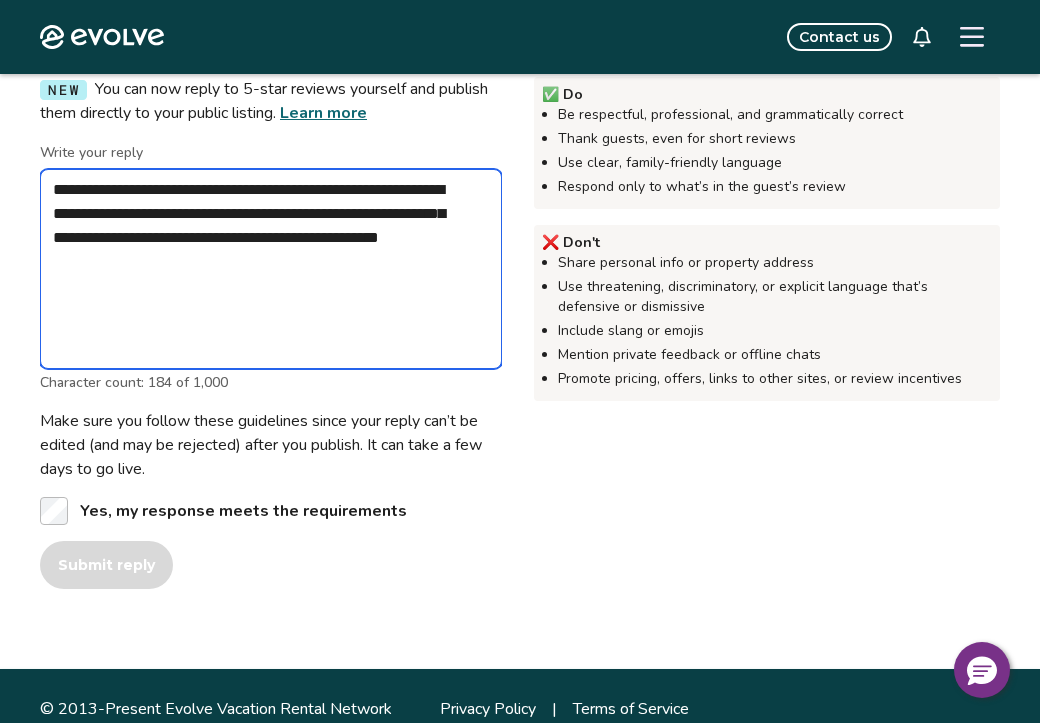 scroll, scrollTop: 484, scrollLeft: 0, axis: vertical 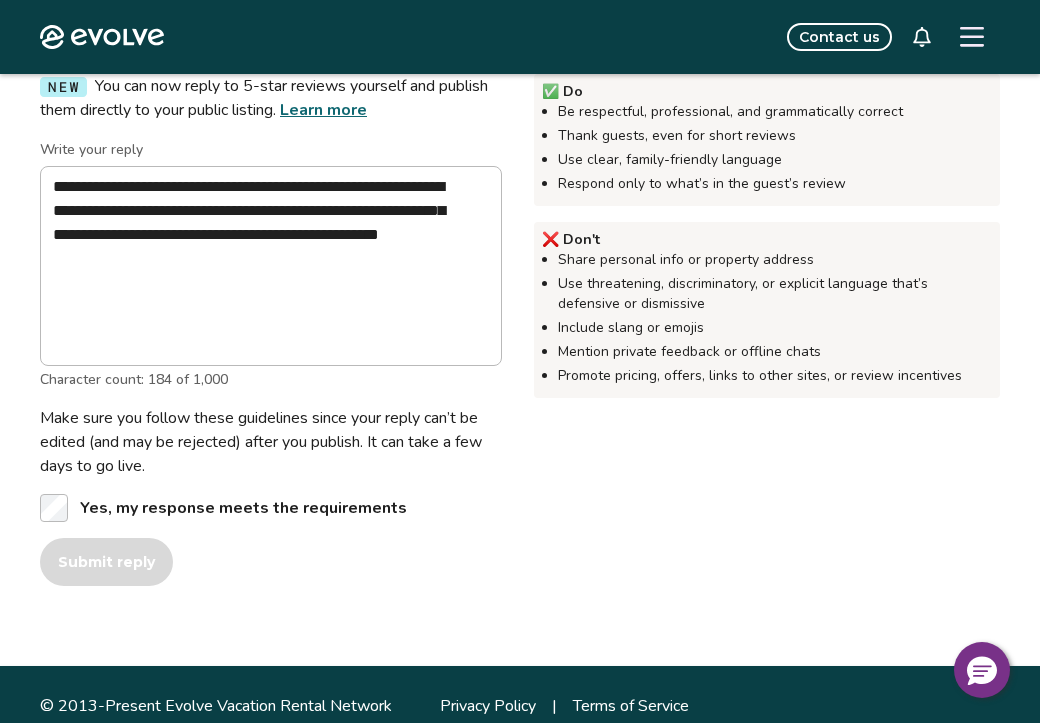 click on "Yes, my response meets the requirements" at bounding box center [271, 508] 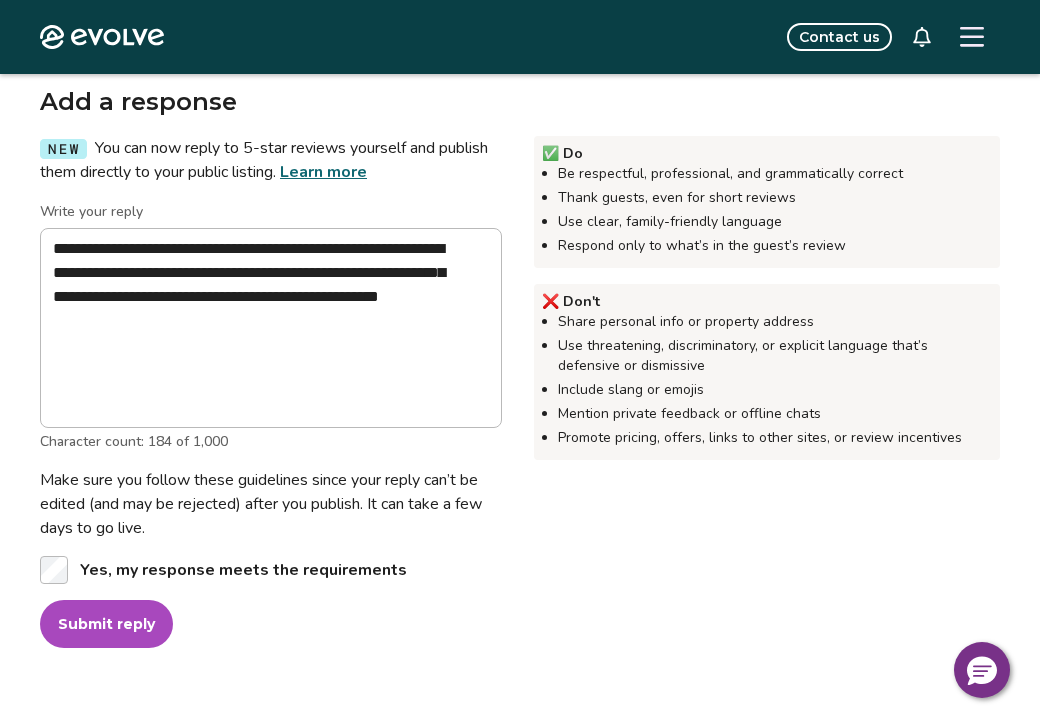 scroll, scrollTop: 424, scrollLeft: 0, axis: vertical 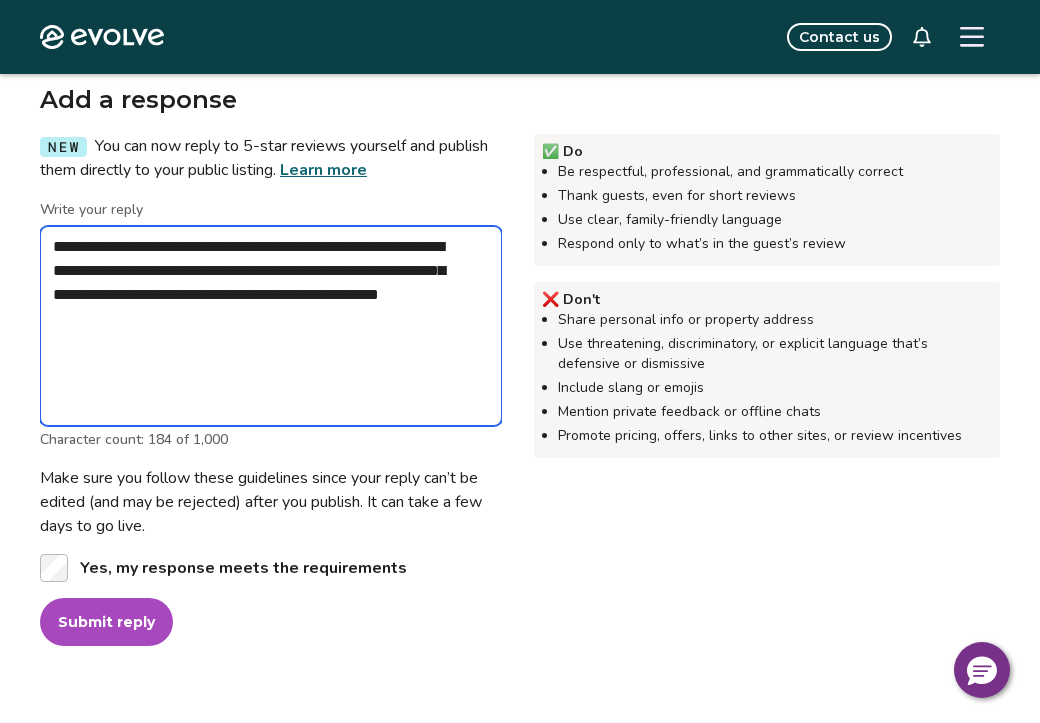 click on "**********" at bounding box center [271, 326] 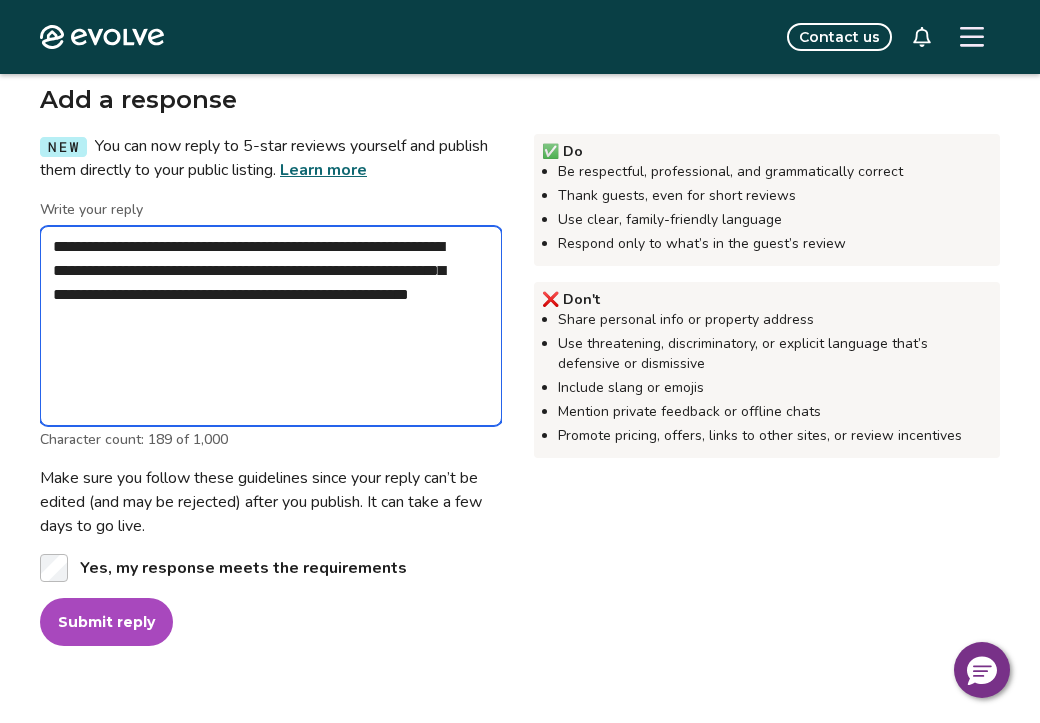 click on "**********" at bounding box center [271, 326] 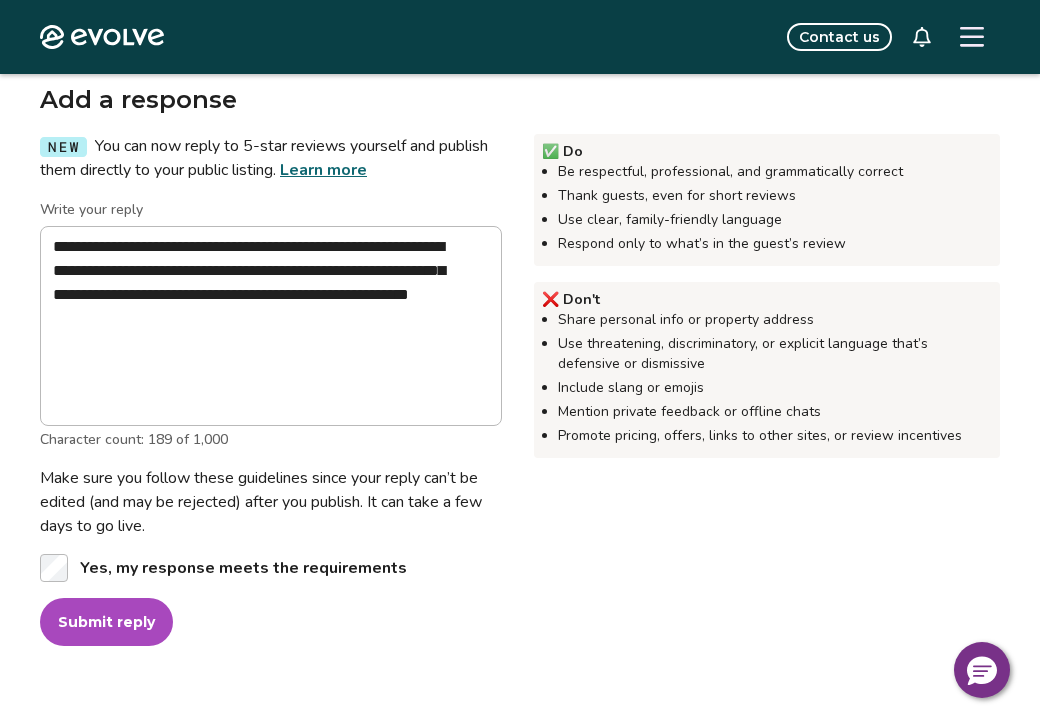 click on "Submit reply" at bounding box center (106, 622) 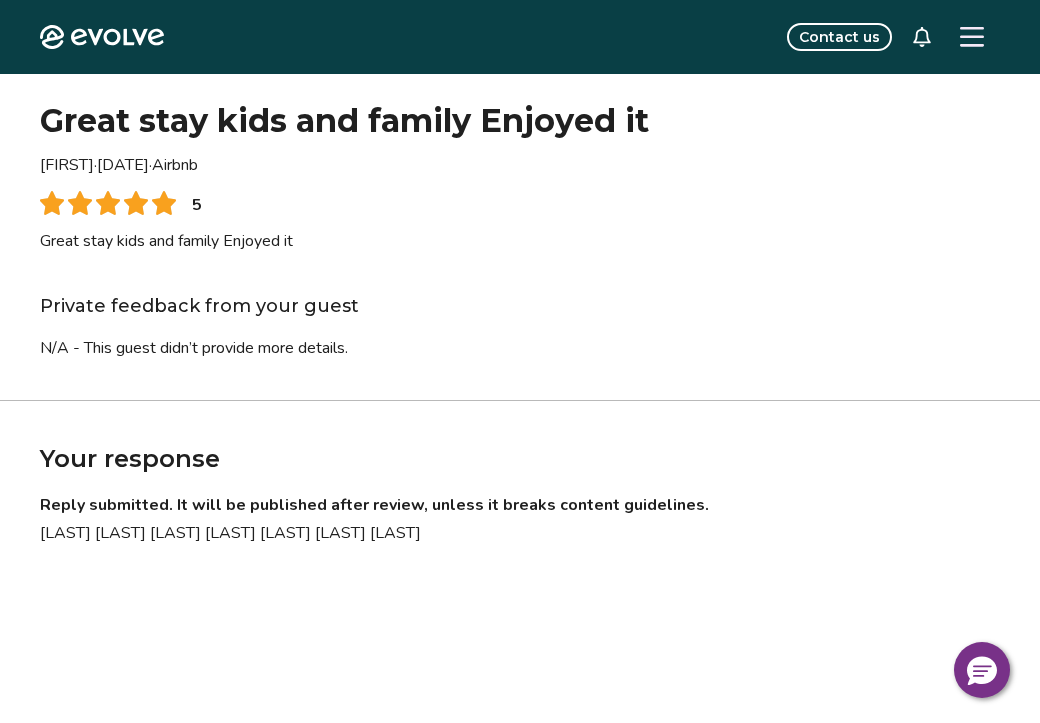 scroll, scrollTop: 0, scrollLeft: 0, axis: both 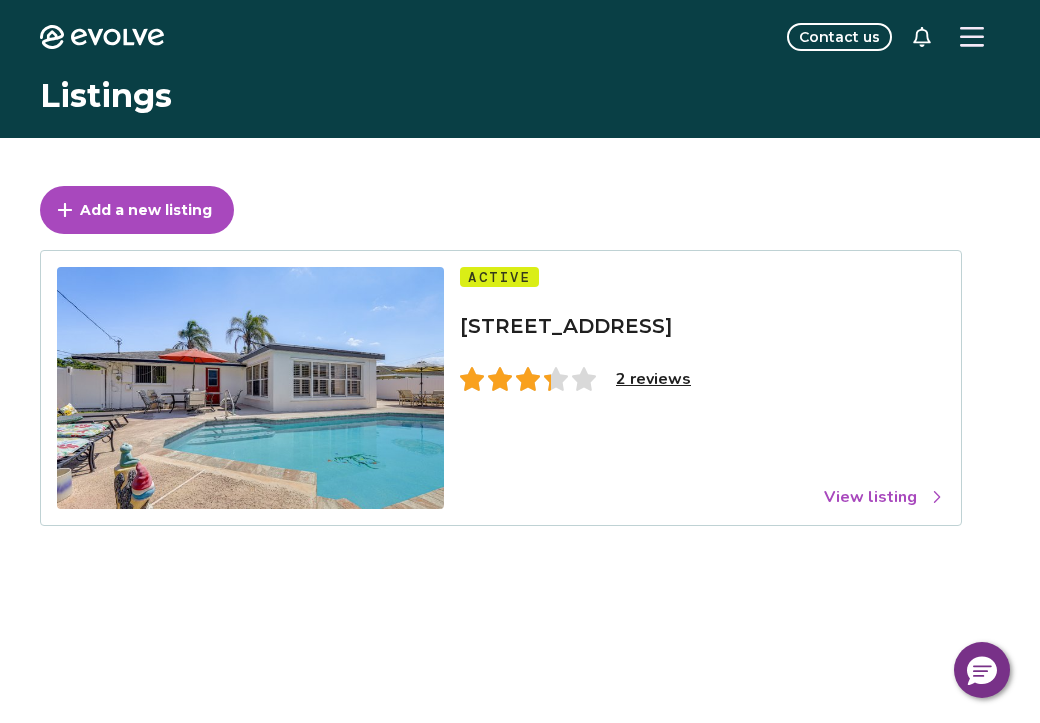click on "View listing" at bounding box center [884, 497] 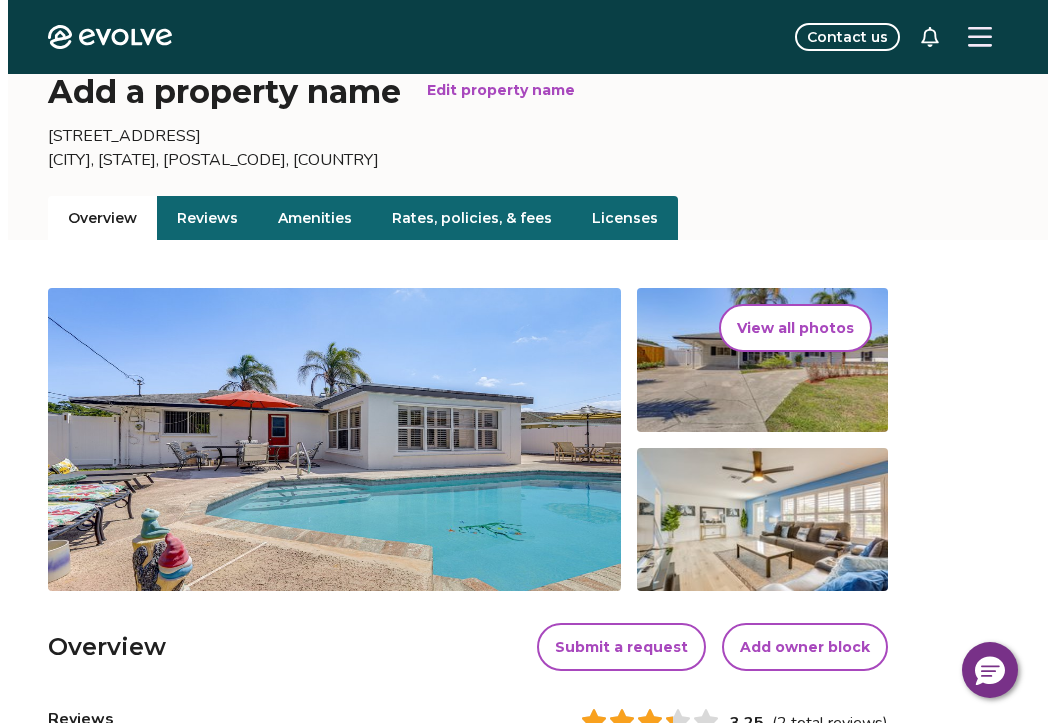 scroll, scrollTop: 0, scrollLeft: 0, axis: both 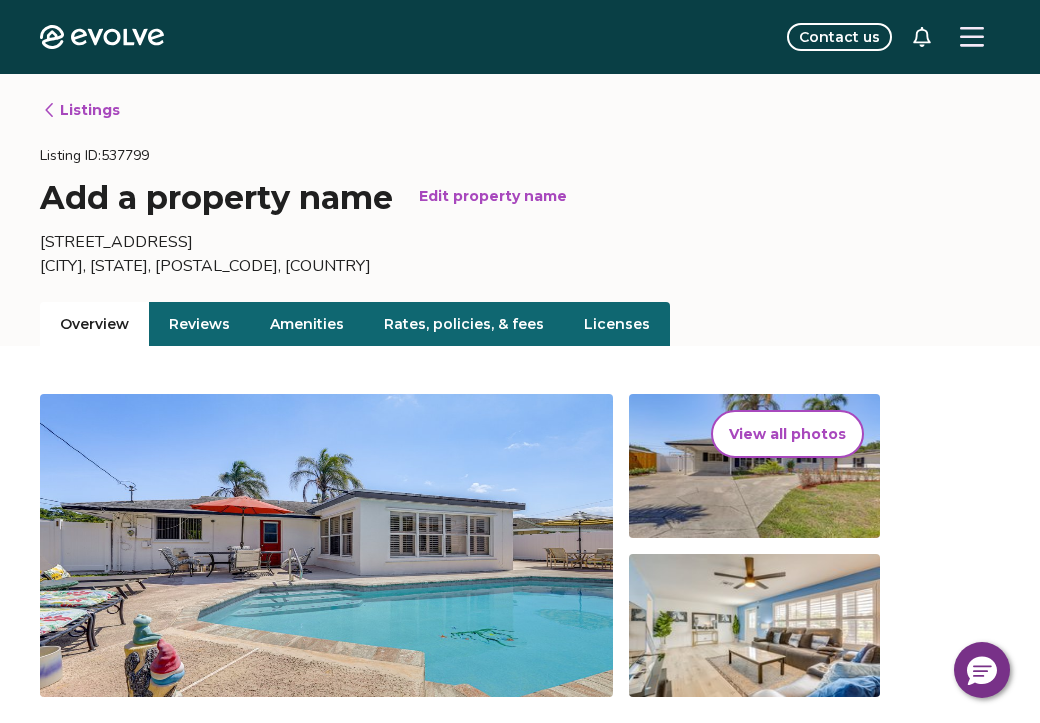click on "View all photos" at bounding box center (787, 434) 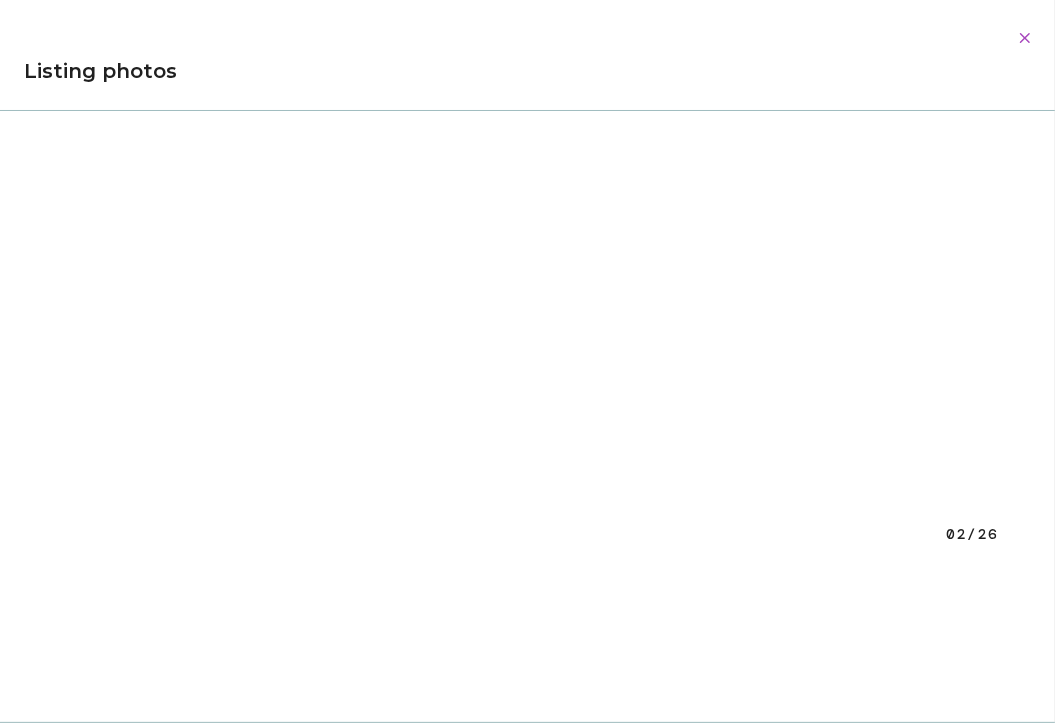 scroll, scrollTop: 0, scrollLeft: 0, axis: both 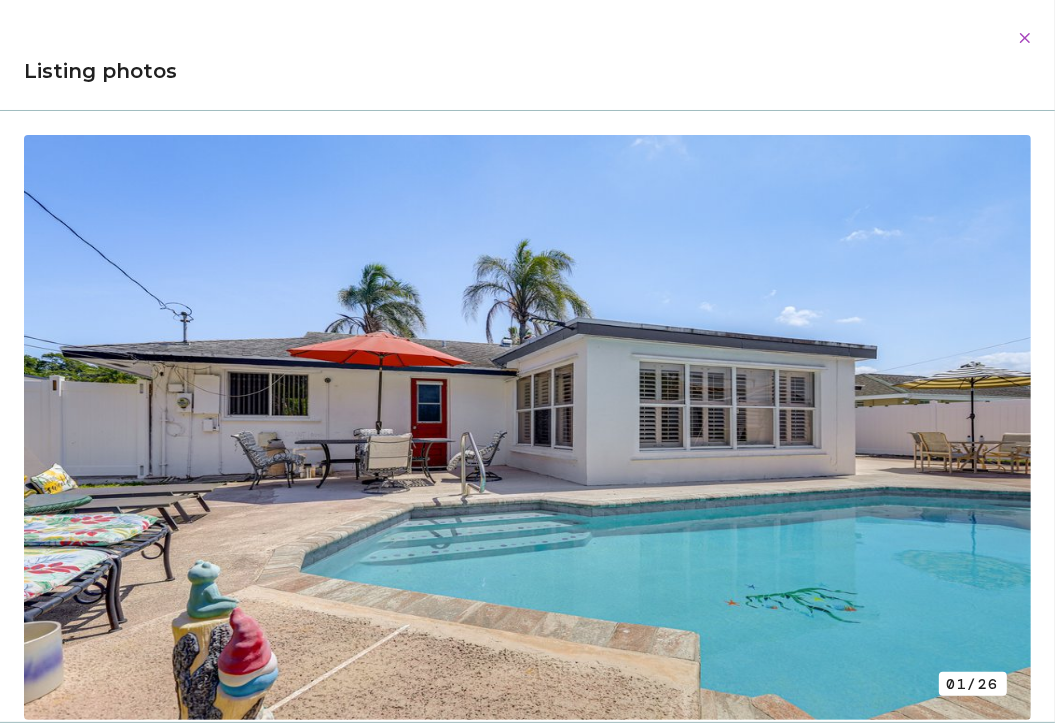 click at bounding box center [527, 427] 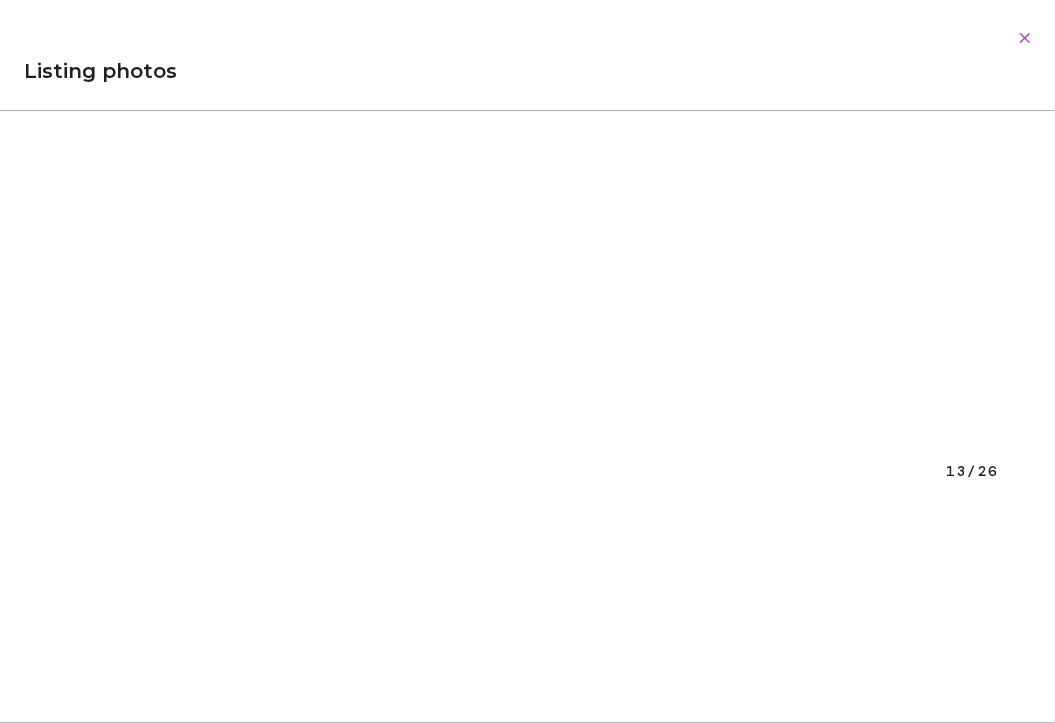 scroll, scrollTop: 7432, scrollLeft: 0, axis: vertical 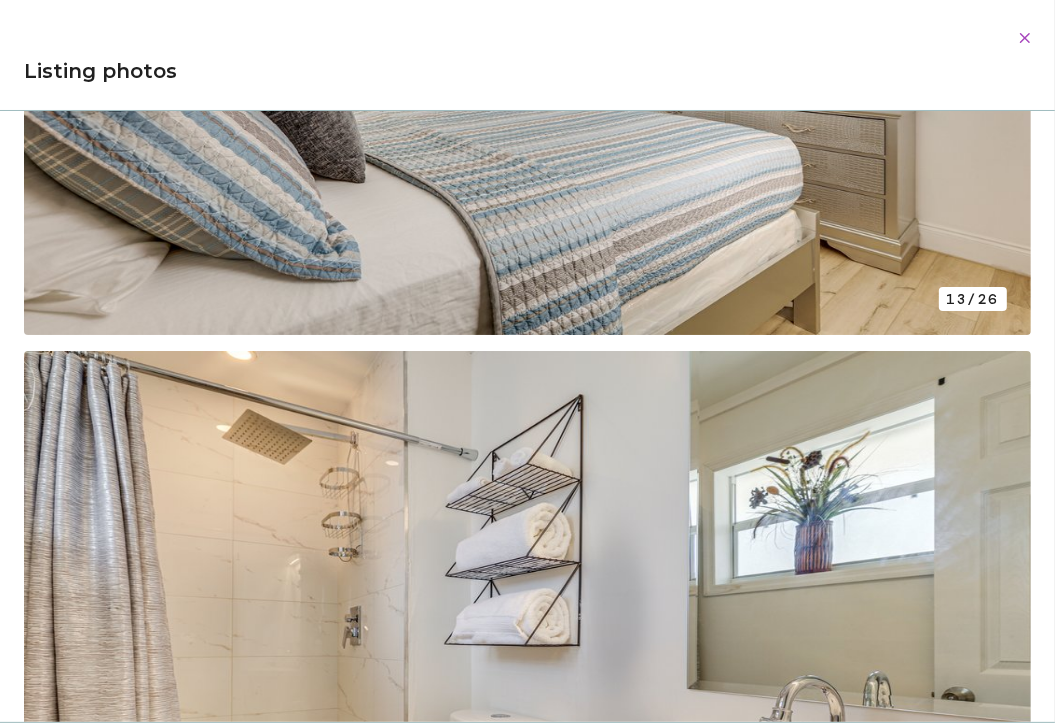 click at bounding box center [527, 643] 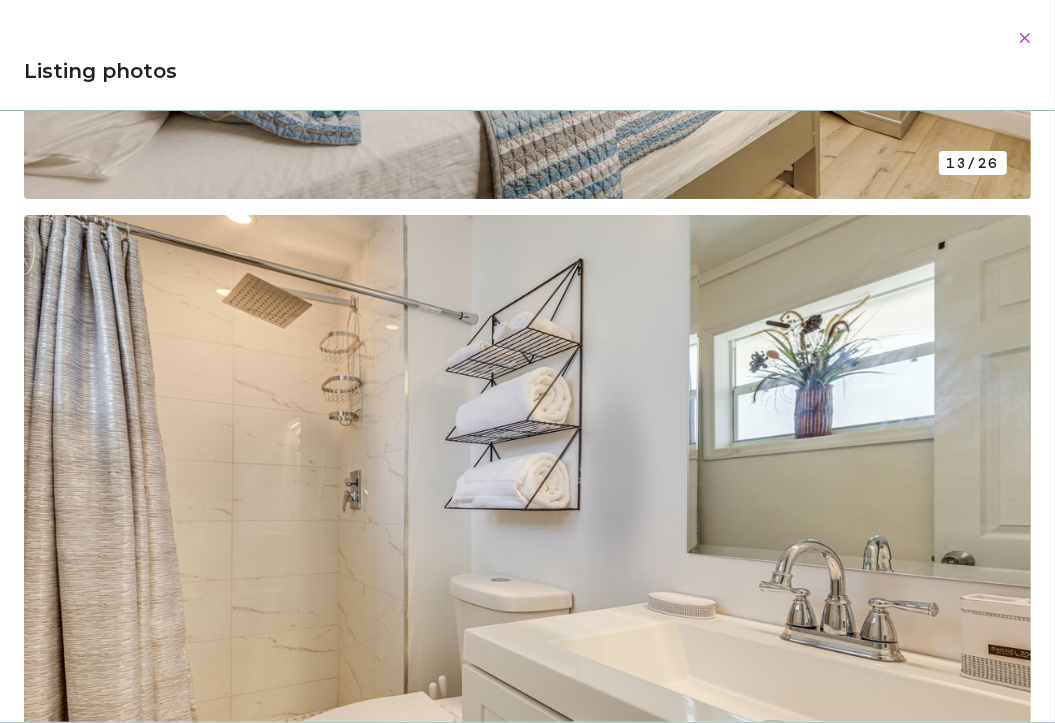 scroll, scrollTop: 7743, scrollLeft: 0, axis: vertical 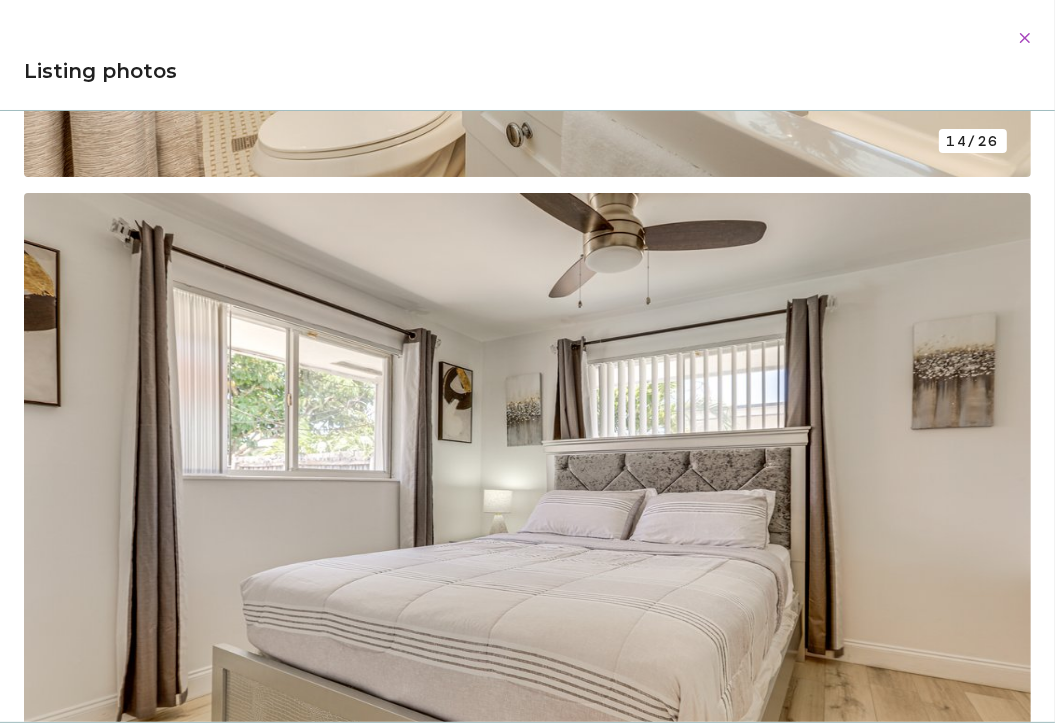 click at bounding box center (527, 485) 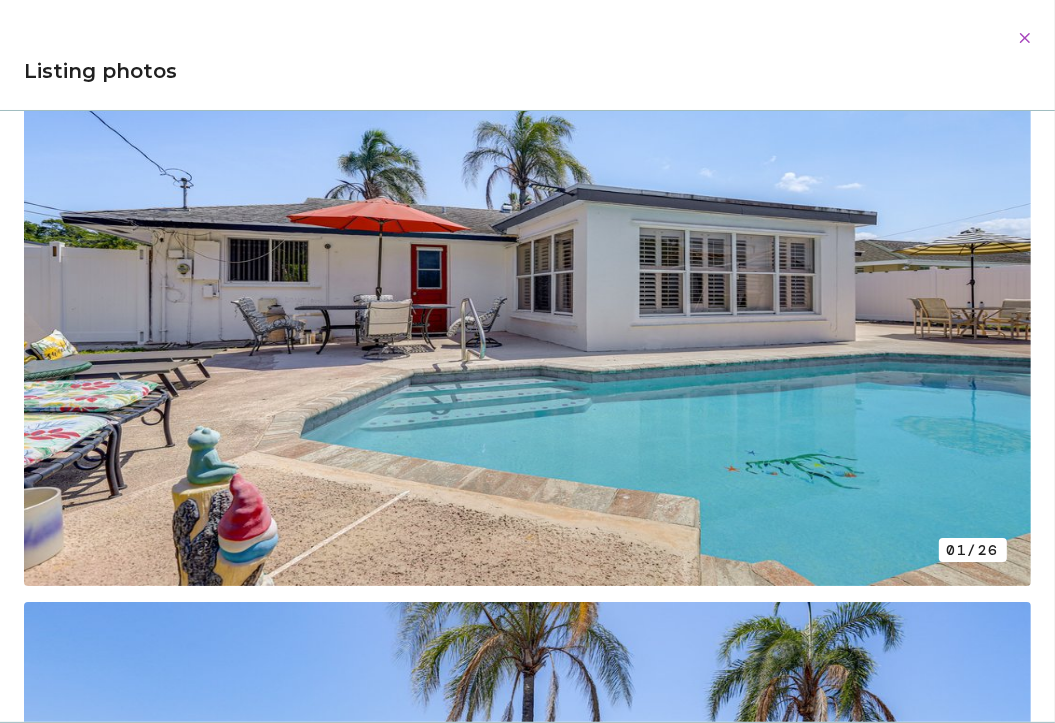 scroll, scrollTop: 0, scrollLeft: 0, axis: both 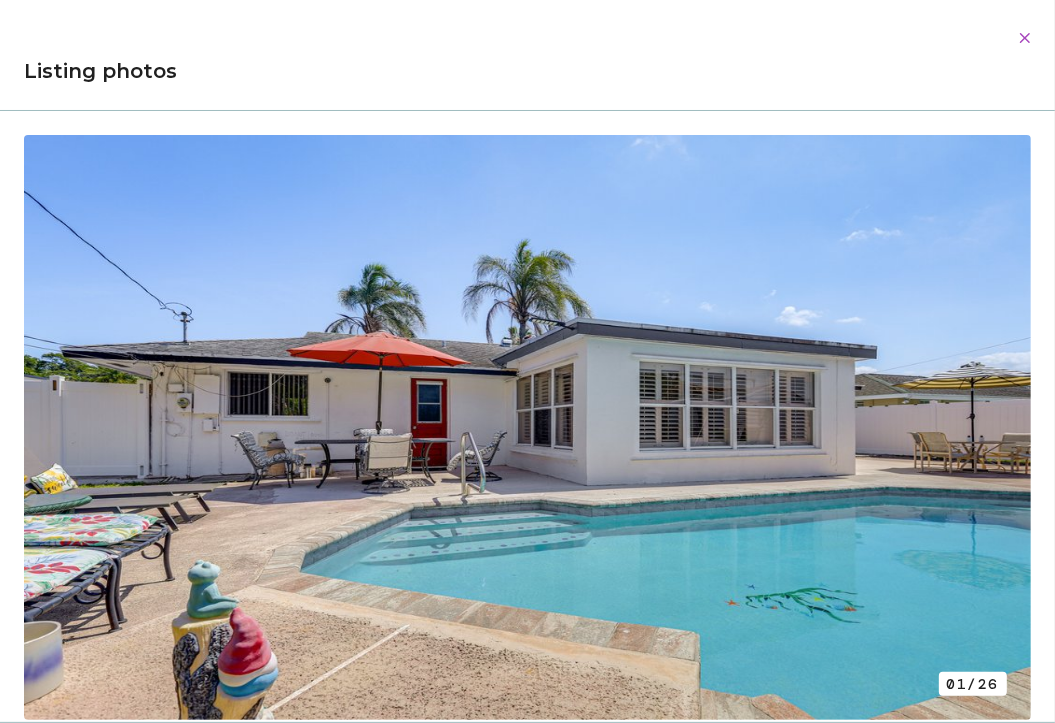 click at bounding box center (527, 427) 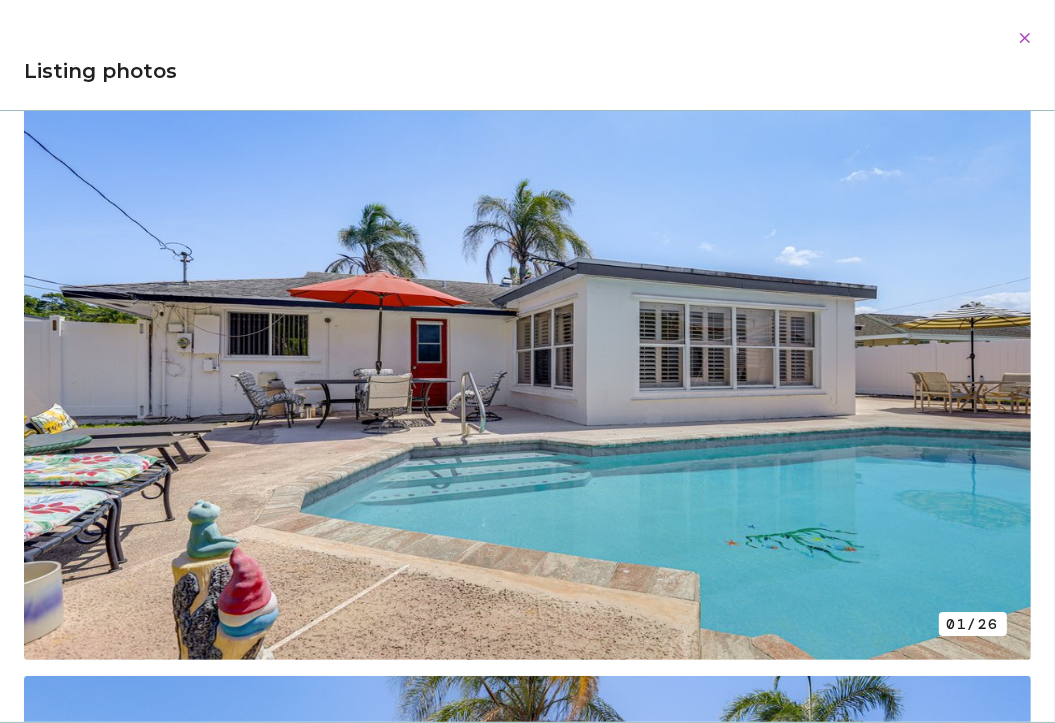 scroll, scrollTop: 62, scrollLeft: 0, axis: vertical 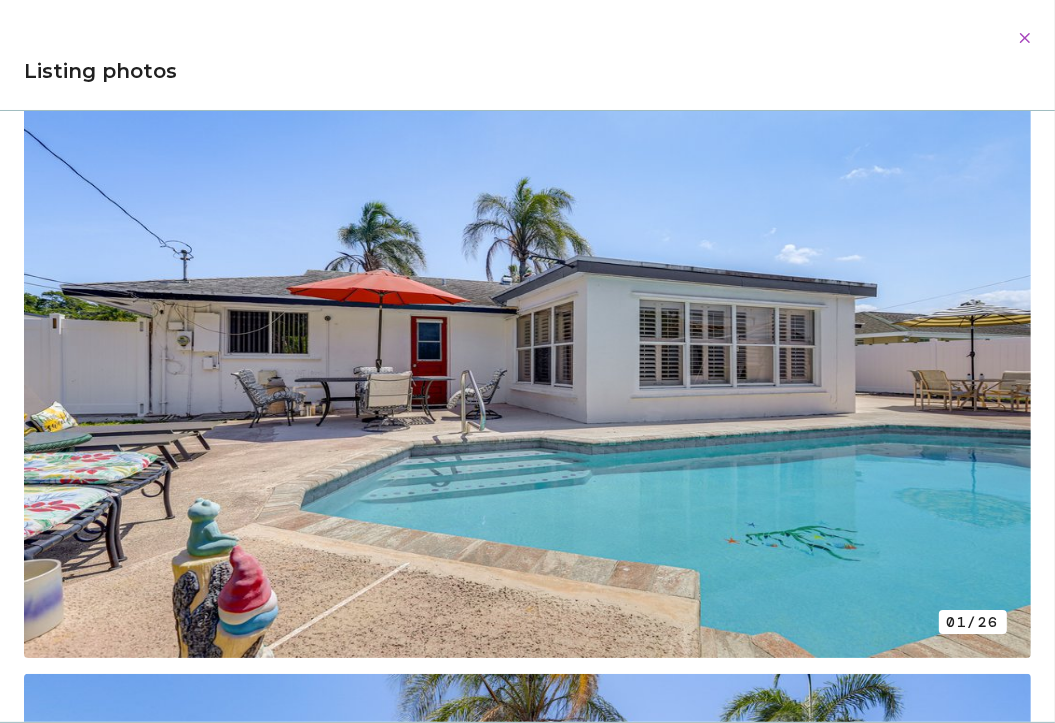 click at bounding box center (527, 365) 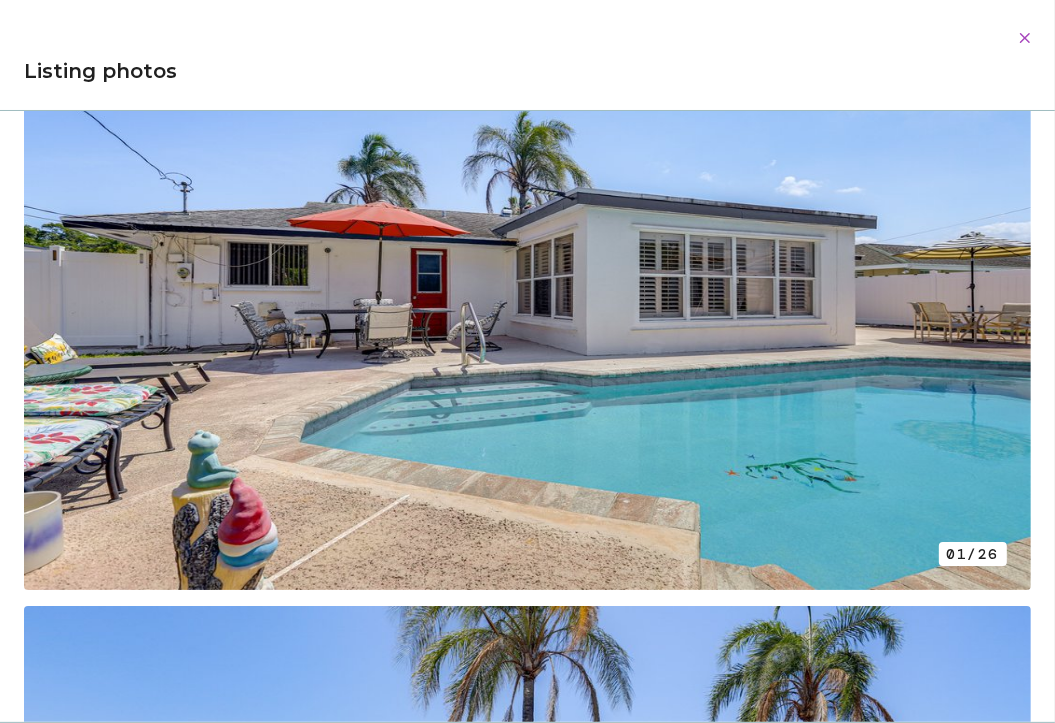 scroll, scrollTop: 134, scrollLeft: 0, axis: vertical 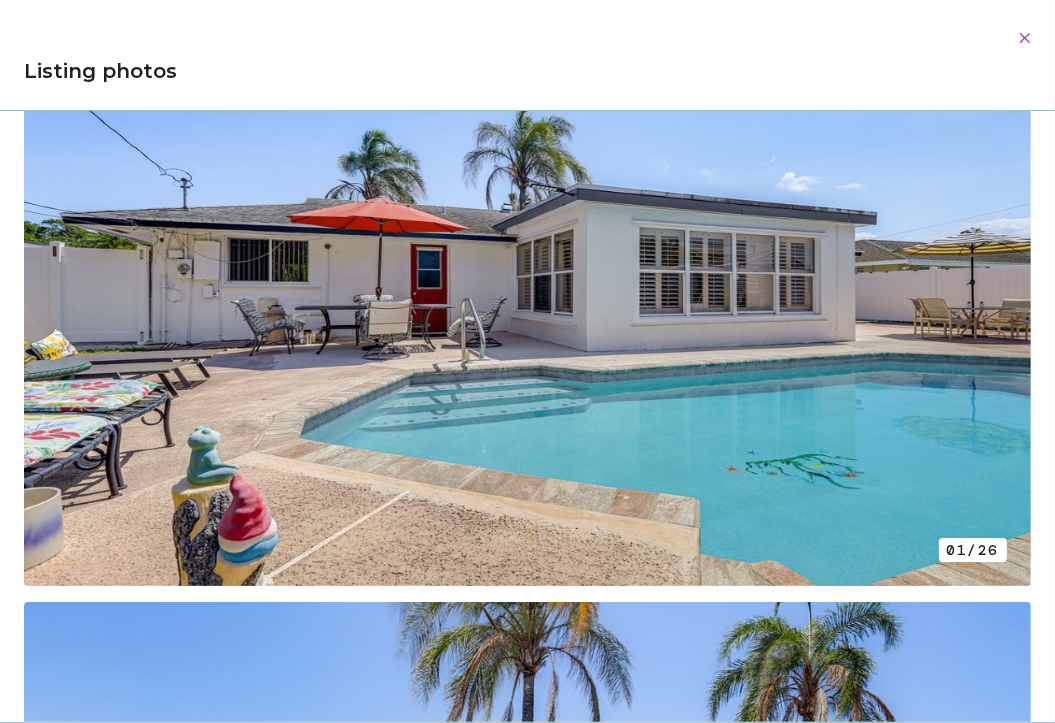 click at bounding box center (527, 293) 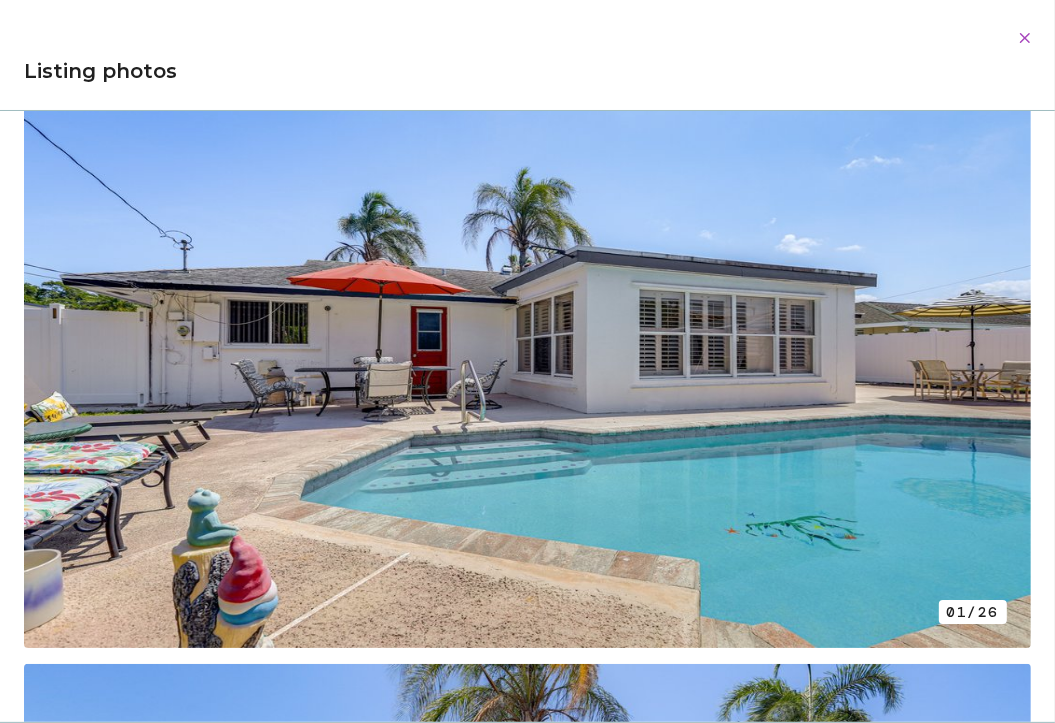 click at bounding box center [527, 355] 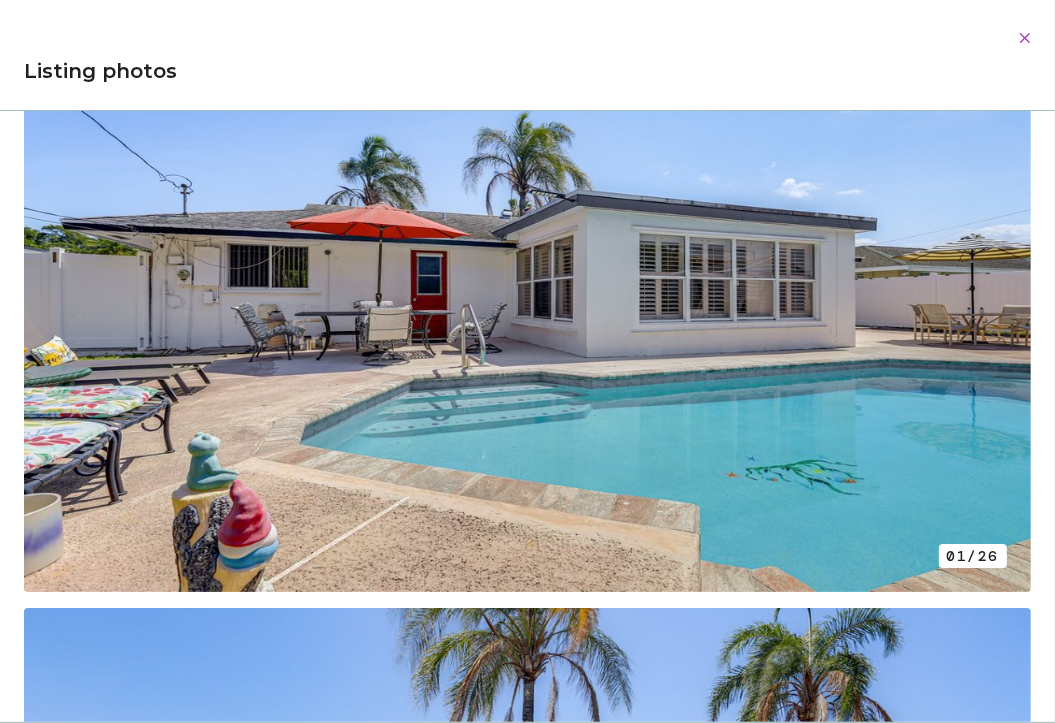 scroll, scrollTop: 110, scrollLeft: 0, axis: vertical 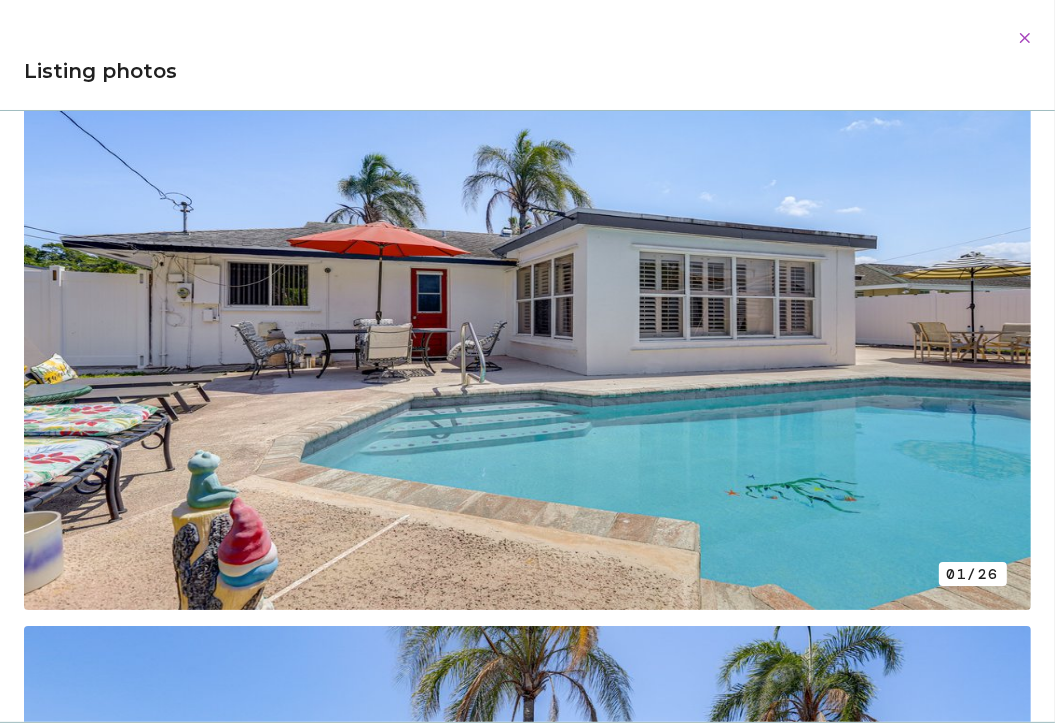 drag, startPoint x: 904, startPoint y: 0, endPoint x: 587, endPoint y: 241, distance: 398.2085 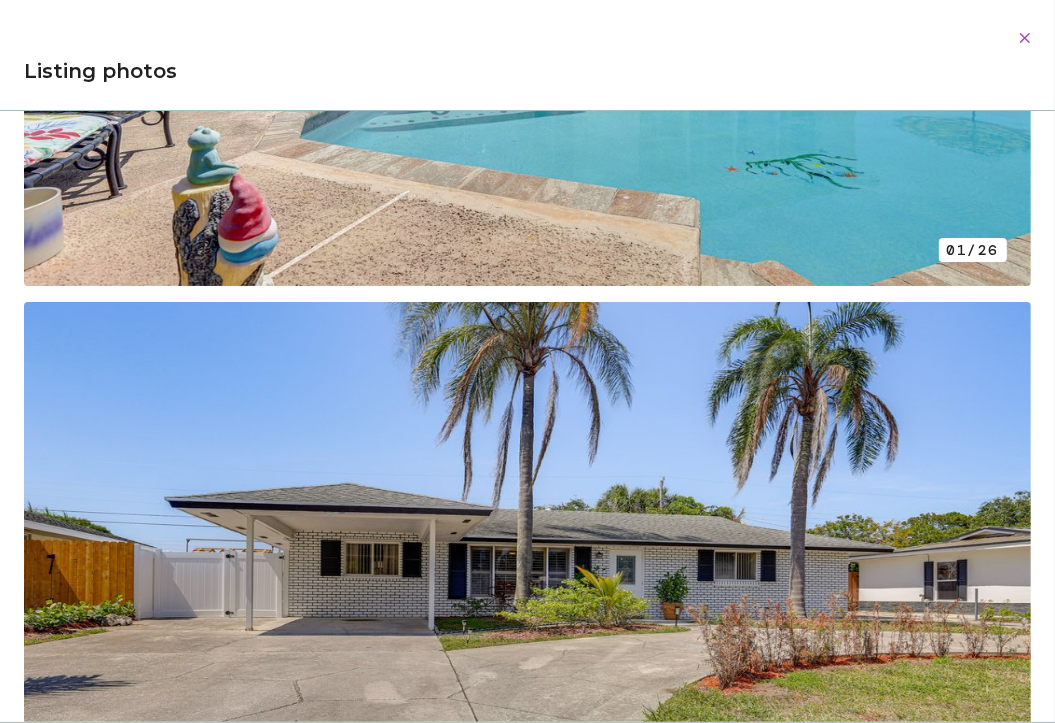 scroll, scrollTop: 440, scrollLeft: 0, axis: vertical 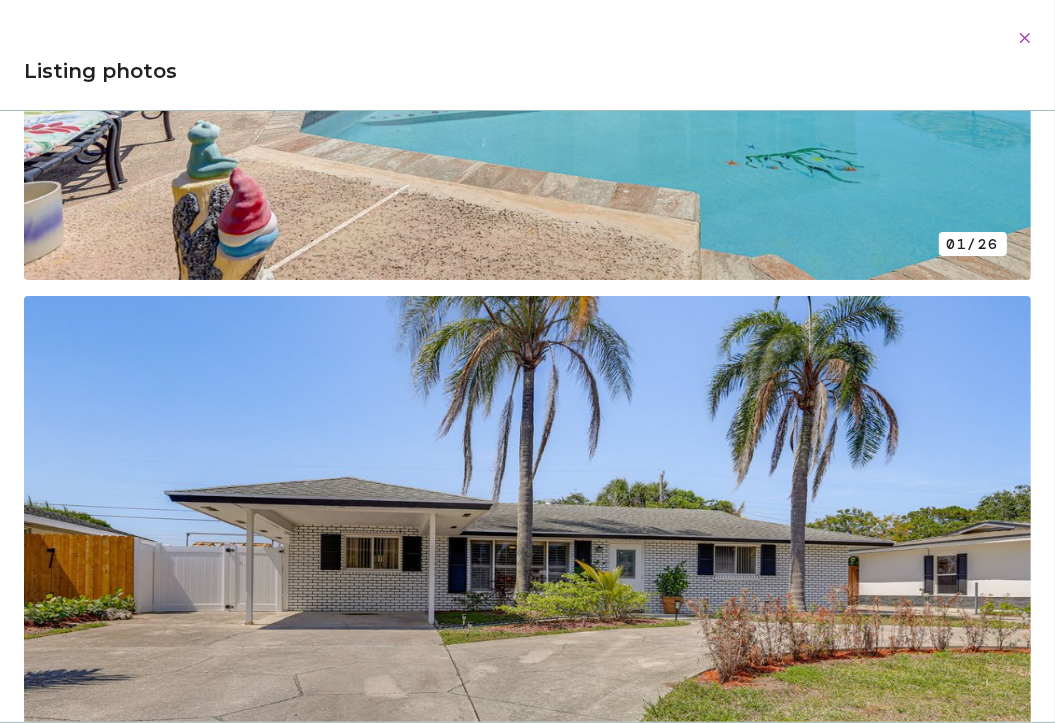 click at bounding box center [527, 588] 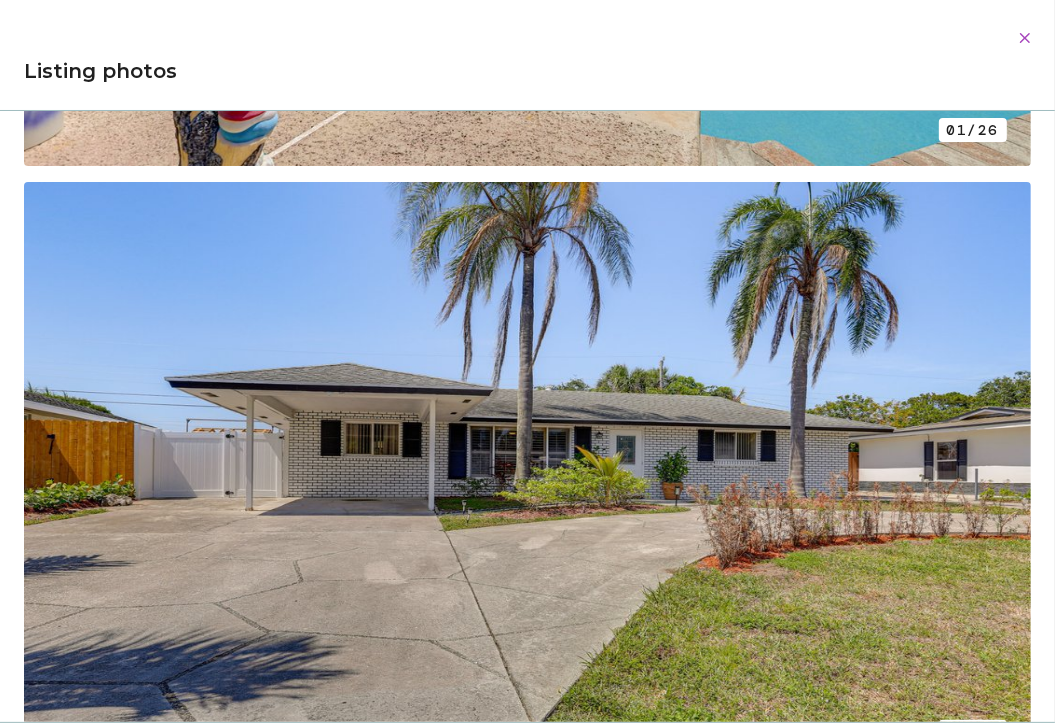 scroll, scrollTop: 556, scrollLeft: 0, axis: vertical 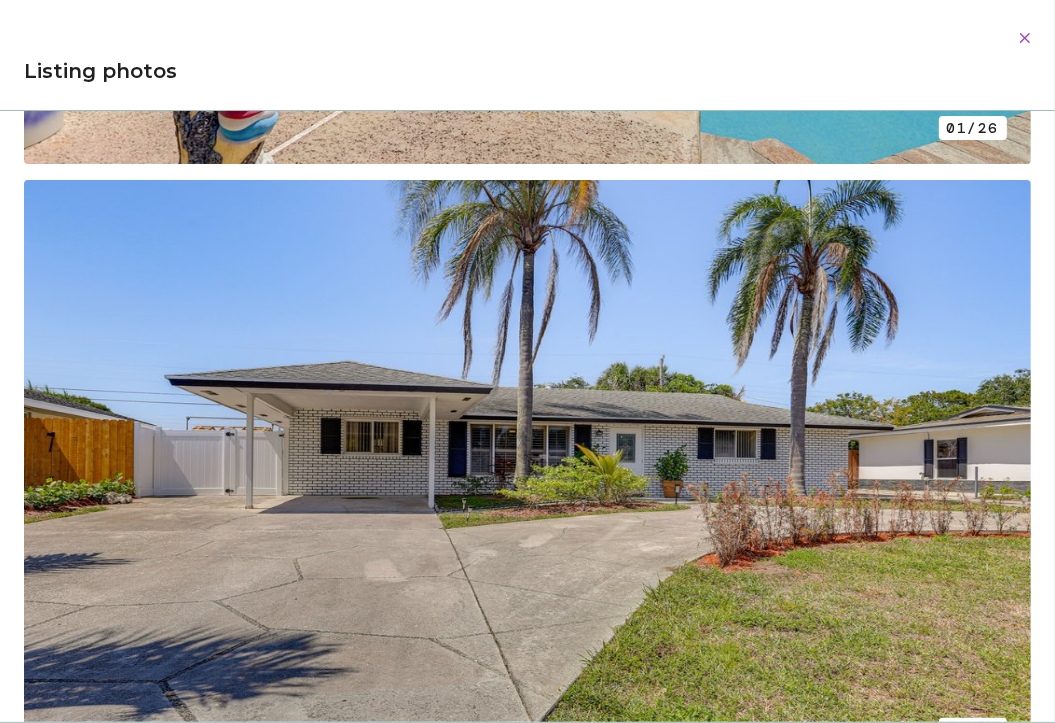 click at bounding box center (527, 472) 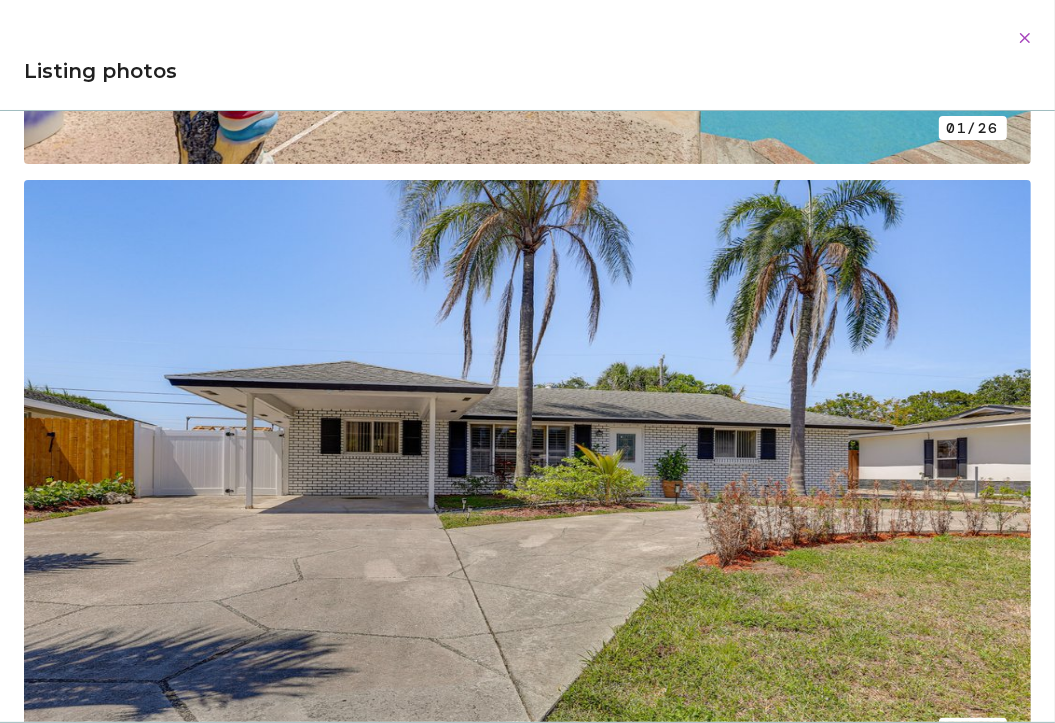 click at bounding box center [527, 472] 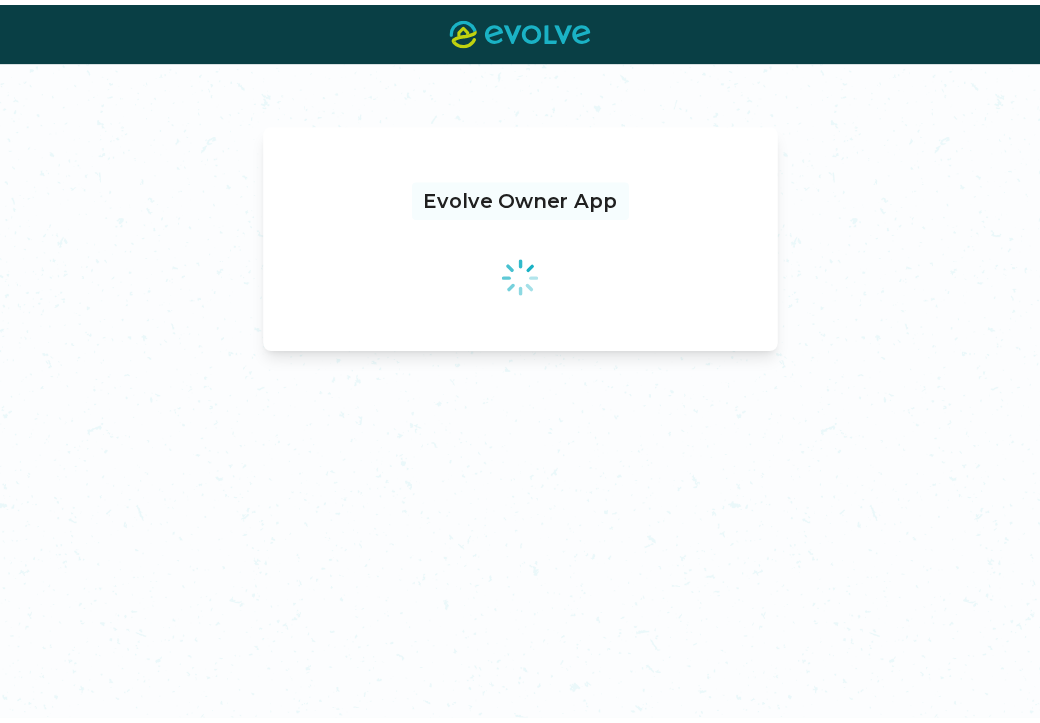 scroll, scrollTop: 0, scrollLeft: 0, axis: both 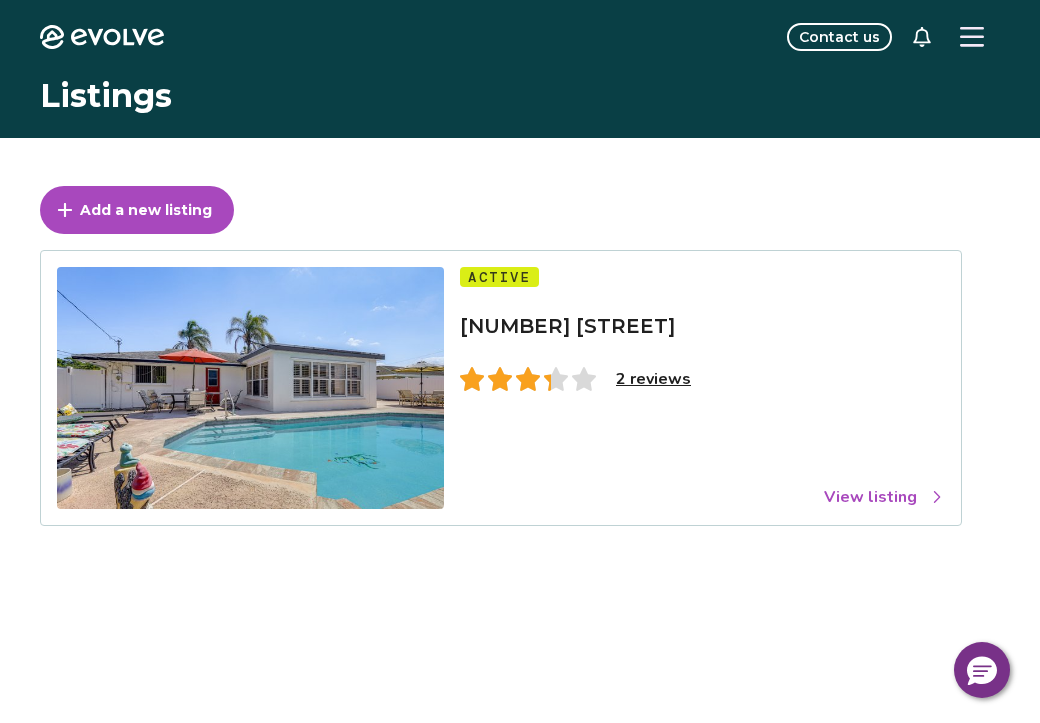 click on "2 reviews" at bounding box center (653, 379) 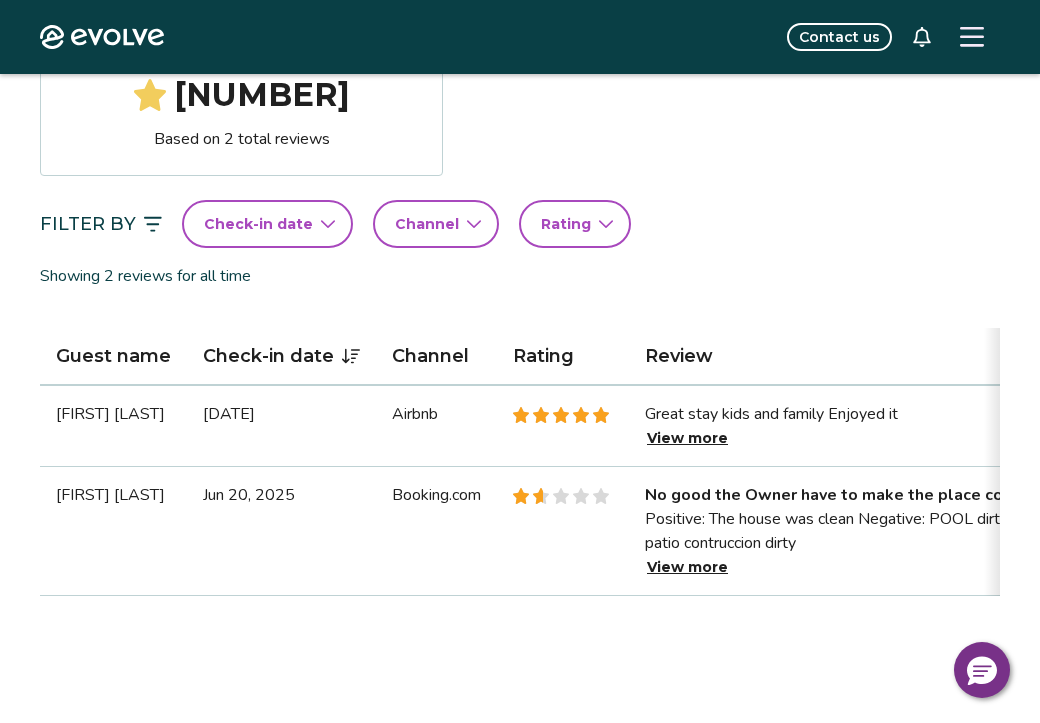 scroll, scrollTop: 380, scrollLeft: 0, axis: vertical 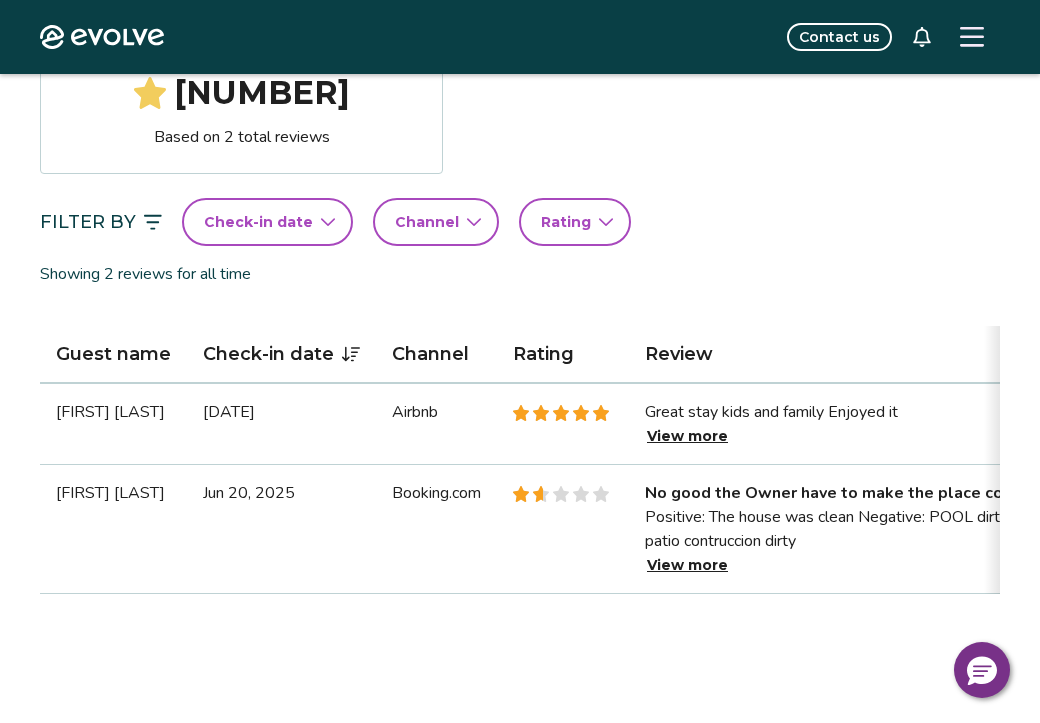 click on "View more" at bounding box center [687, 565] 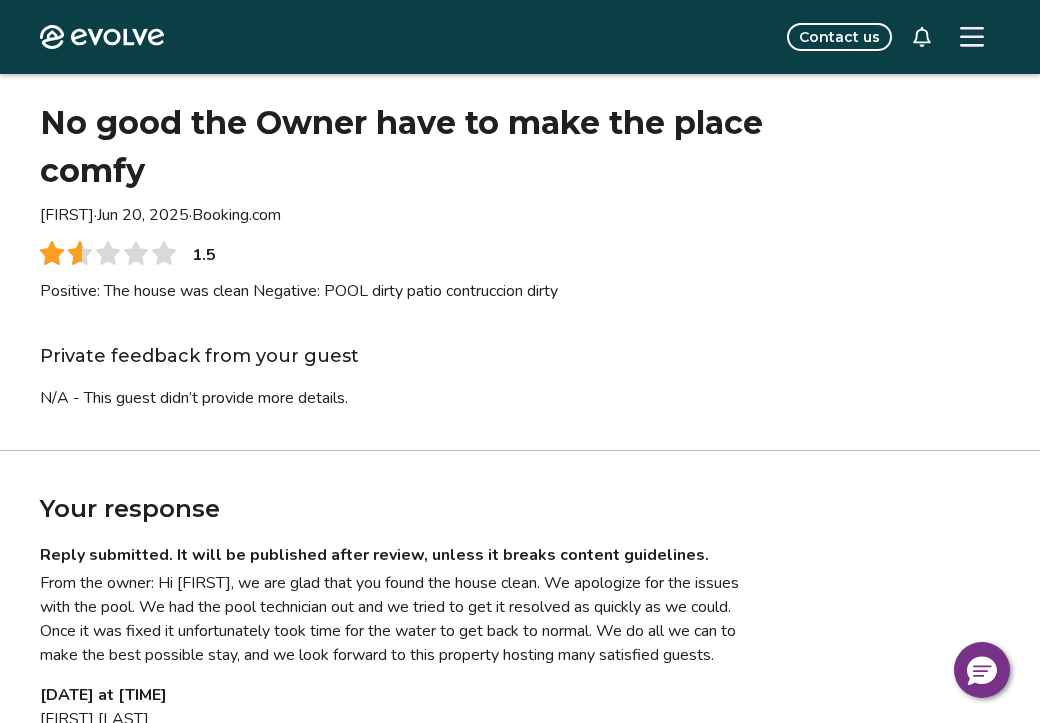 scroll, scrollTop: 0, scrollLeft: 0, axis: both 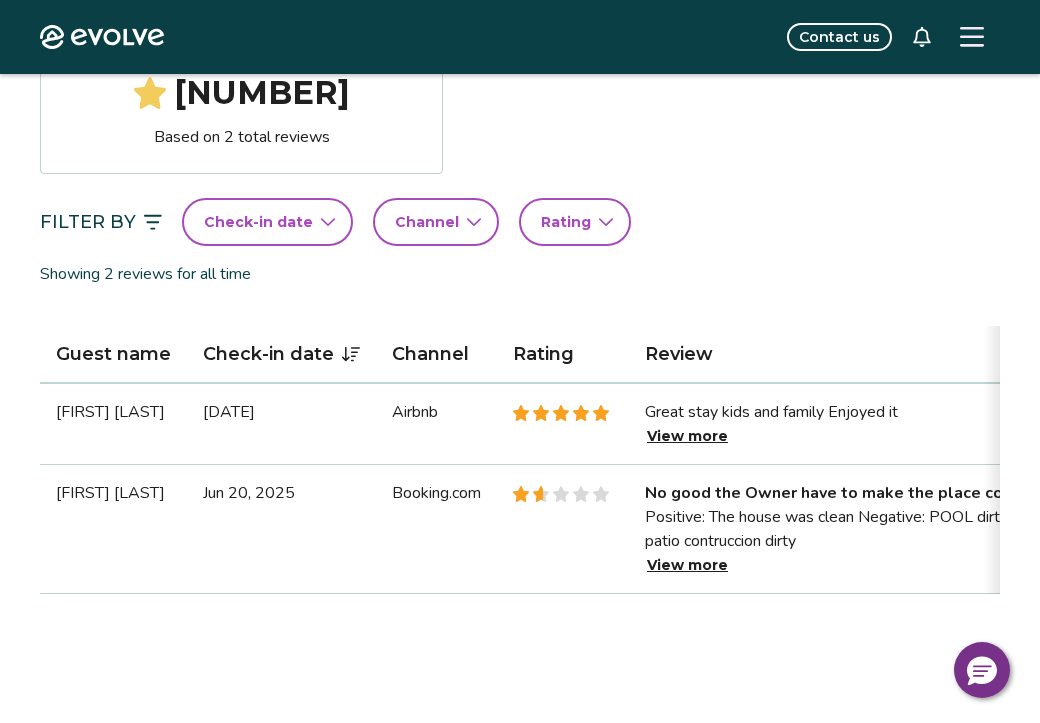 click on "View more" at bounding box center (687, 565) 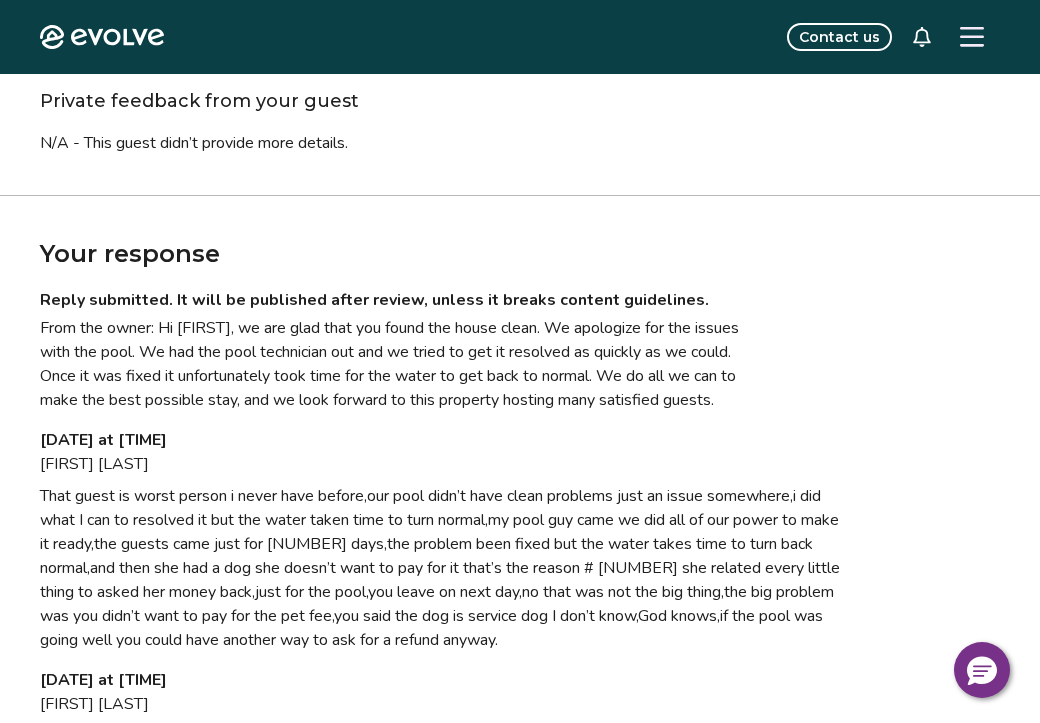 scroll, scrollTop: 0, scrollLeft: 0, axis: both 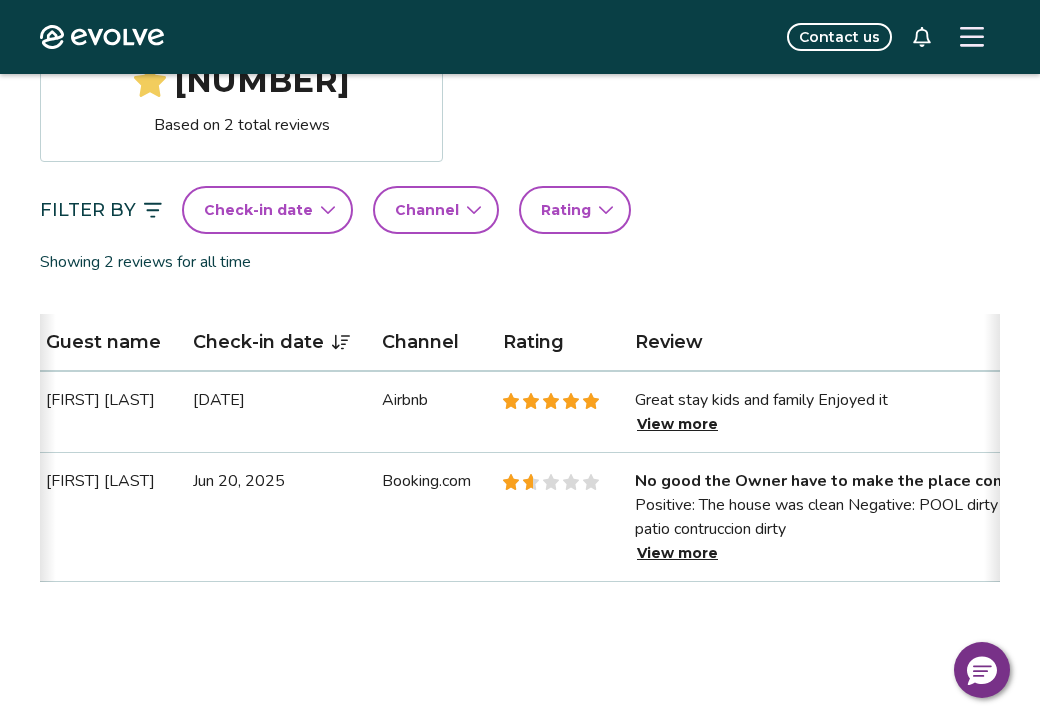 drag, startPoint x: 649, startPoint y: 577, endPoint x: 522, endPoint y: 524, distance: 137.6154 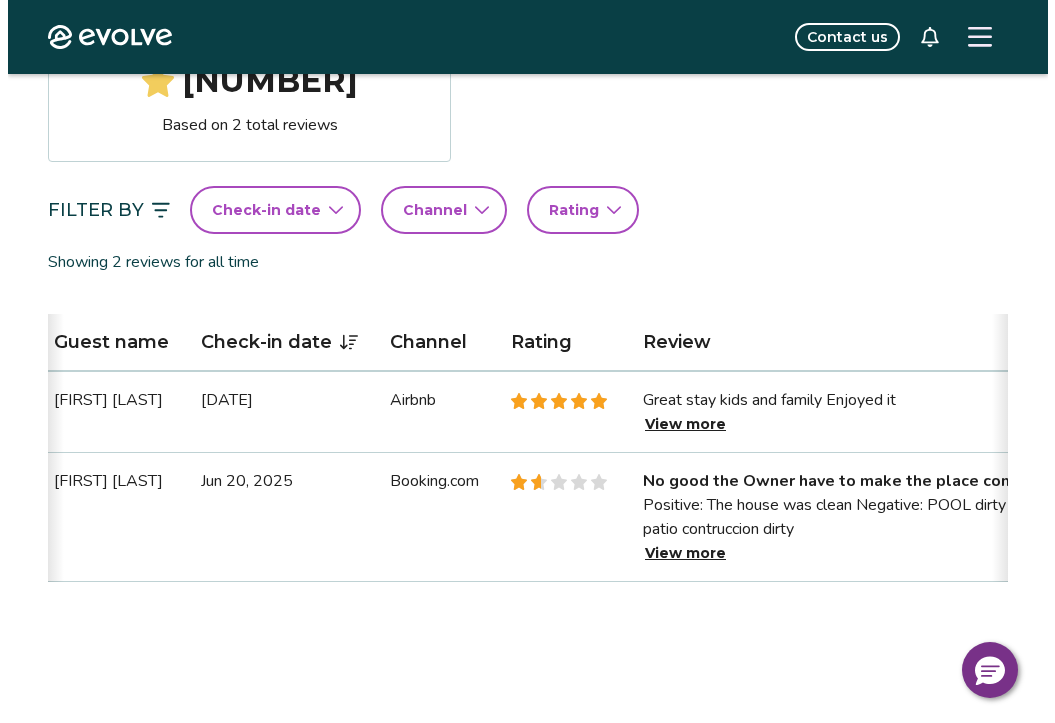 scroll, scrollTop: 558, scrollLeft: 0, axis: vertical 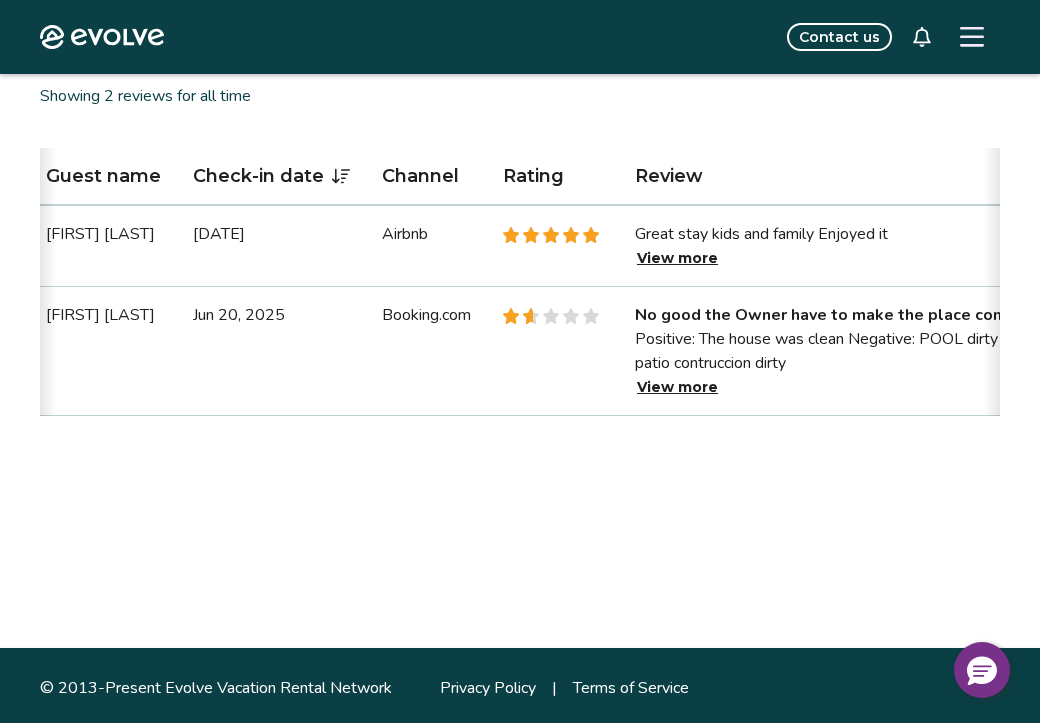 click 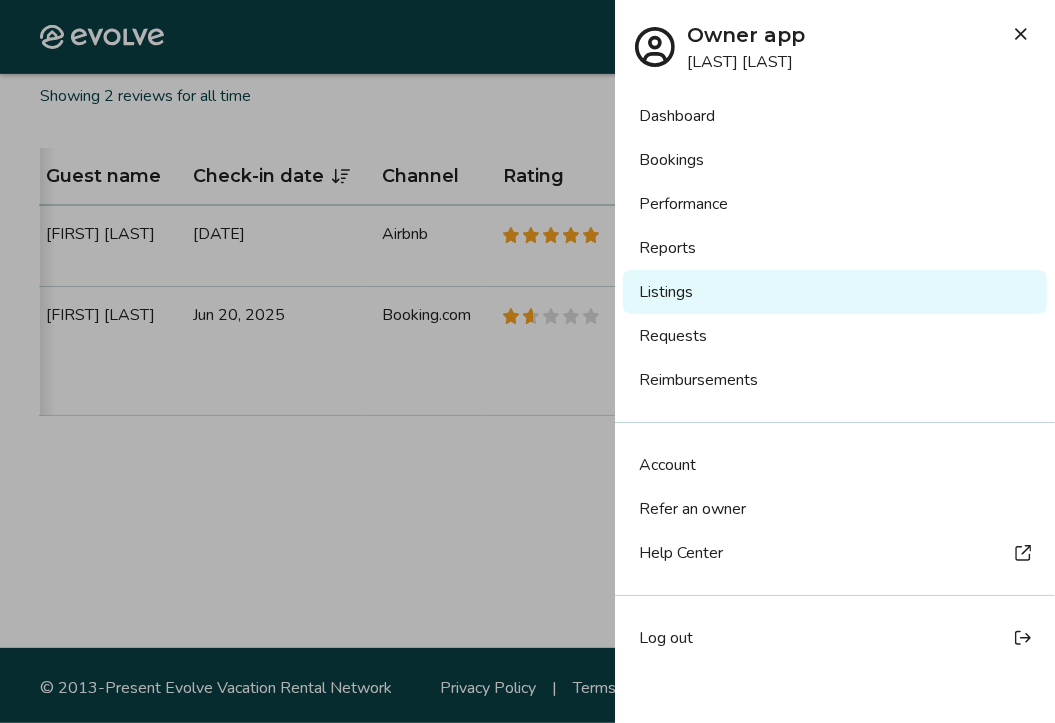 click on "Account" at bounding box center [667, 465] 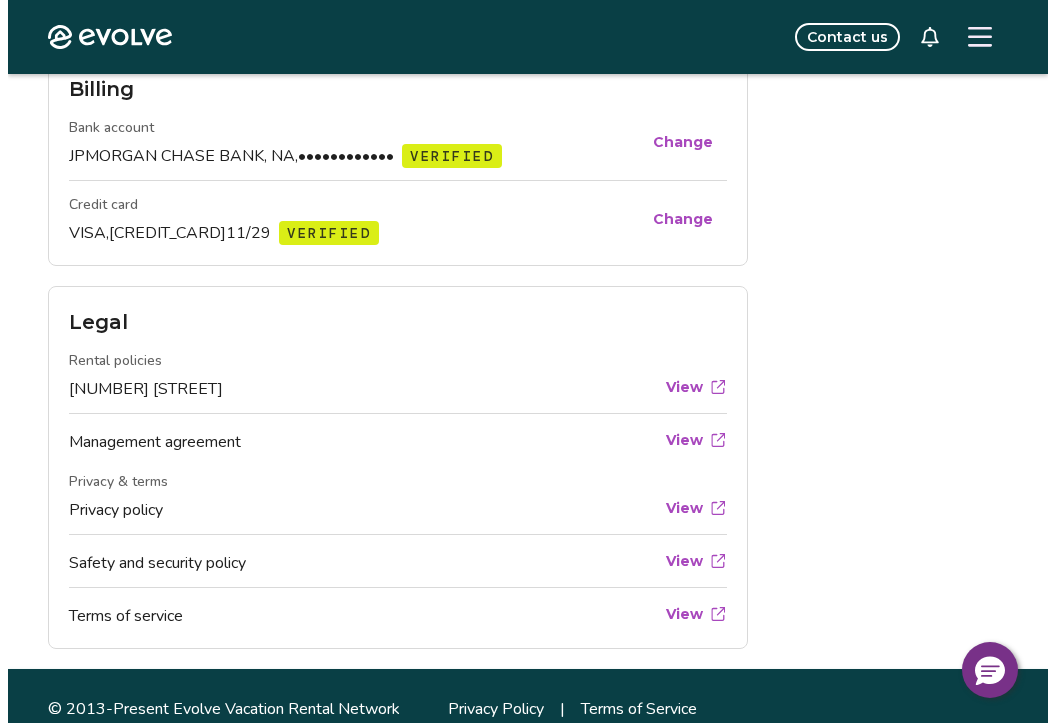 scroll, scrollTop: 983, scrollLeft: 0, axis: vertical 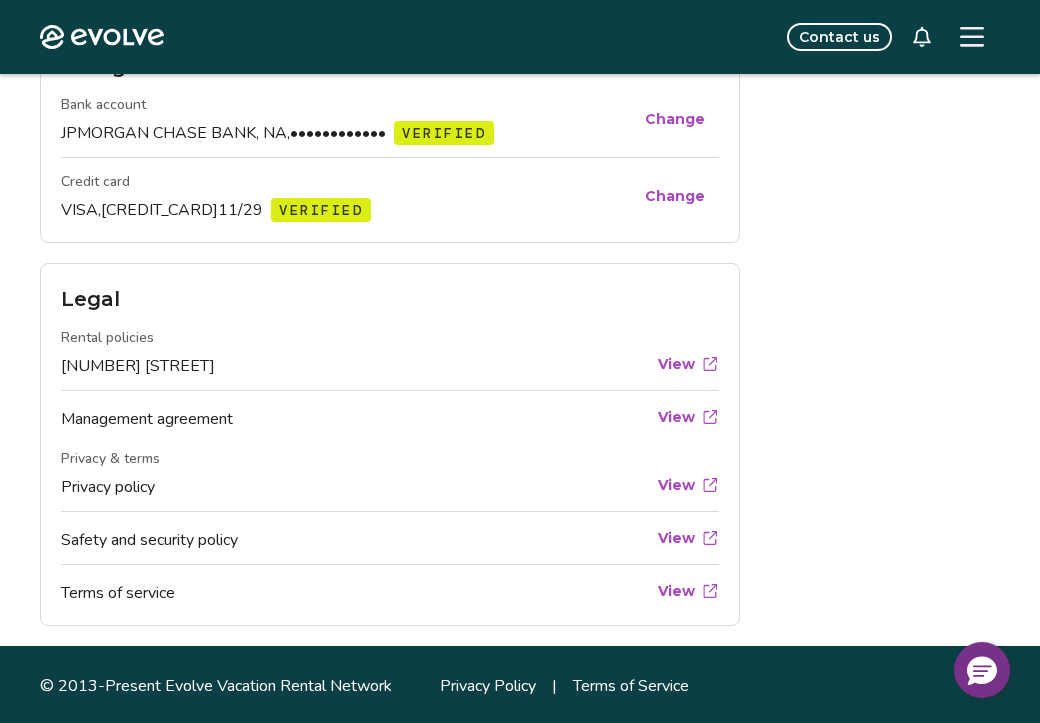 click on "View" at bounding box center (676, 364) 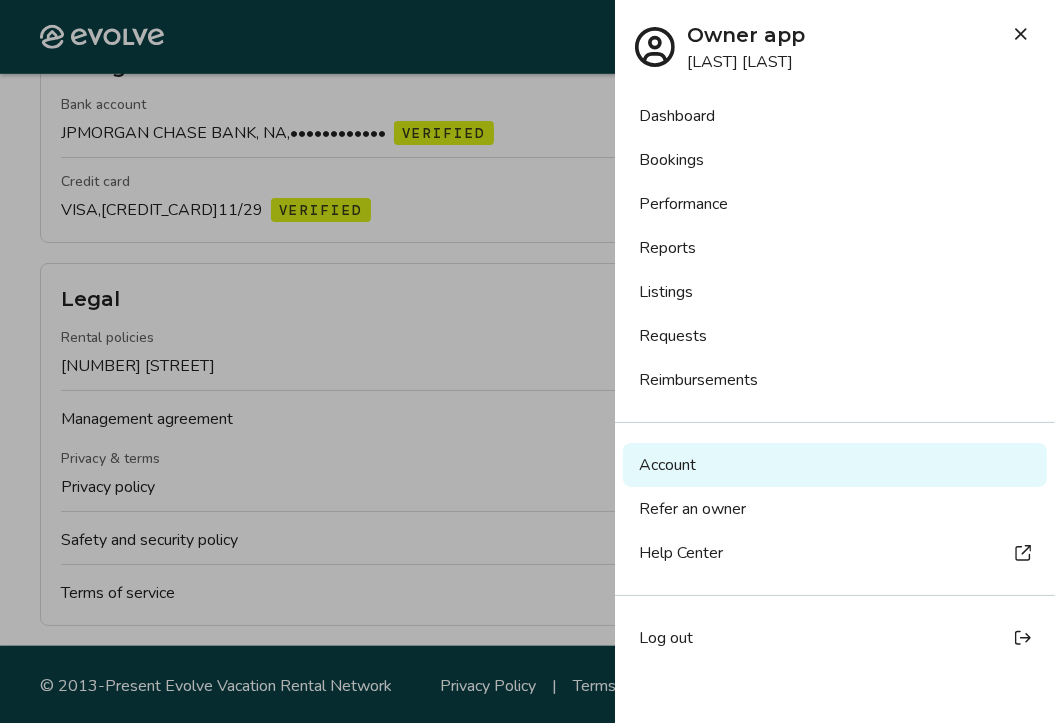 click on "Refer an owner" at bounding box center (692, 509) 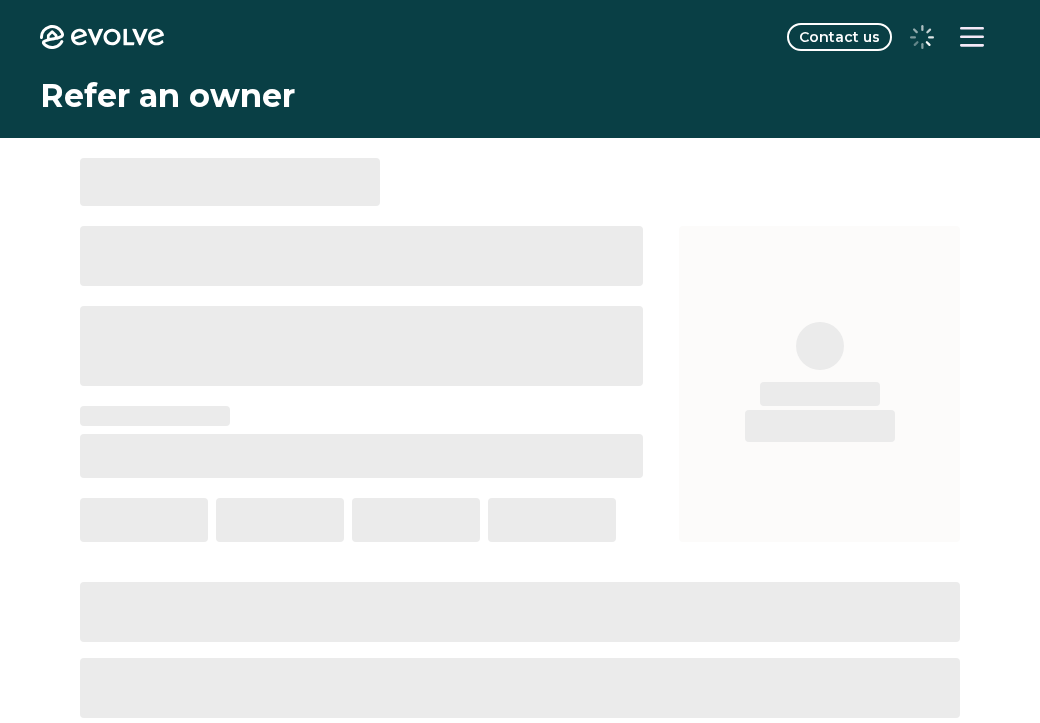 scroll, scrollTop: 0, scrollLeft: 0, axis: both 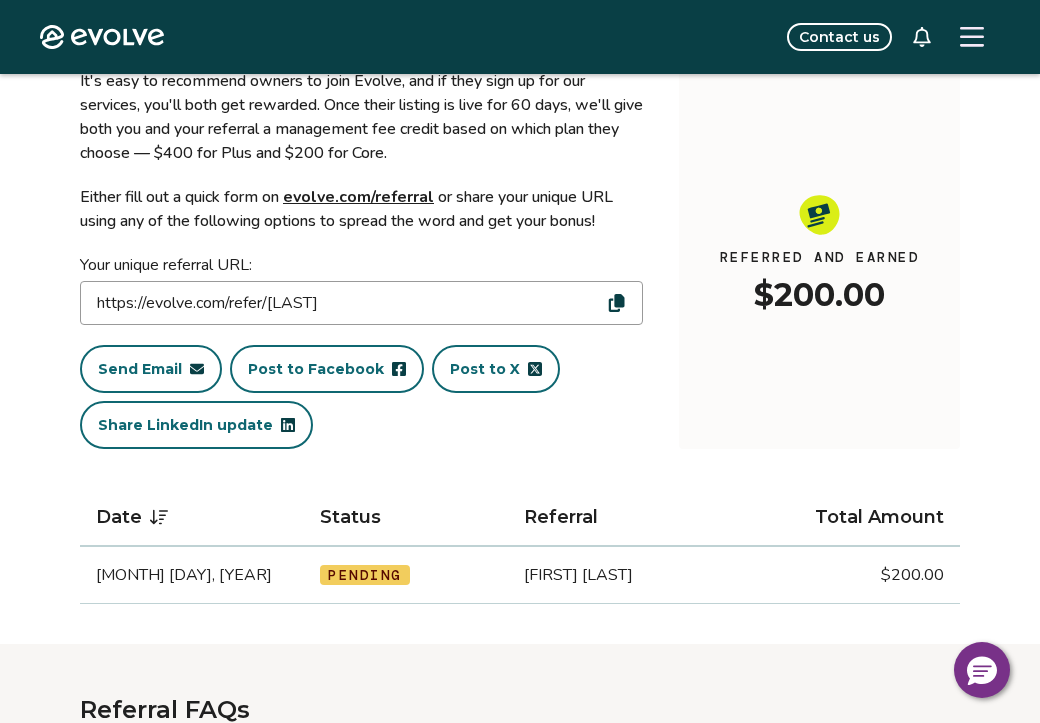 click on "Send Email" at bounding box center [140, 369] 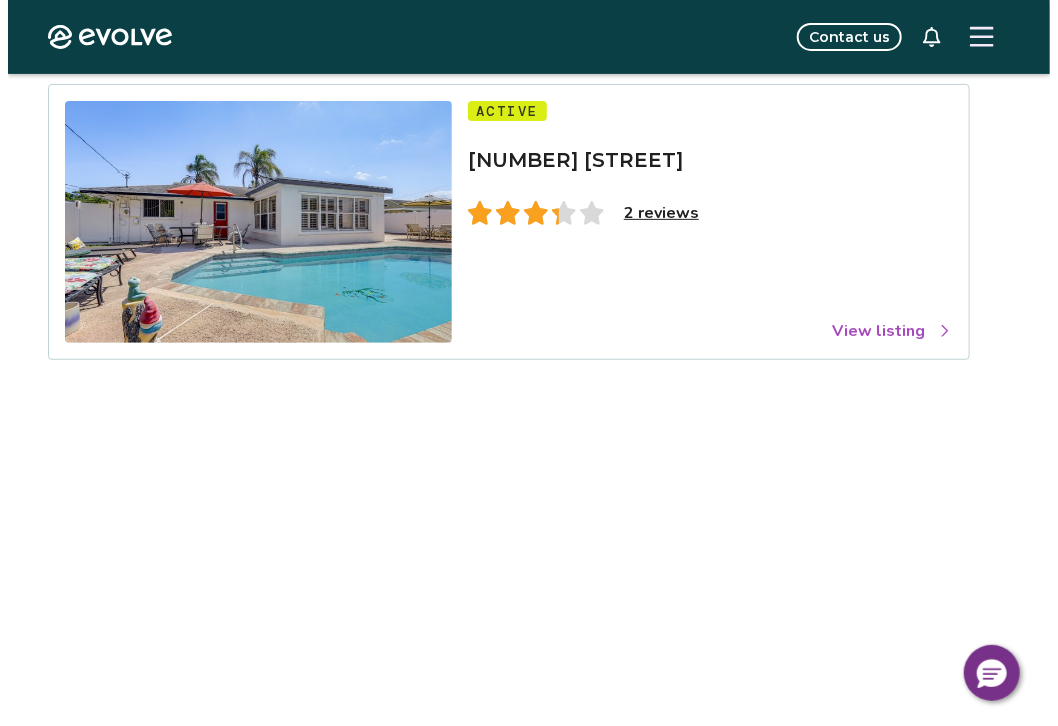 scroll, scrollTop: 308, scrollLeft: 0, axis: vertical 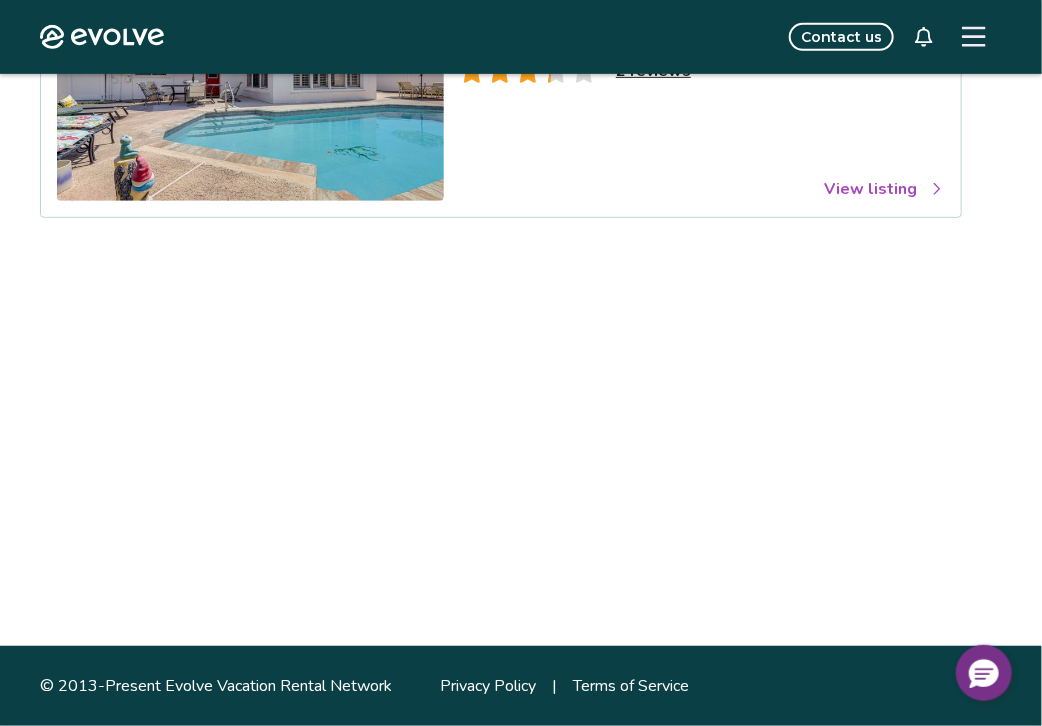 click 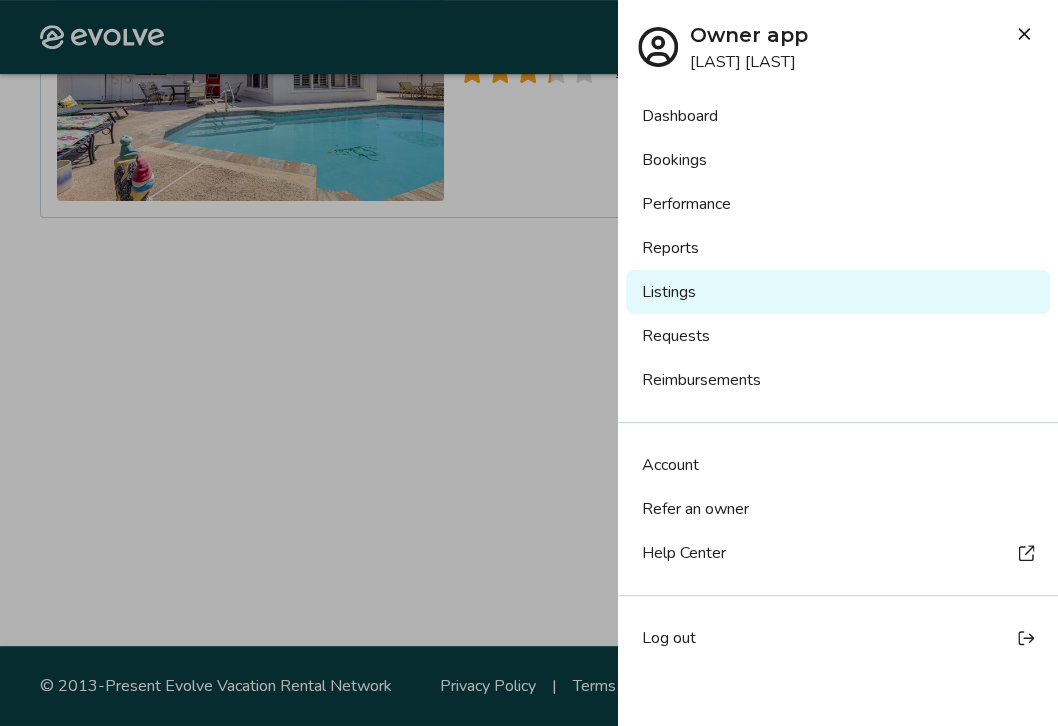 click on "Bookings" at bounding box center (838, 160) 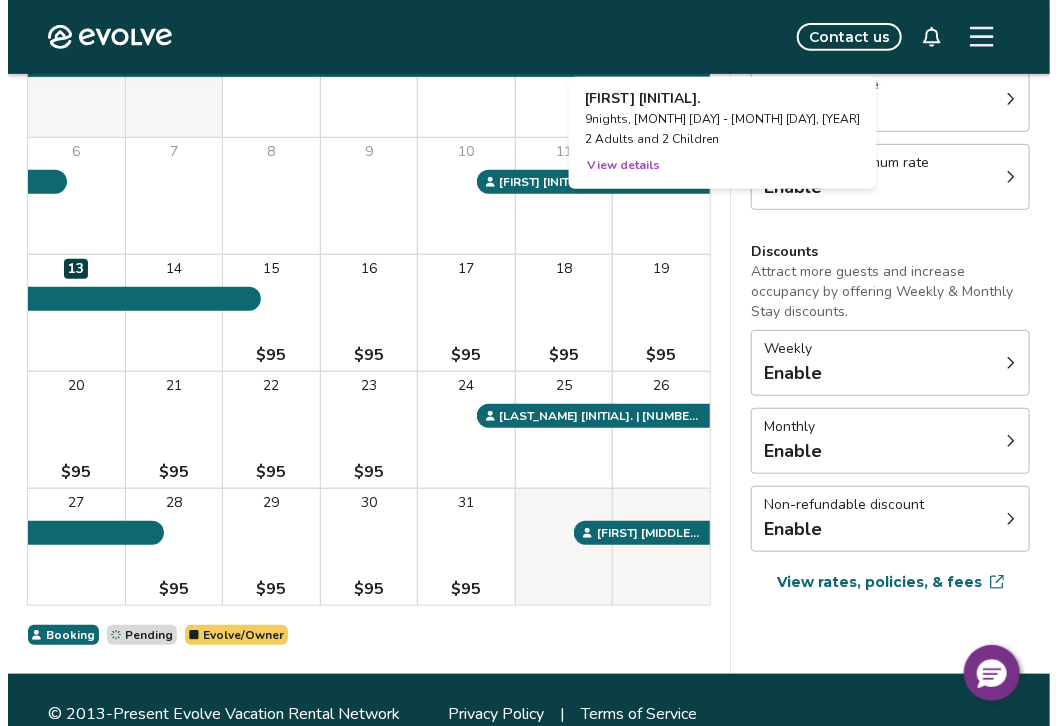 scroll, scrollTop: 308, scrollLeft: 0, axis: vertical 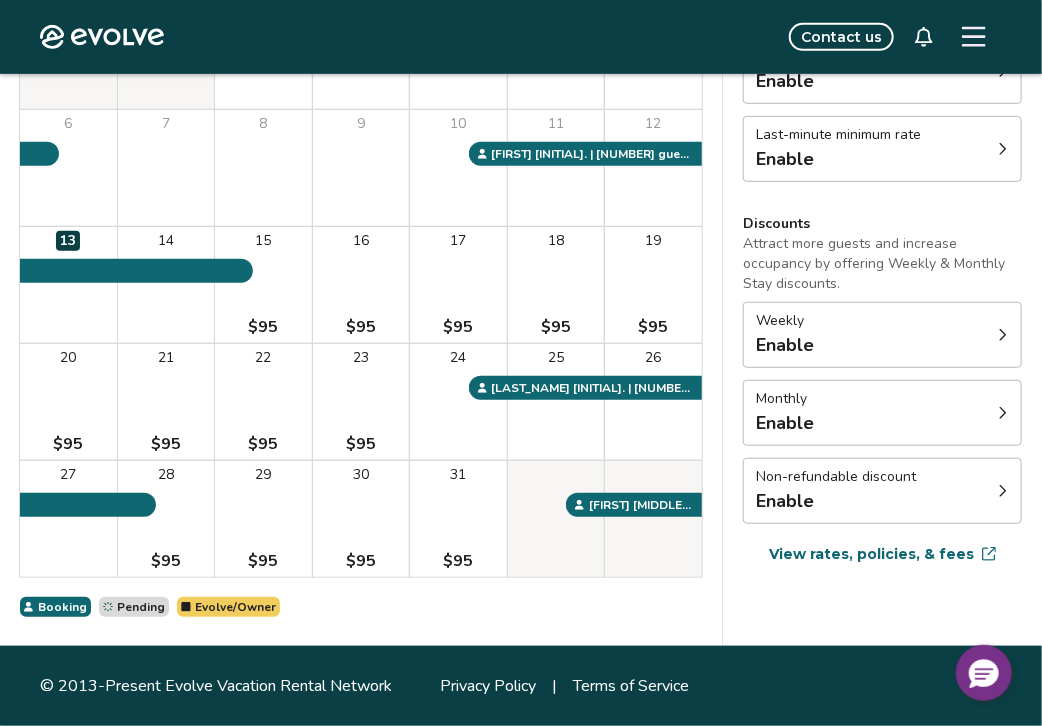 click on "23 $95" at bounding box center (361, 402) 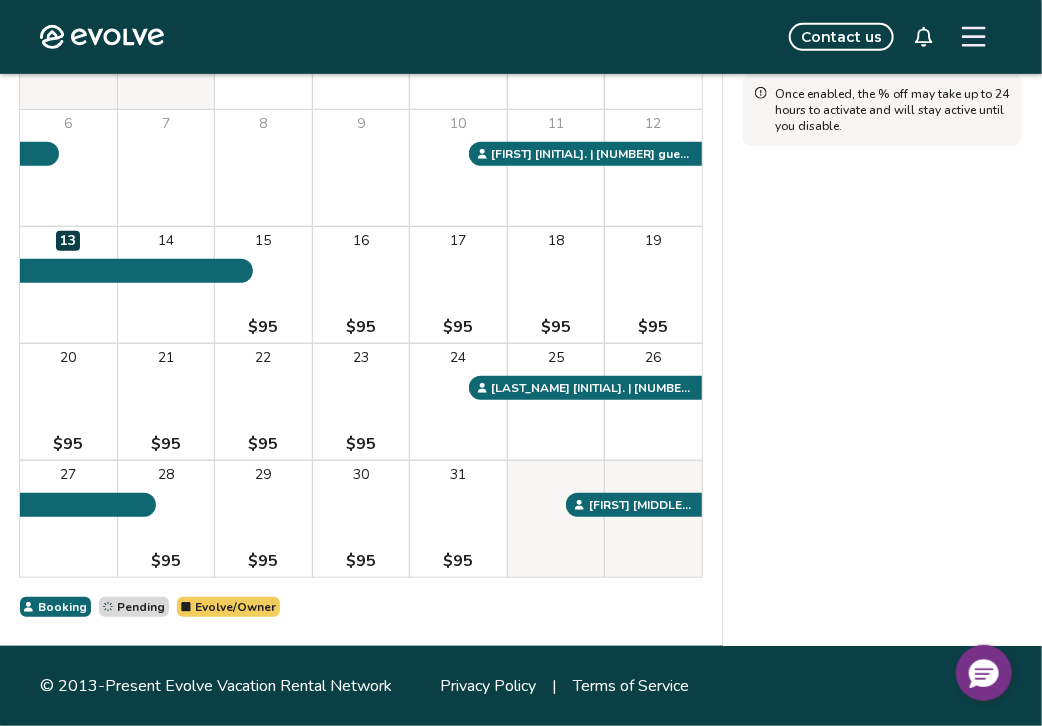 click on "Last-minute minimum rate Reduce your minimum rate by 20%  to help fill vacancies over the next 30 days. Enable Once enabled, the % off may take up to 24 hours to activate and will stay active until you disable." at bounding box center (882, 260) 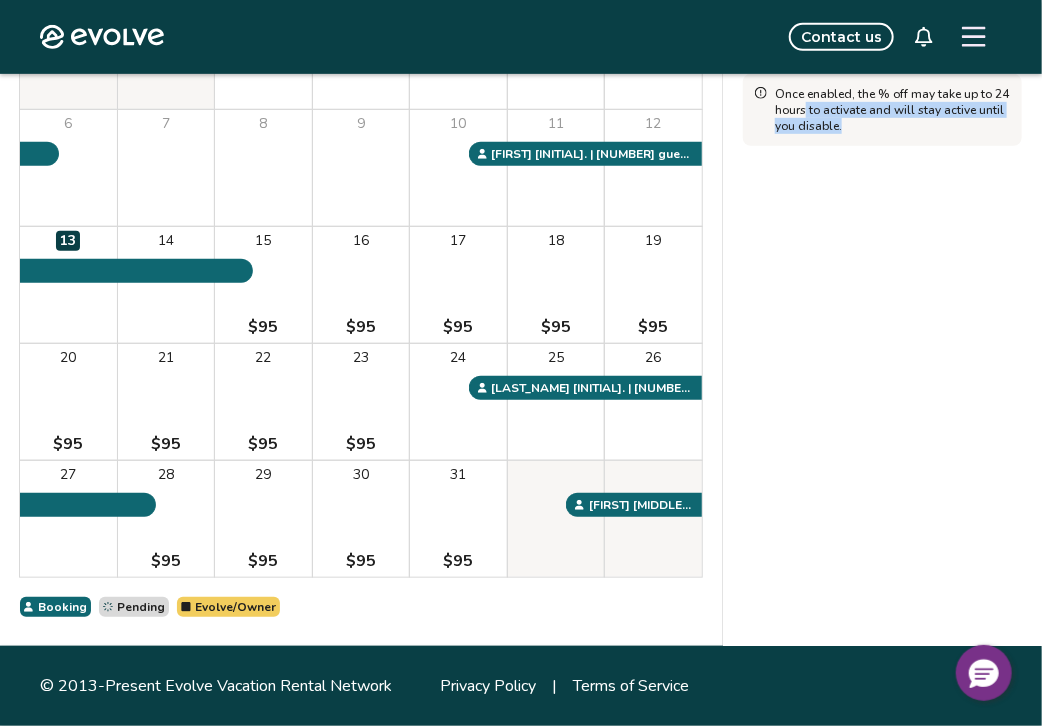 drag, startPoint x: 804, startPoint y: 112, endPoint x: 978, endPoint y: 242, distance: 217.20036 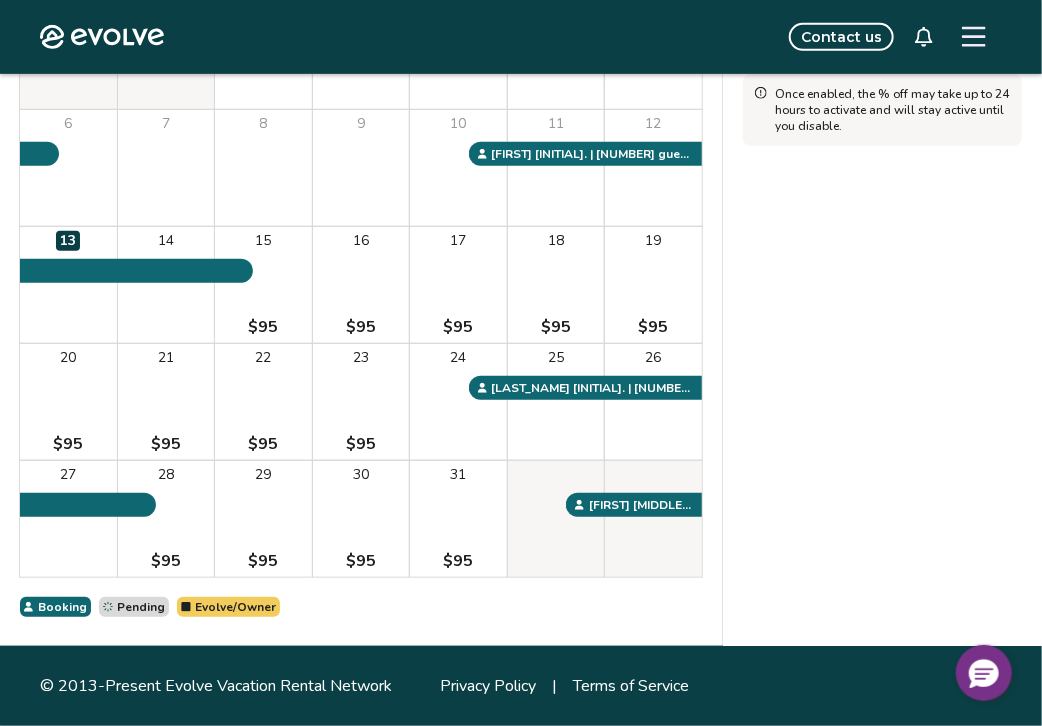 click on "Last-minute minimum rate Reduce your minimum rate by 20%  to help fill vacancies over the next 30 days. Enable Once enabled, the % off may take up to 24 hours to activate and will stay active until you disable." at bounding box center (882, 260) 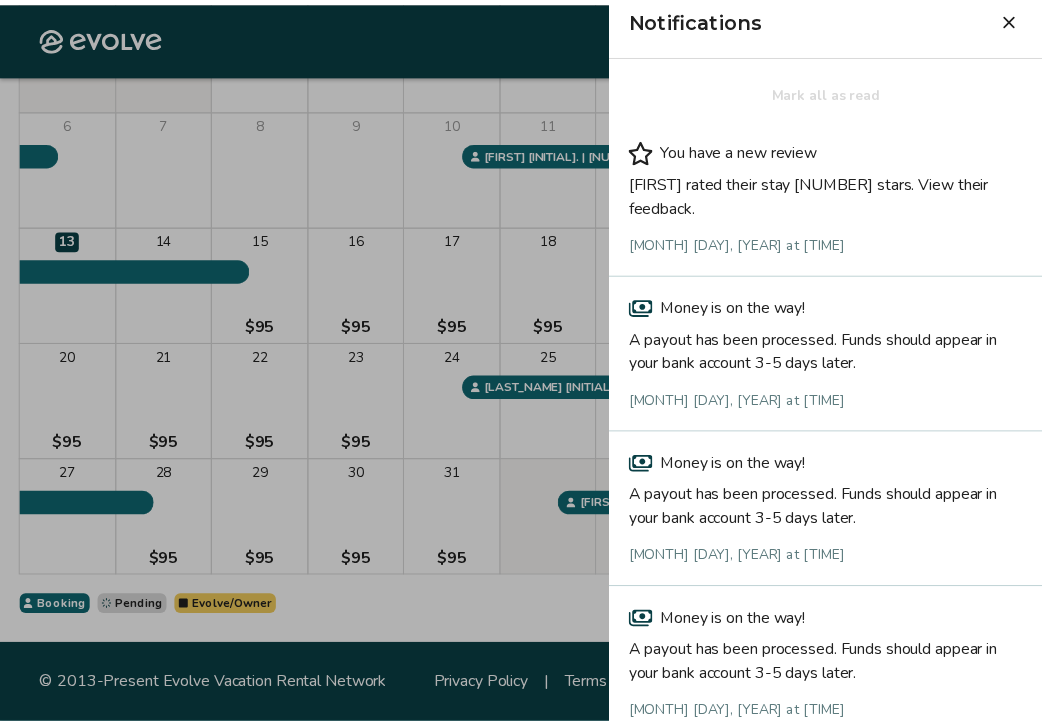 scroll, scrollTop: 0, scrollLeft: 0, axis: both 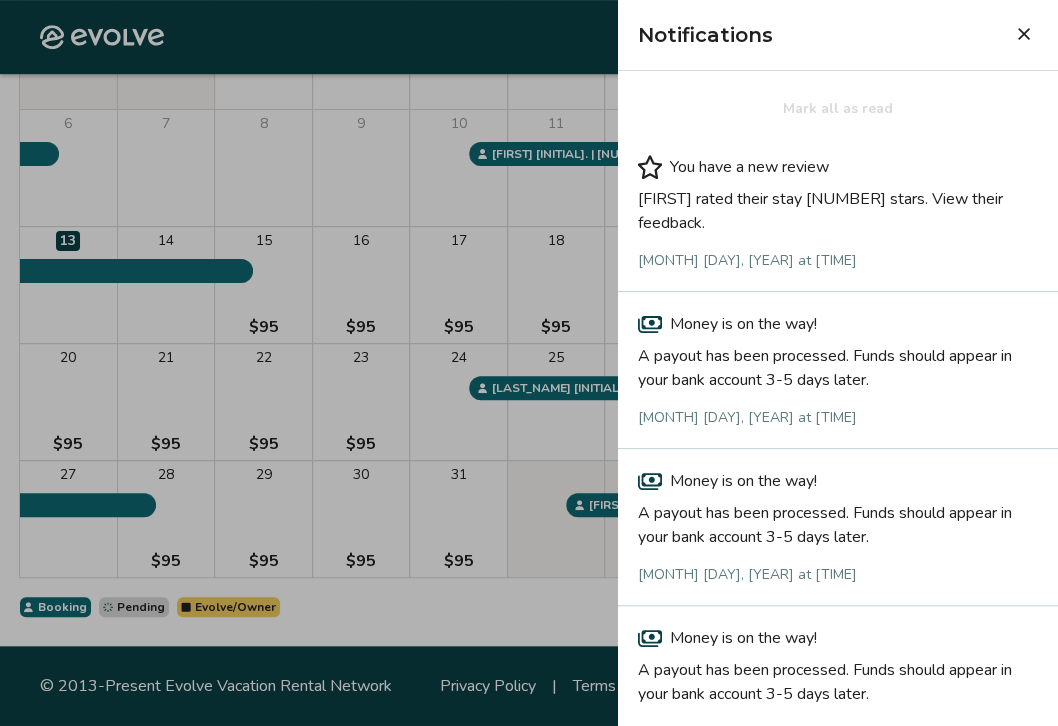 click 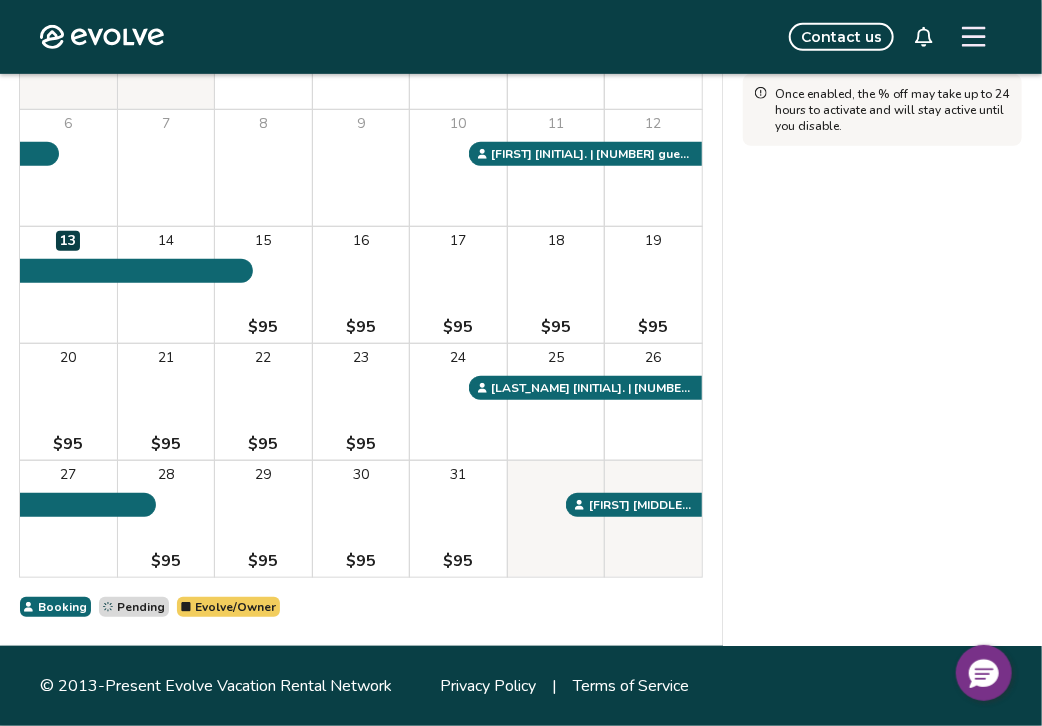 click on "$95" at bounding box center (361, 327) 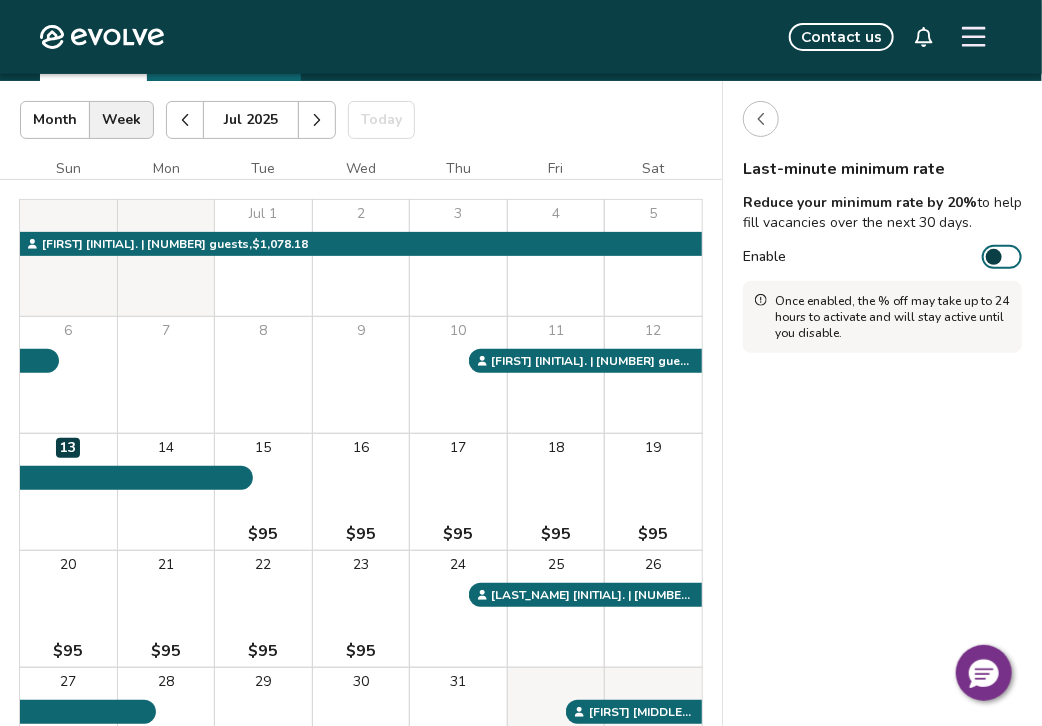 scroll, scrollTop: 68, scrollLeft: 0, axis: vertical 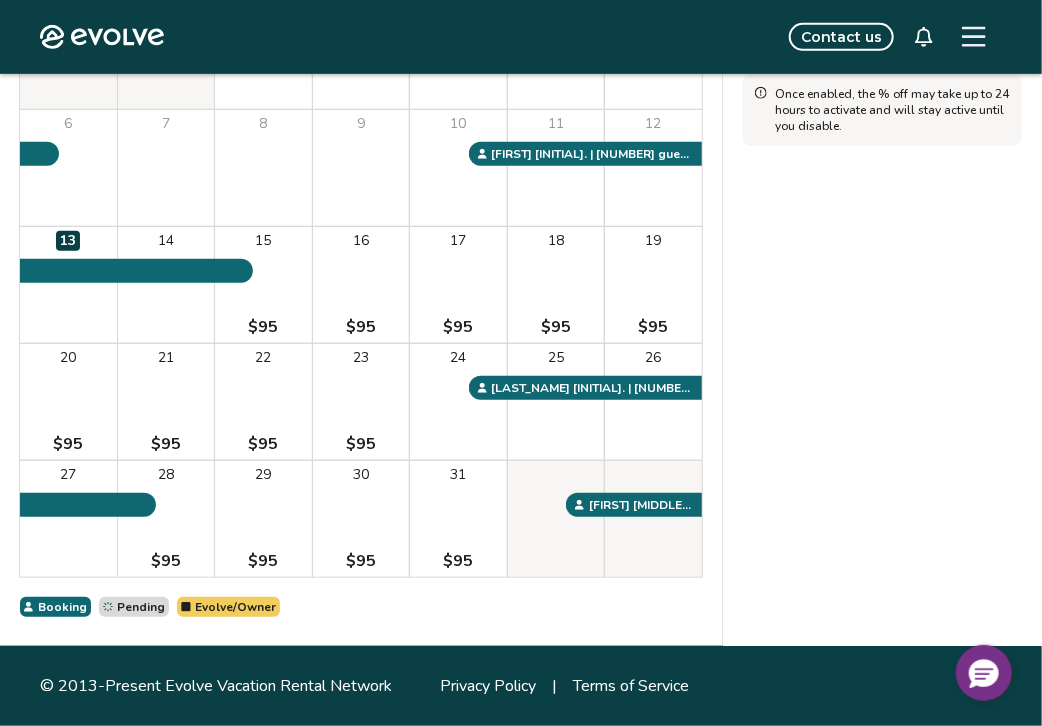 click on "$95" at bounding box center (459, 561) 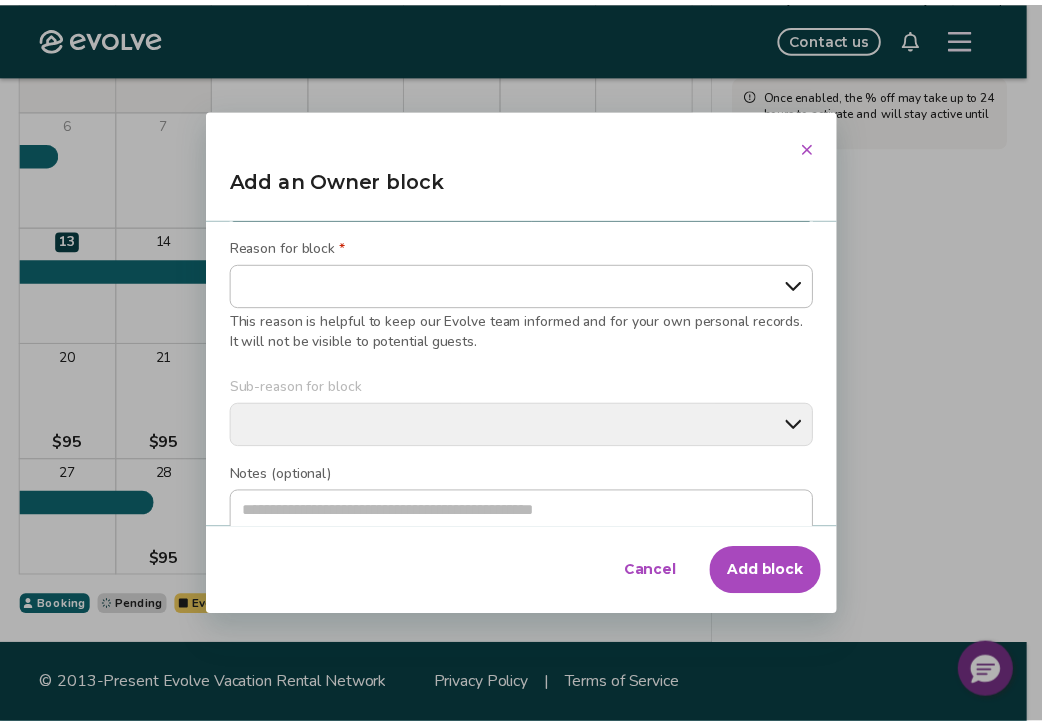 scroll, scrollTop: 164, scrollLeft: 0, axis: vertical 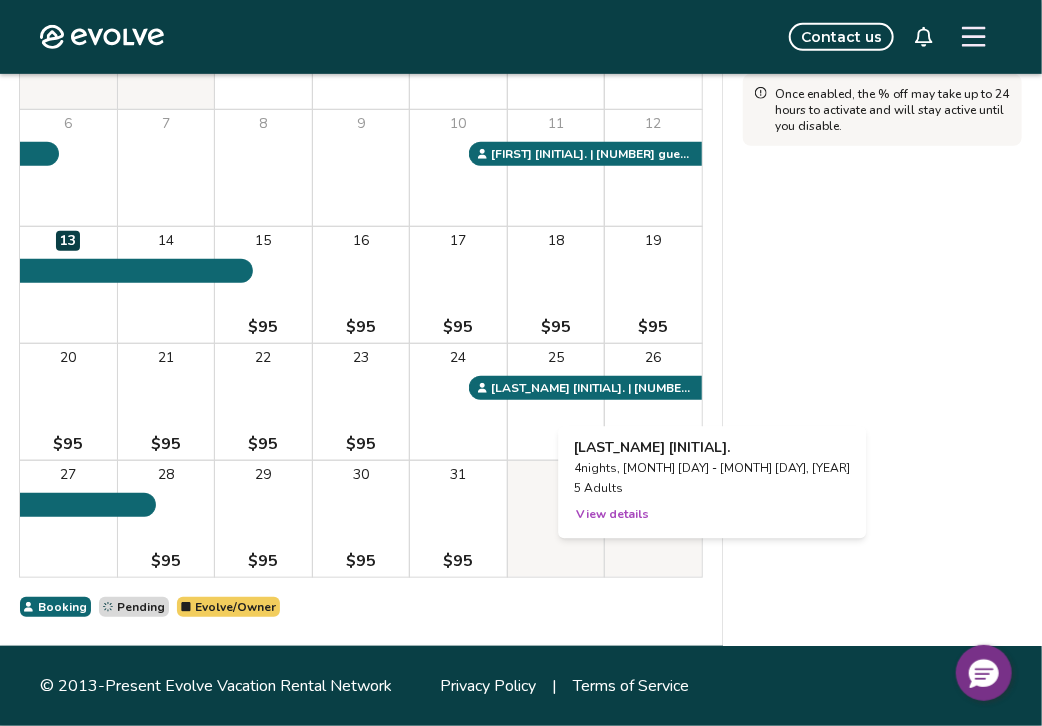 click on "View details" at bounding box center (612, 514) 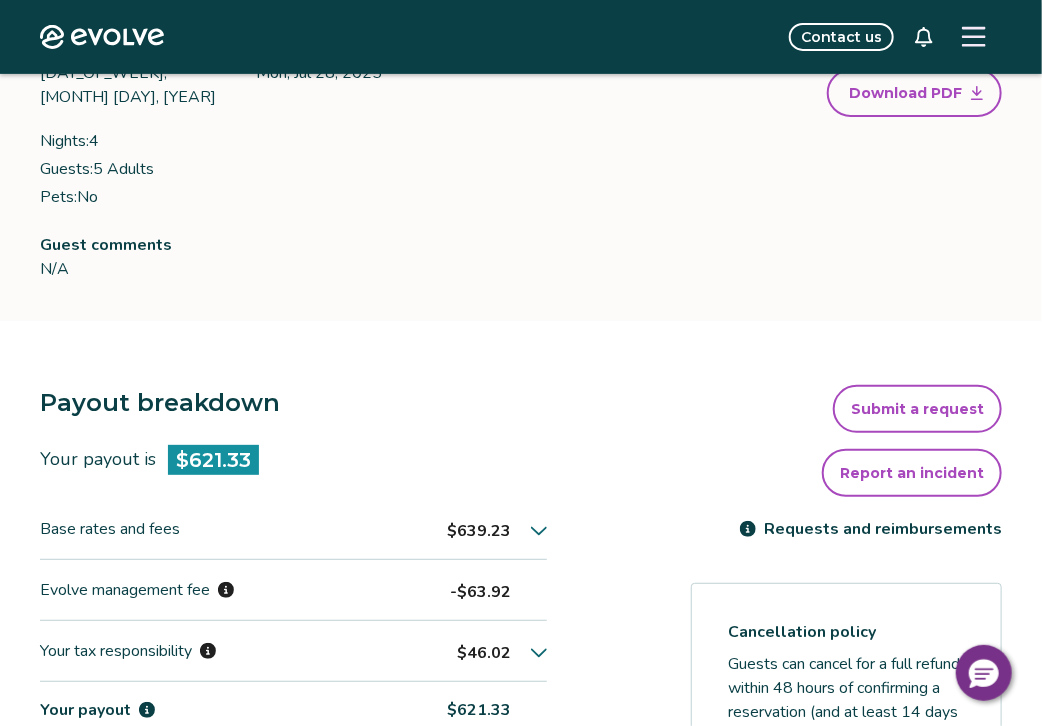 scroll, scrollTop: 255, scrollLeft: 0, axis: vertical 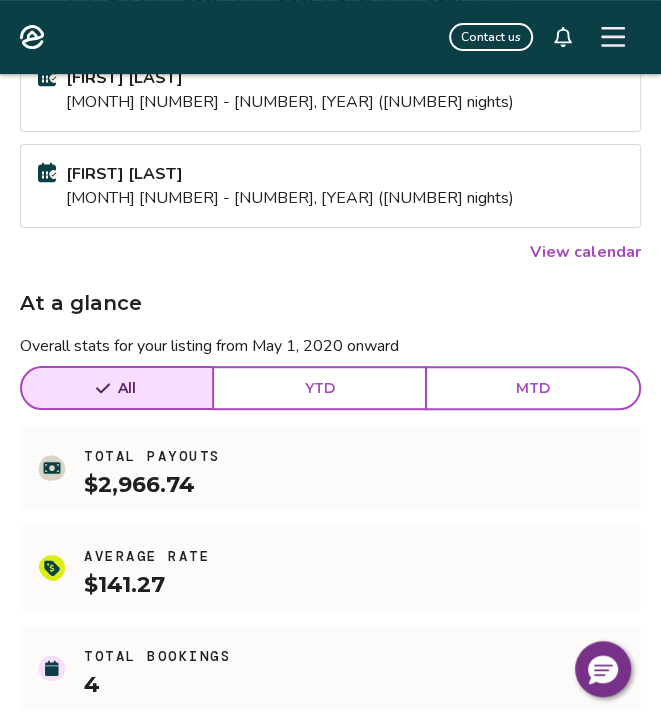click at bounding box center [613, 37] 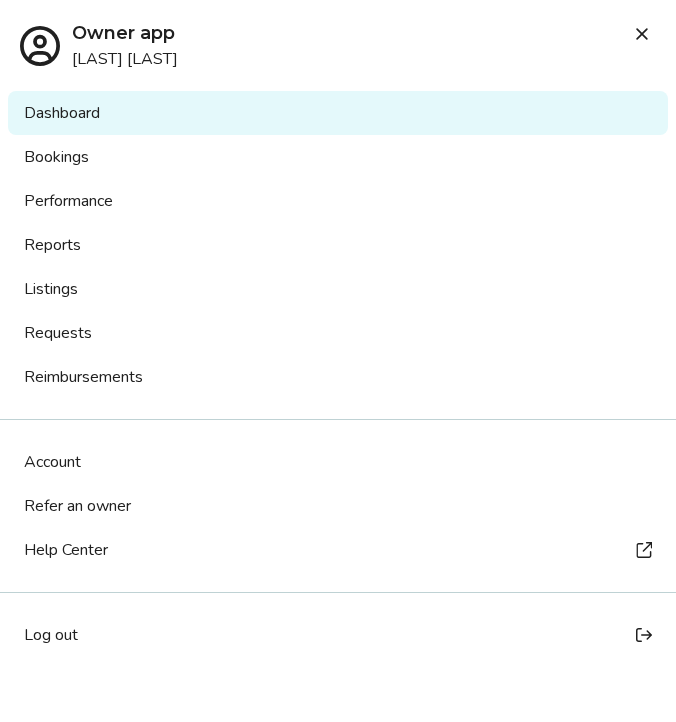 click on "Listings" at bounding box center [338, 289] 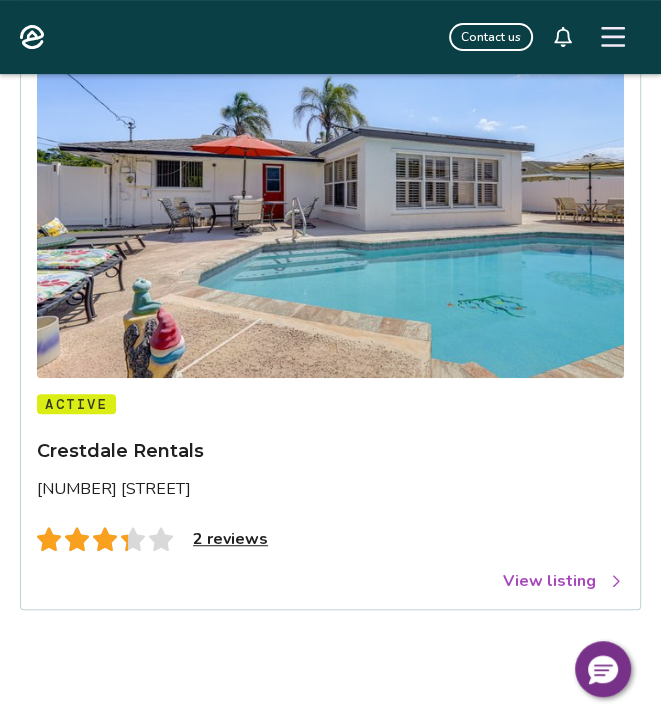 scroll, scrollTop: 232, scrollLeft: 0, axis: vertical 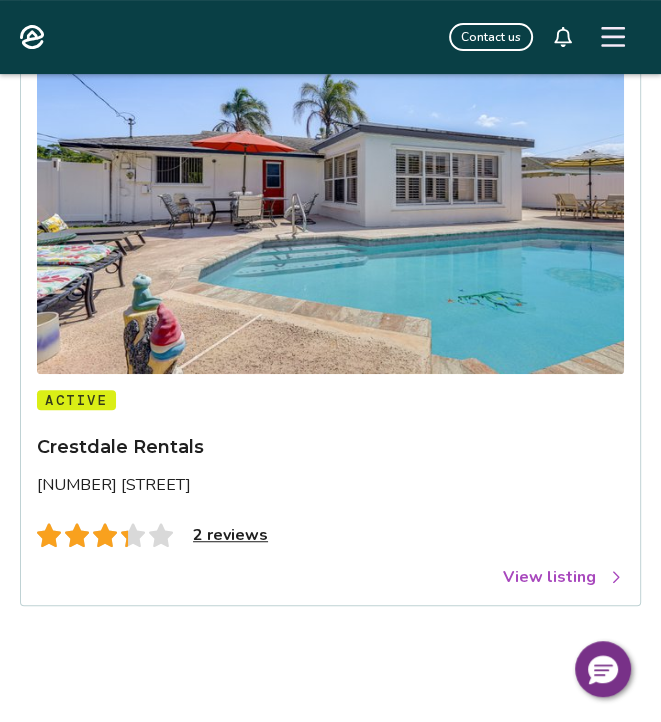 click on "View listing" at bounding box center (563, 577) 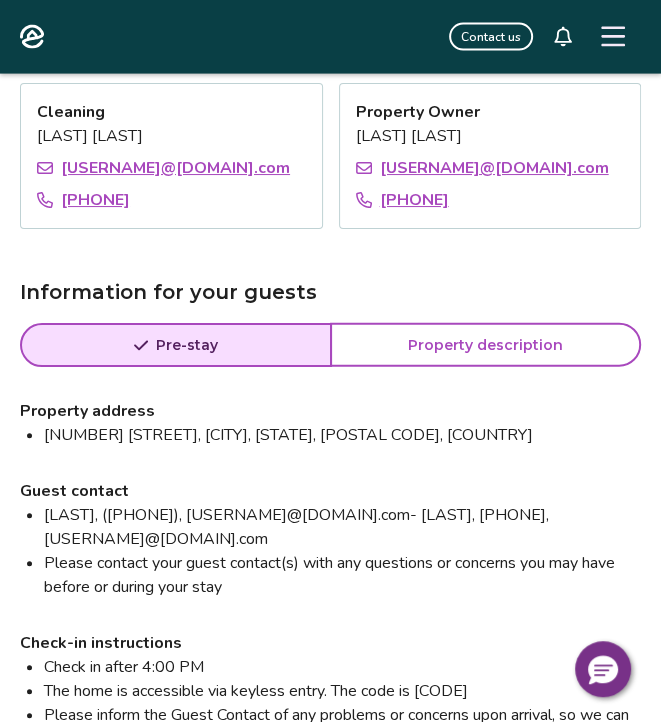 scroll, scrollTop: 1869, scrollLeft: 0, axis: vertical 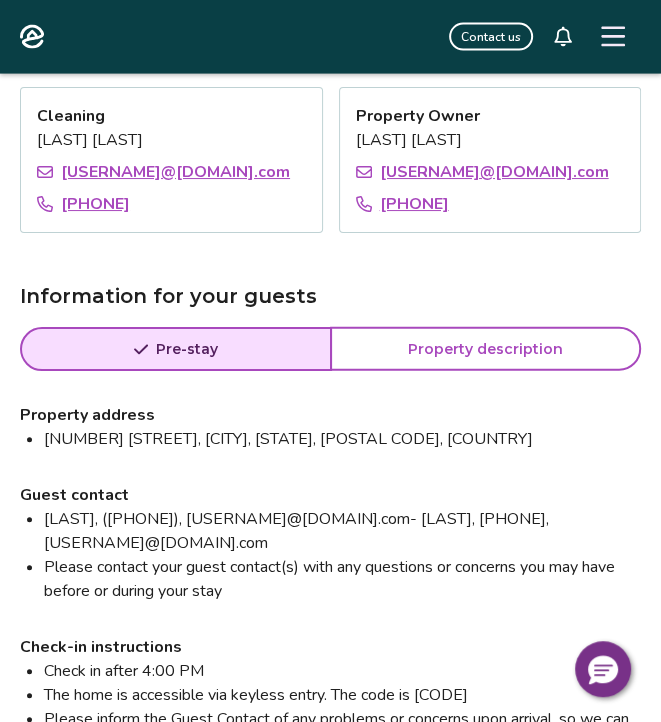 click on "[LAST], ([PHONE]), [USERNAME]@[DOMAIN].com- [LAST], [PHONE], [USERNAME]@[DOMAIN].com" at bounding box center [342, 531] 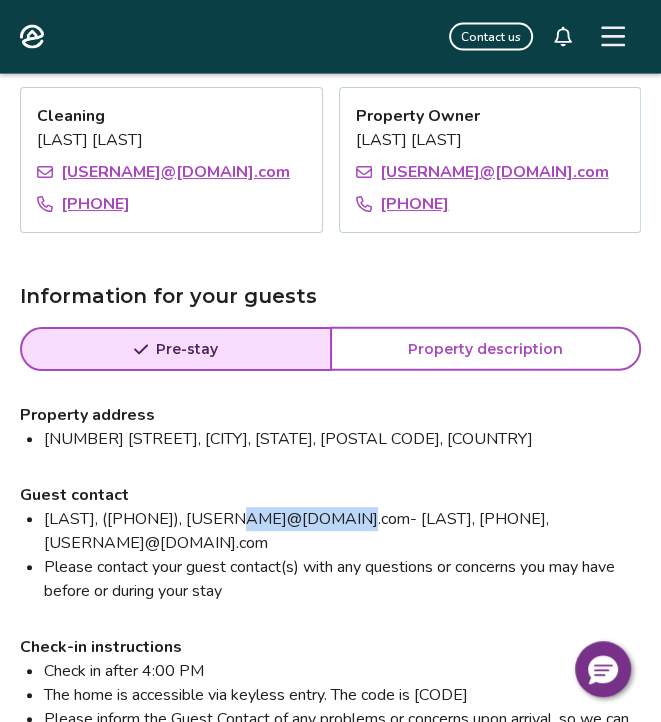 click on "[LAST], ([PHONE]), [USERNAME]@[DOMAIN].com- [LAST], [PHONE], [USERNAME]@[DOMAIN].com" at bounding box center (342, 531) 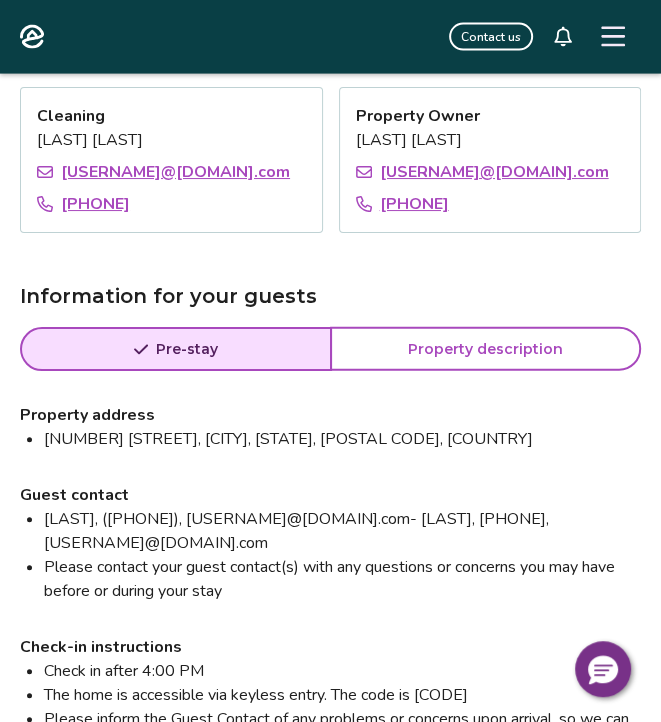 click on "[LAST], ([PHONE]), [USERNAME]@[DOMAIN].com- [LAST], [PHONE], [USERNAME]@[DOMAIN].com" at bounding box center (342, 531) 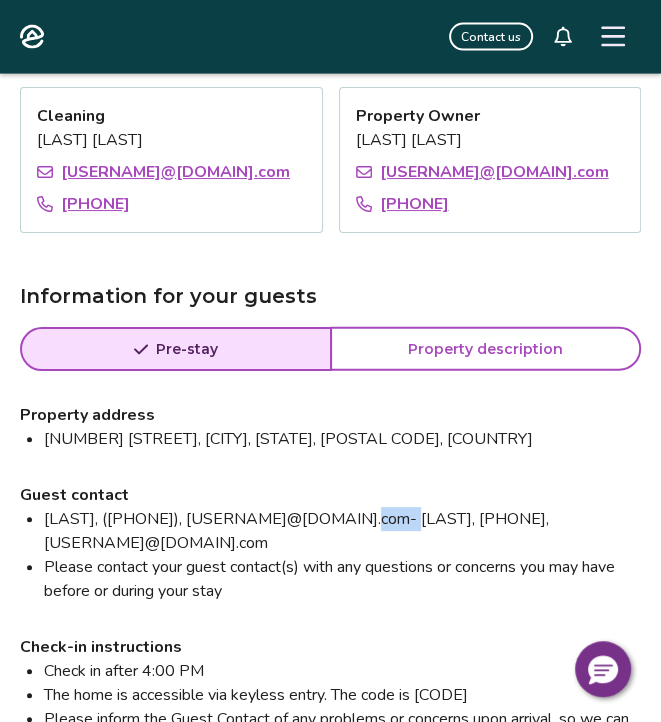 click on "[LAST], ([PHONE]), [USERNAME]@[DOMAIN].com- [LAST], [PHONE], [USERNAME]@[DOMAIN].com" at bounding box center (342, 531) 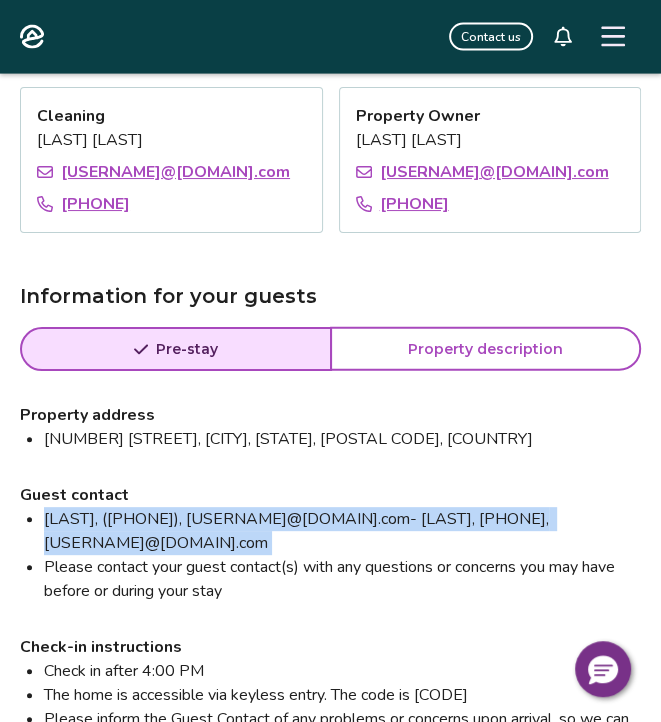 click on "[LAST], ([PHONE]), [USERNAME]@[DOMAIN].com- [LAST], [PHONE], [USERNAME]@[DOMAIN].com" at bounding box center (342, 531) 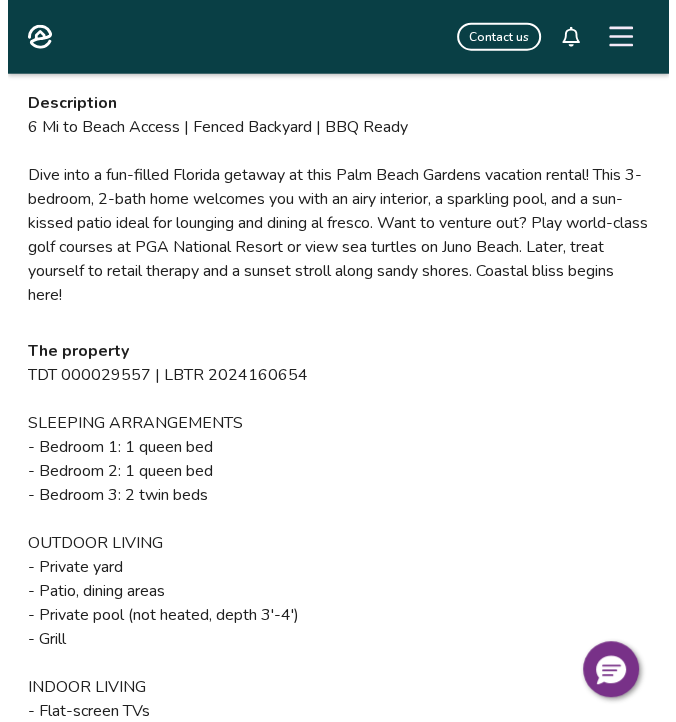 scroll, scrollTop: 2272, scrollLeft: 0, axis: vertical 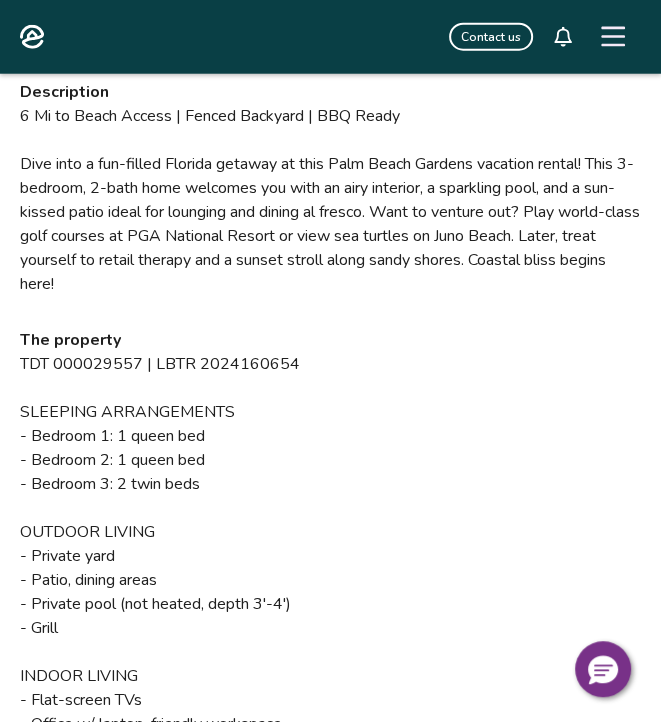 click 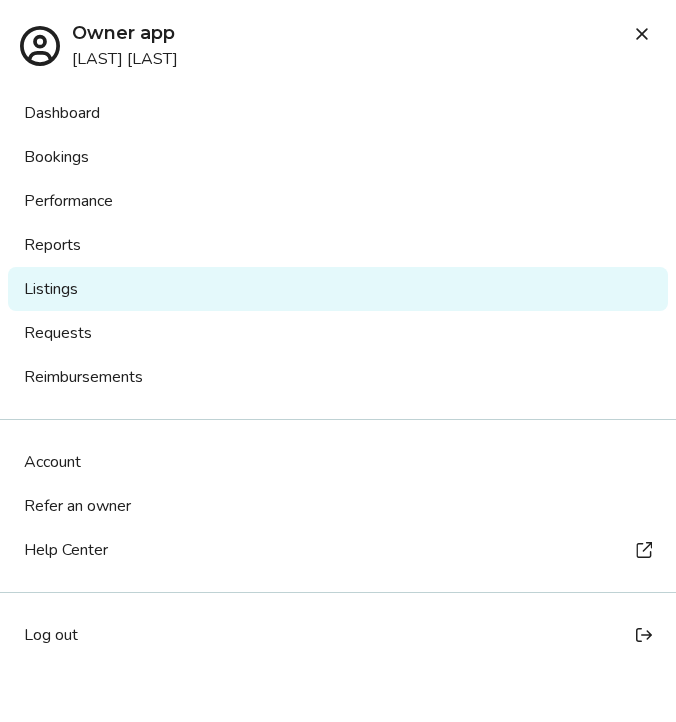 click on "Evolve Contact us Listings Listing ID: 537799 Crestdale Rentals 4295 Crestdale St Palm Beach Gardens, Florida, 33410, United States Edit property name Overview Reviews Amenities Rates, policies, & fees Licenses Overview Submit a request Add owner block Reviews 3.25 (2 total reviews) Bedrooms 3 Bathrooms 2 Maximum occupancy 6 Property type House Complex name N/A Unit size 1366 View your listing on our partner sites Viewing your listing repeatedly may negatively affect your search ranking and performance. Contacts Please be aware that only contacts designated as Guest Contacts will be shared with the guests. Guest Contact [LAST] [LAST] [USERNAME]@[DOMAIN].com [PHONE] Guest Contact [LAST] [LAST] [USERNAME]@[DOMAIN].com [PHONE] Cleaning [LAST] [LAST] [USERNAME]@[DOMAIN].com [PHONE] Property Owner [LAST] [LAST] [USERNAME]@[DOMAIN].com [PHONE] Information for your guests Pre-stay information Pre-stay Property description Headline Description The property House rules |" at bounding box center [330, -104] 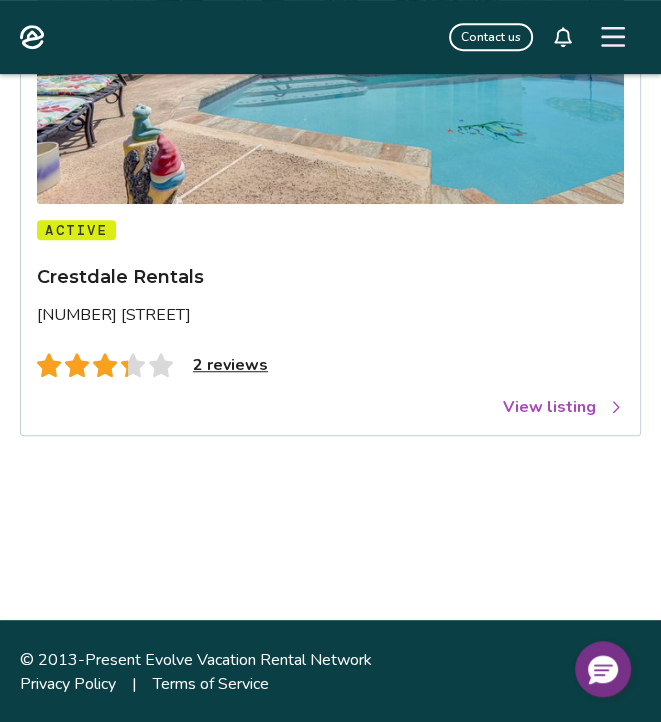 scroll, scrollTop: 401, scrollLeft: 0, axis: vertical 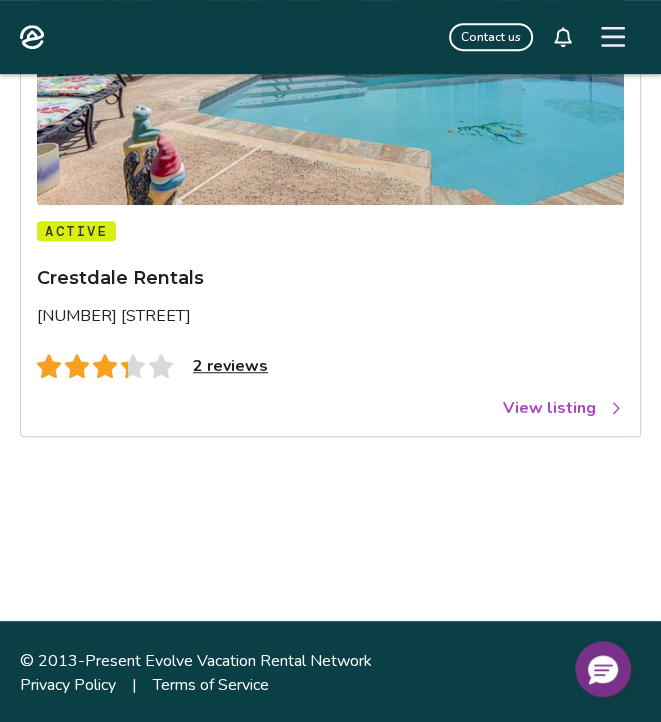 click on "View listing" at bounding box center [563, 408] 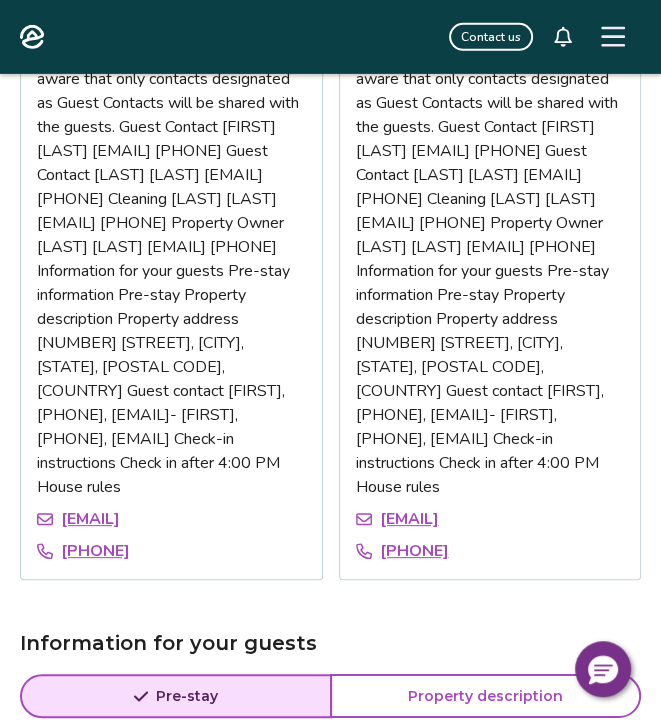 scroll, scrollTop: 3060, scrollLeft: 0, axis: vertical 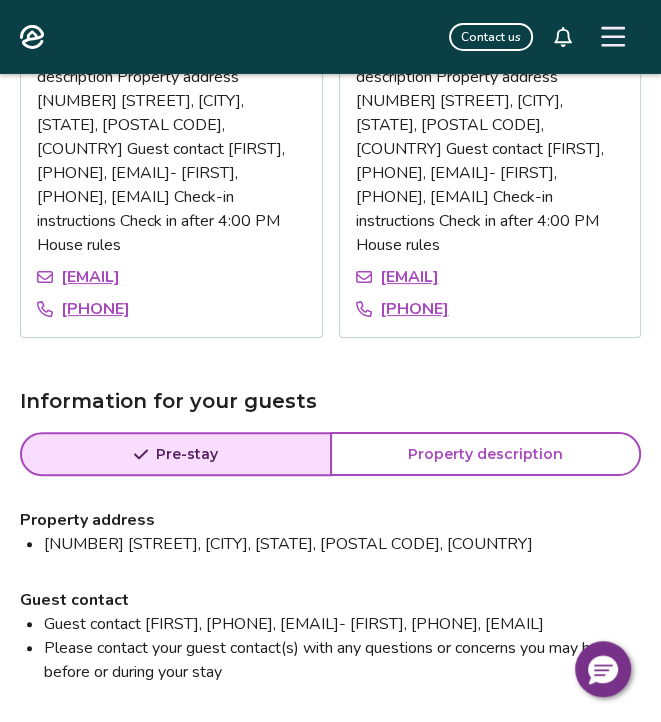 click on "Your safety matters. This property features 3 exterior security cameras: 1 camera is located next to the front door facing the front outdoor entry, 1 camera is located near the back door facing the patio/dining area/pool, and 1 camera is located on the back of the home facing the fence/backyard. The cameras do not look into any interior spaces. The cameras actively record video and sound while guests are in residence" at bounding box center (342, 1680) 